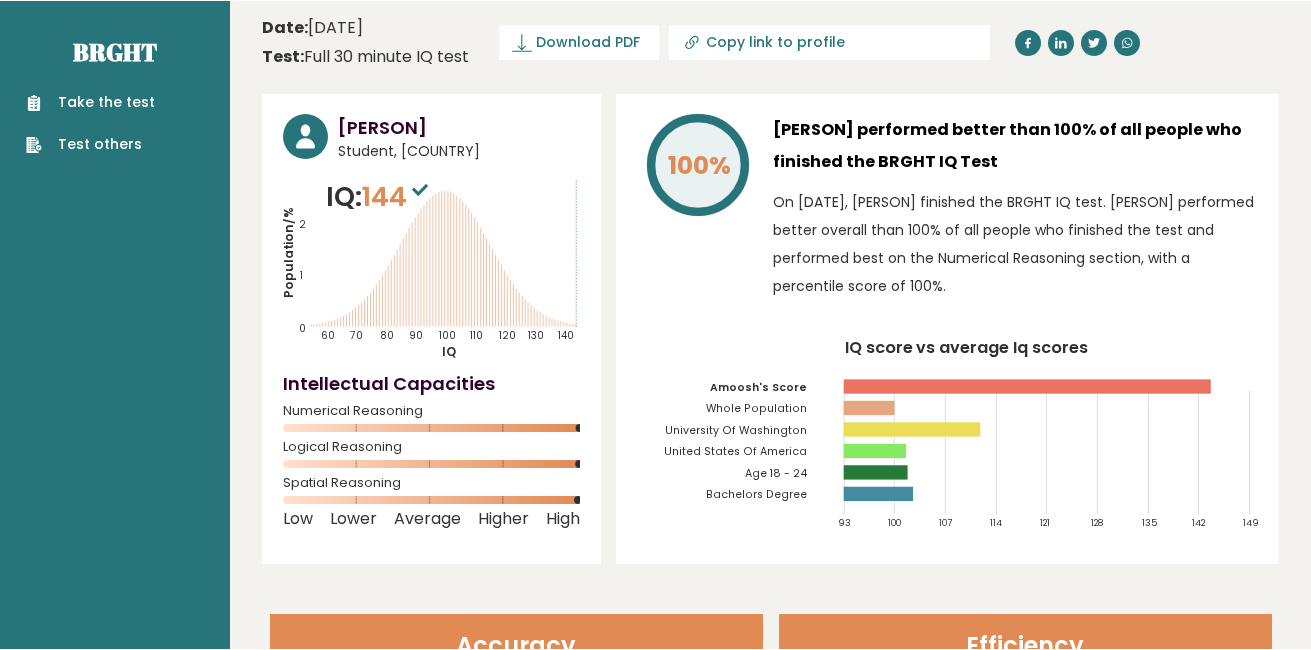 scroll, scrollTop: 0, scrollLeft: 0, axis: both 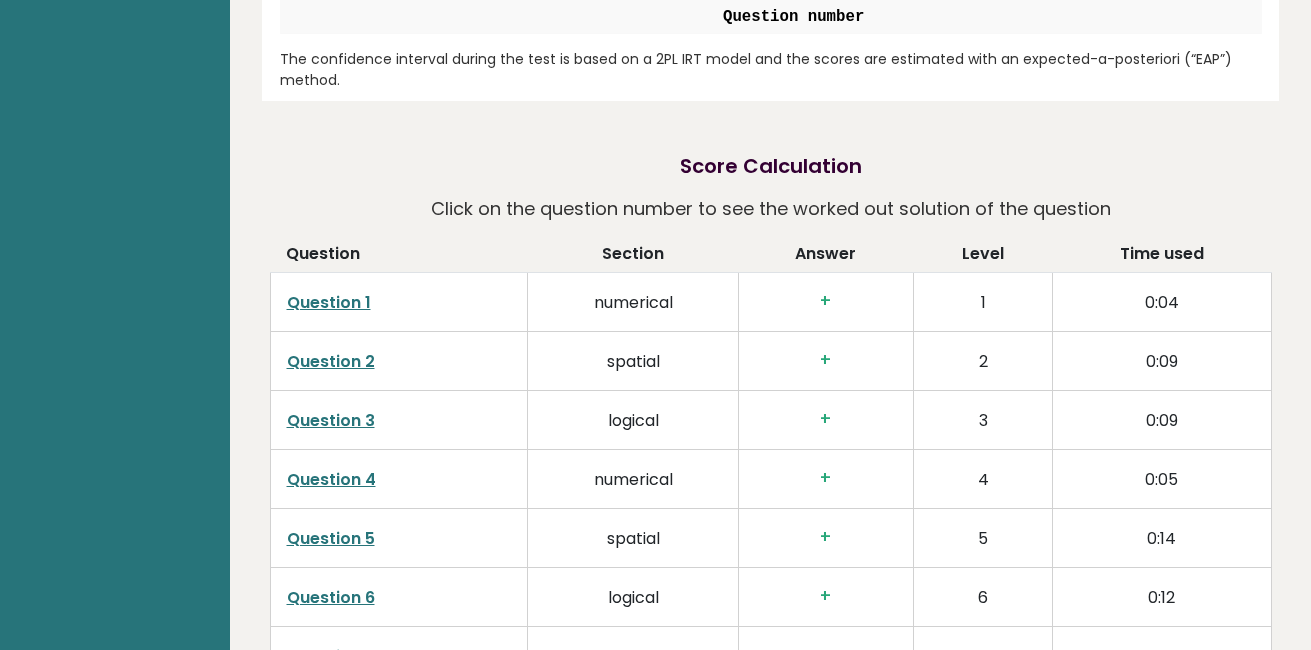click on "+" at bounding box center (826, 301) 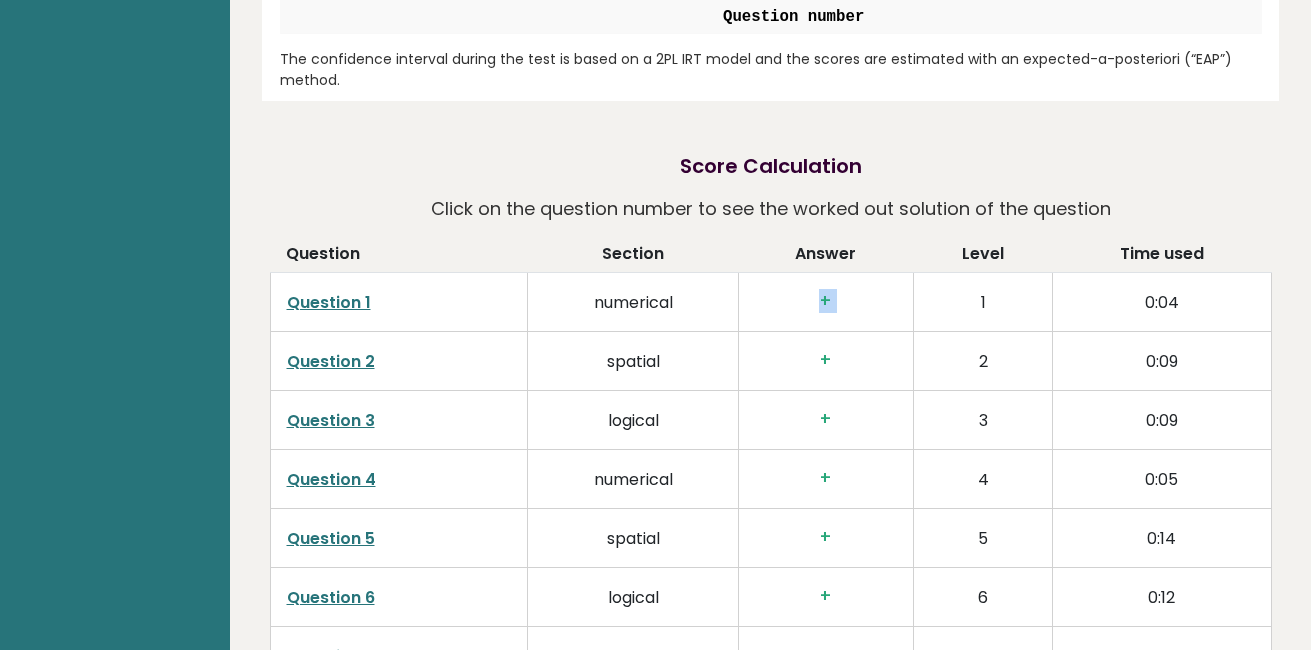 drag, startPoint x: 934, startPoint y: 299, endPoint x: 709, endPoint y: 292, distance: 225.10886 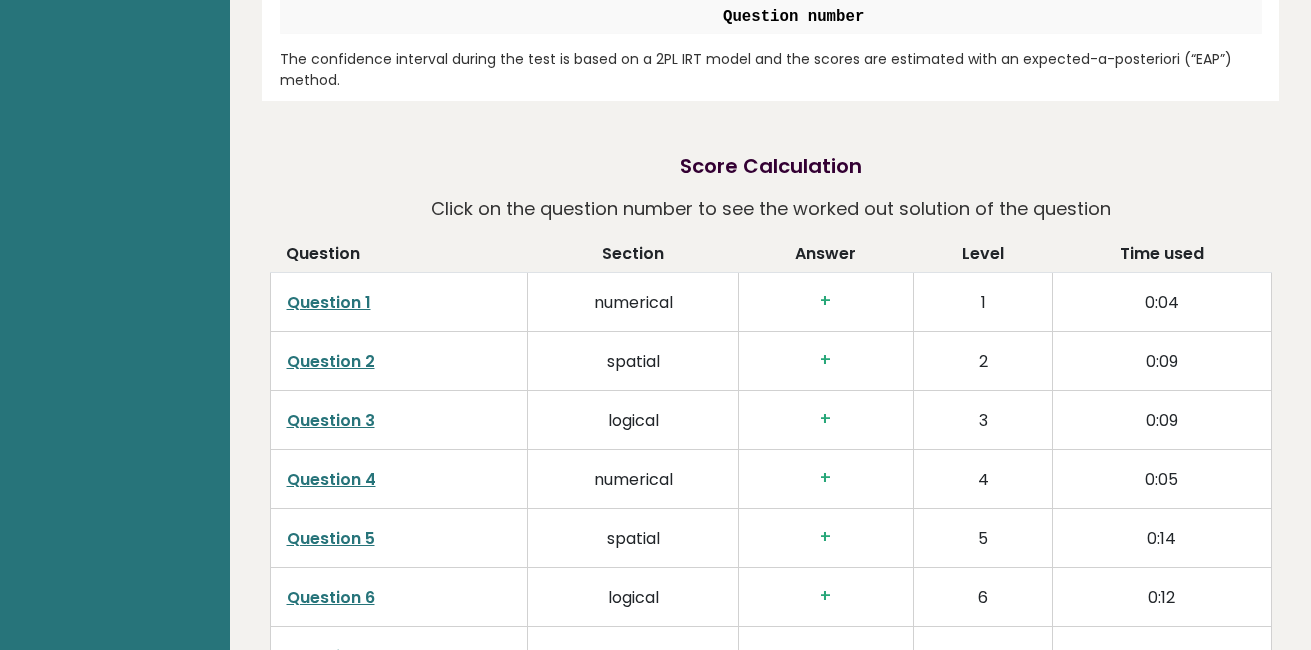 click on "Question
1" at bounding box center (329, 302) 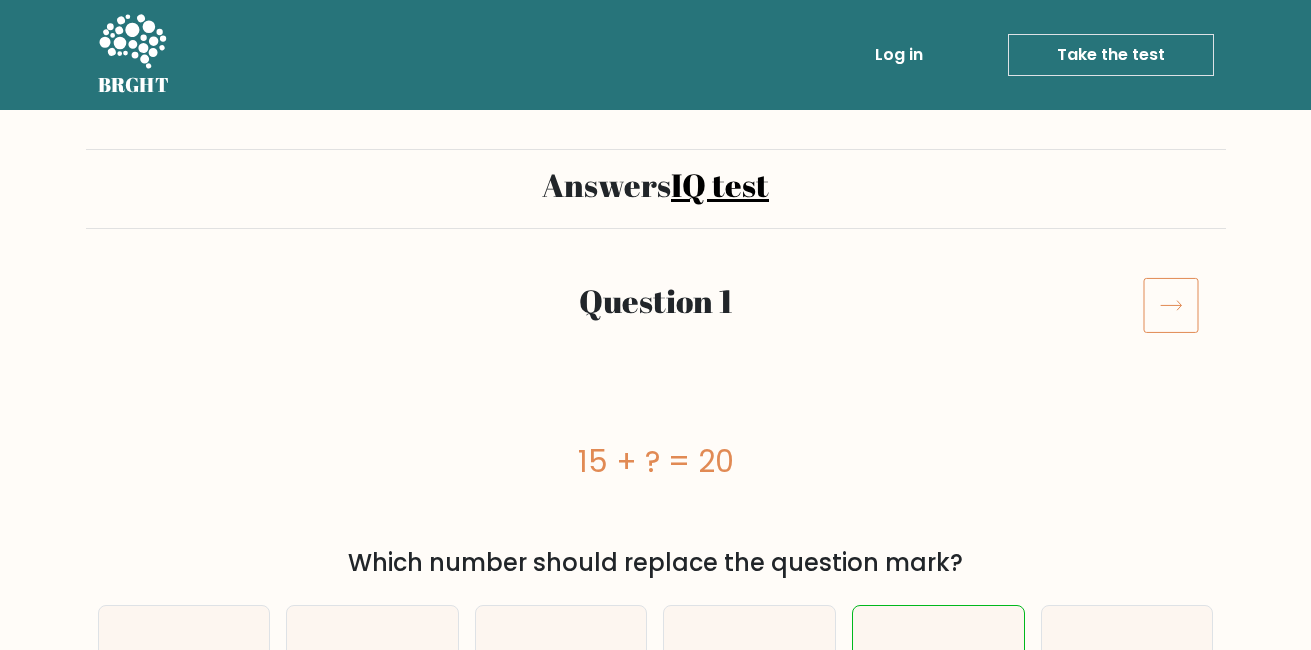 scroll, scrollTop: 0, scrollLeft: 0, axis: both 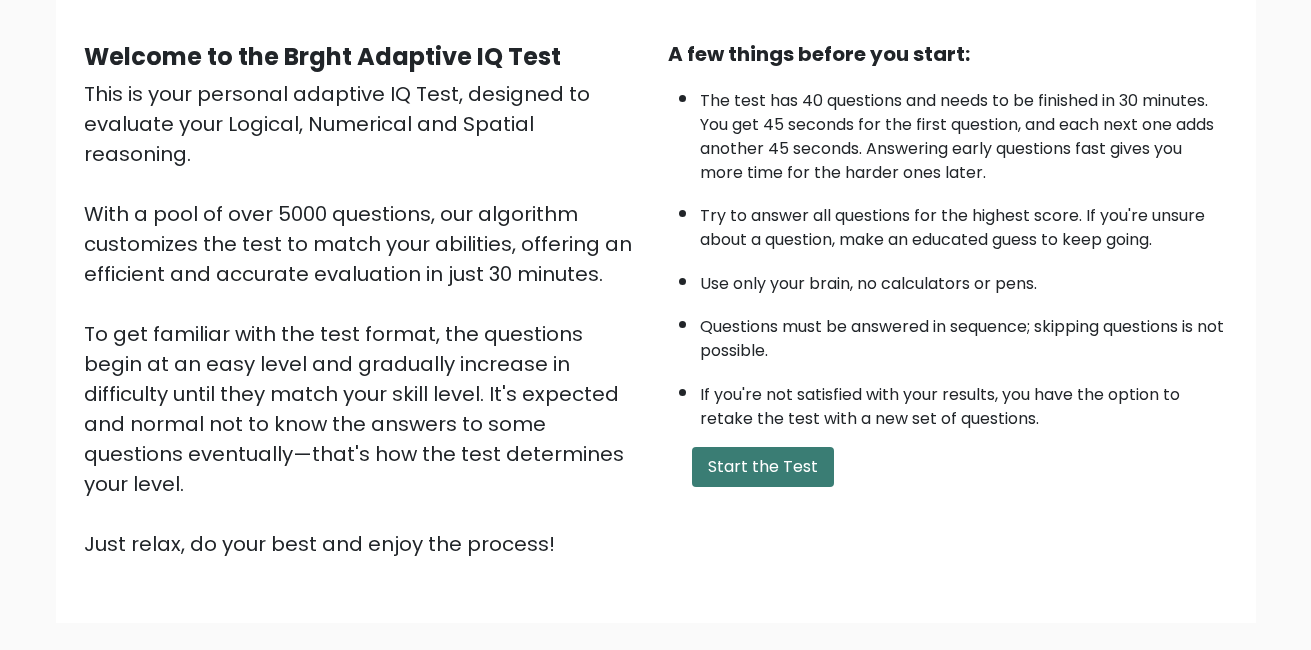 click on "Start the Test" at bounding box center [763, 467] 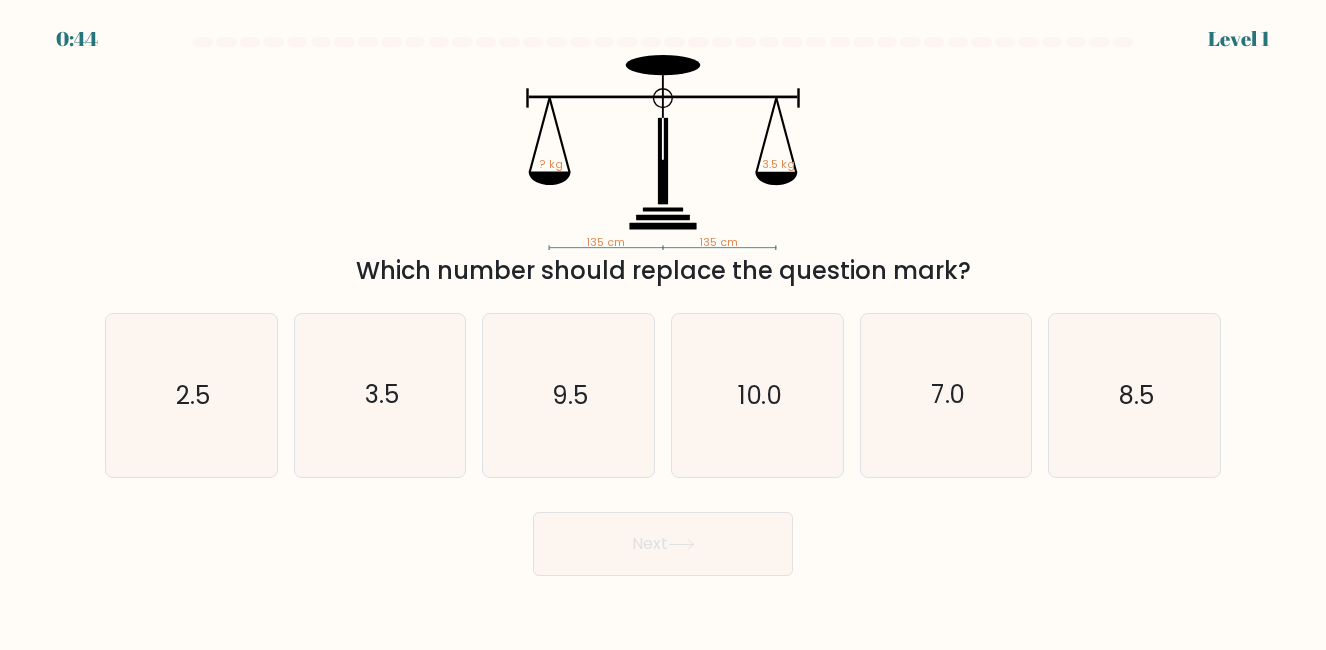 scroll, scrollTop: 0, scrollLeft: 0, axis: both 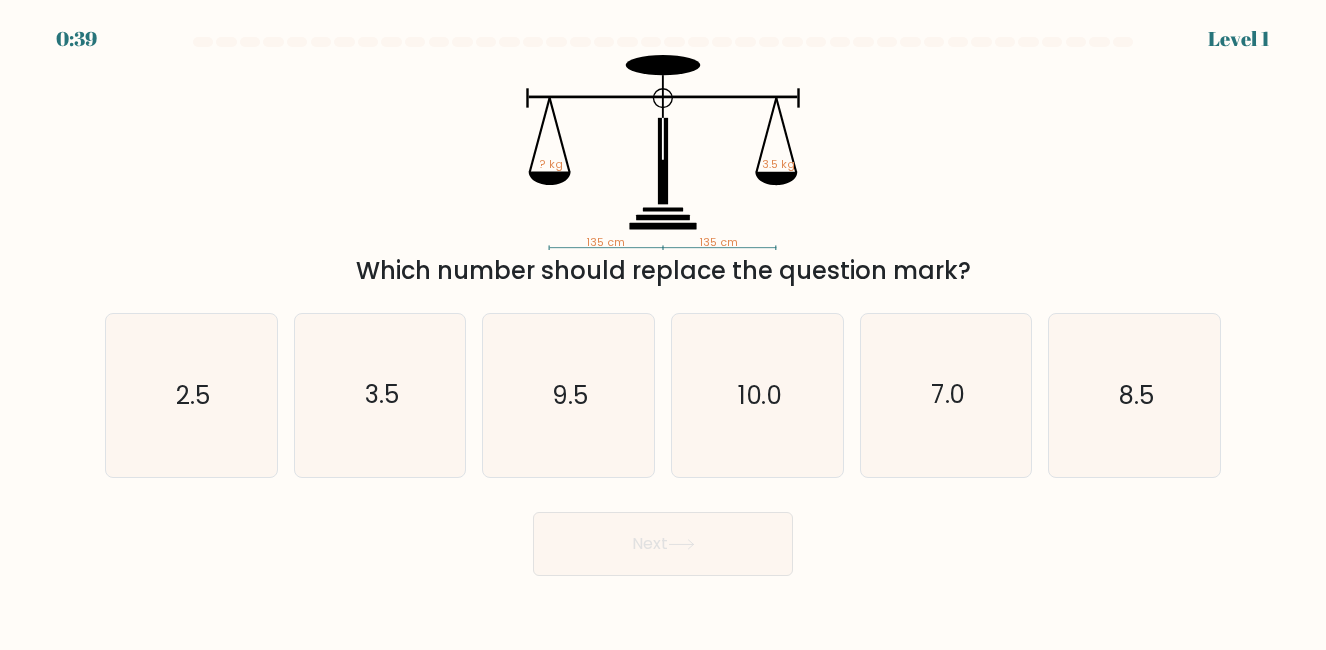 click at bounding box center [663, 306] 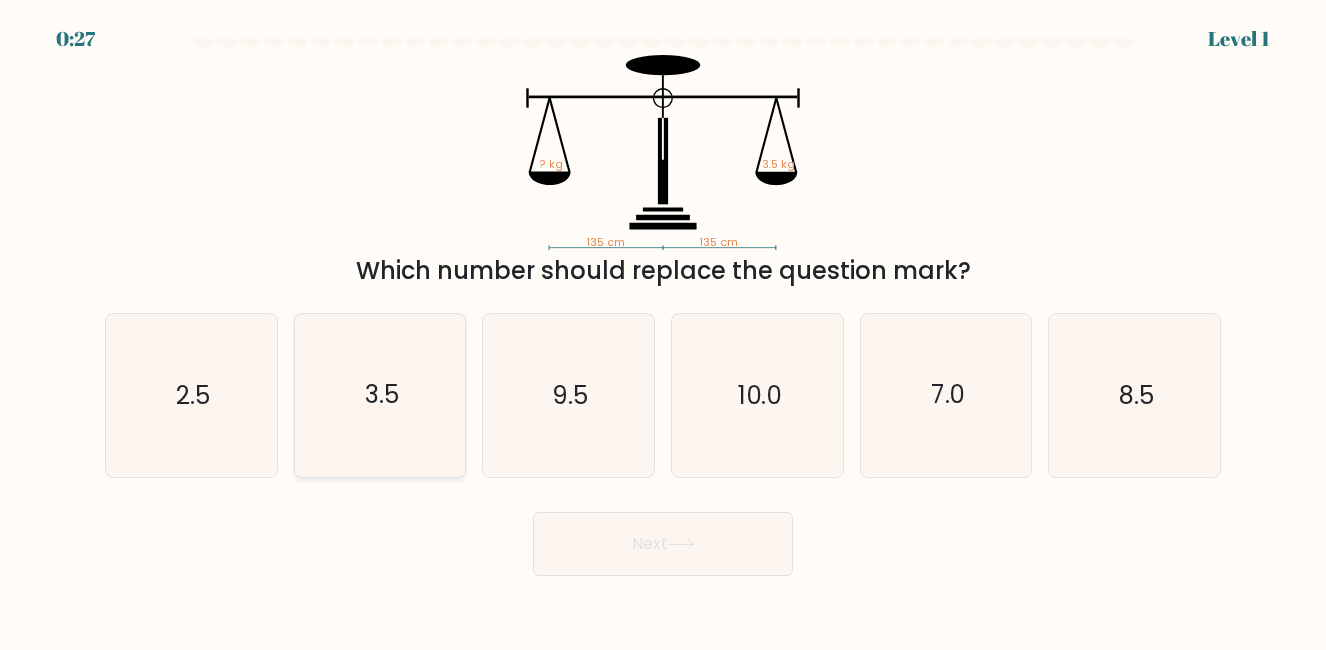 click on "3.5" 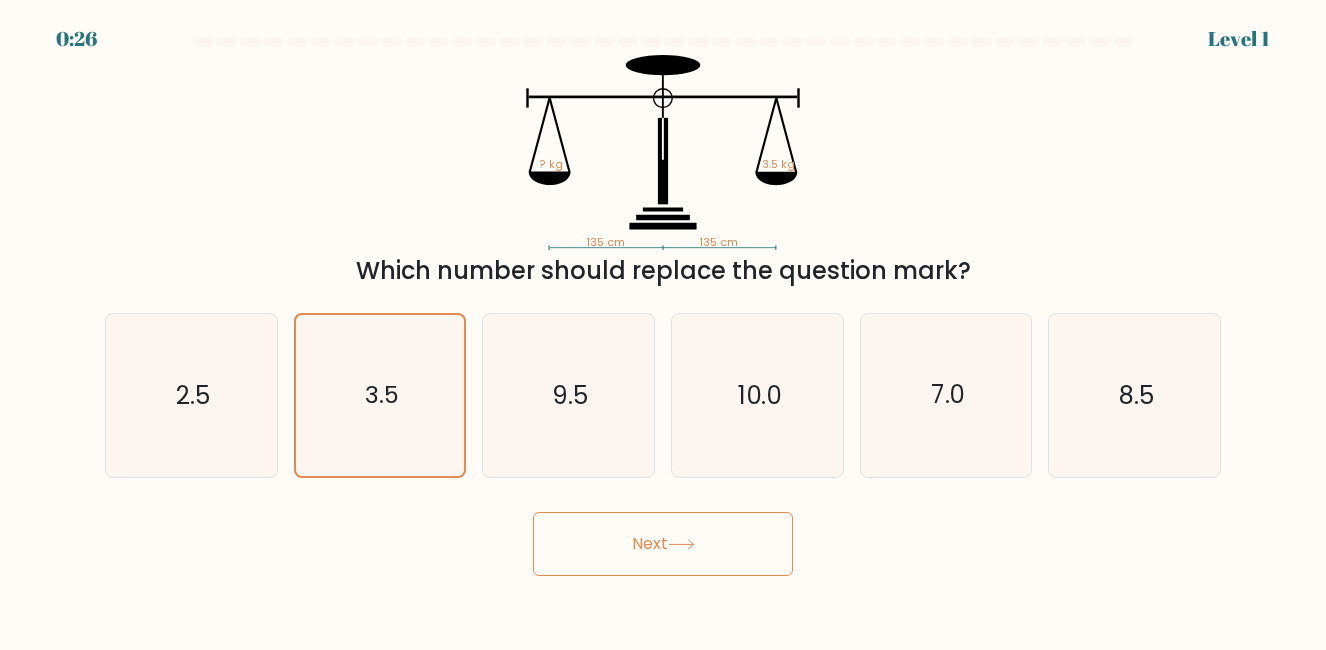 click on "Next" at bounding box center (663, 544) 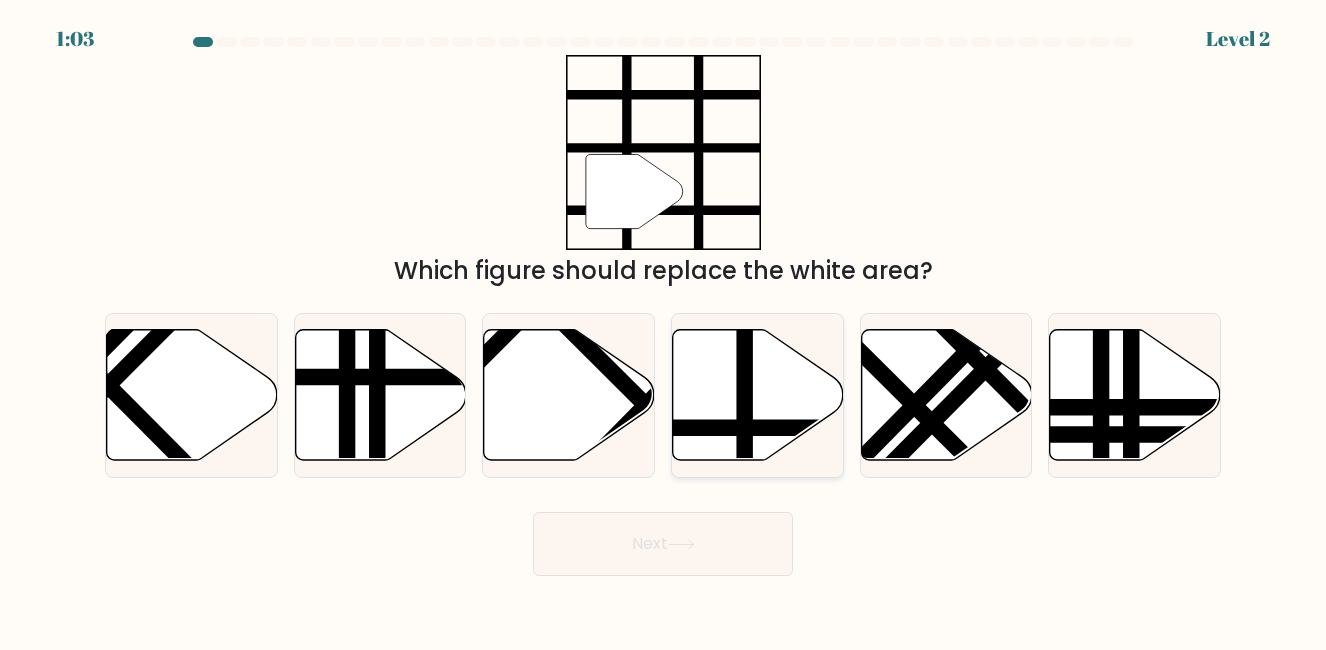 click 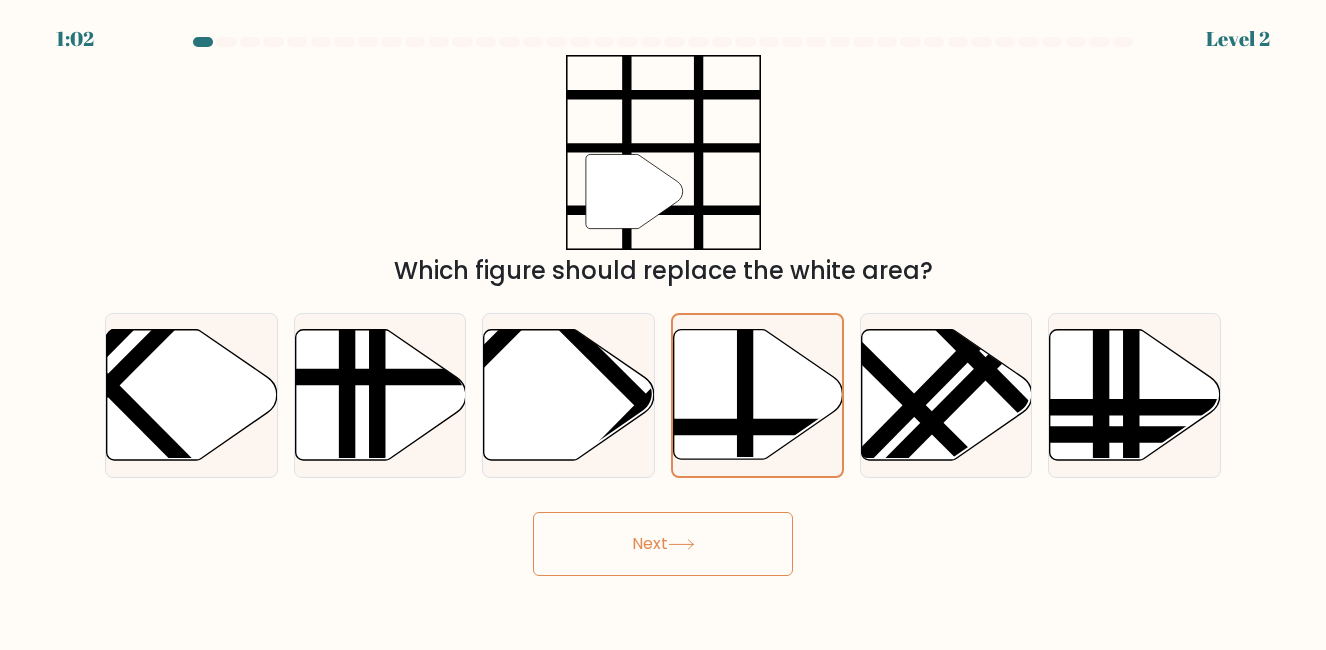 click on "Next" at bounding box center [663, 544] 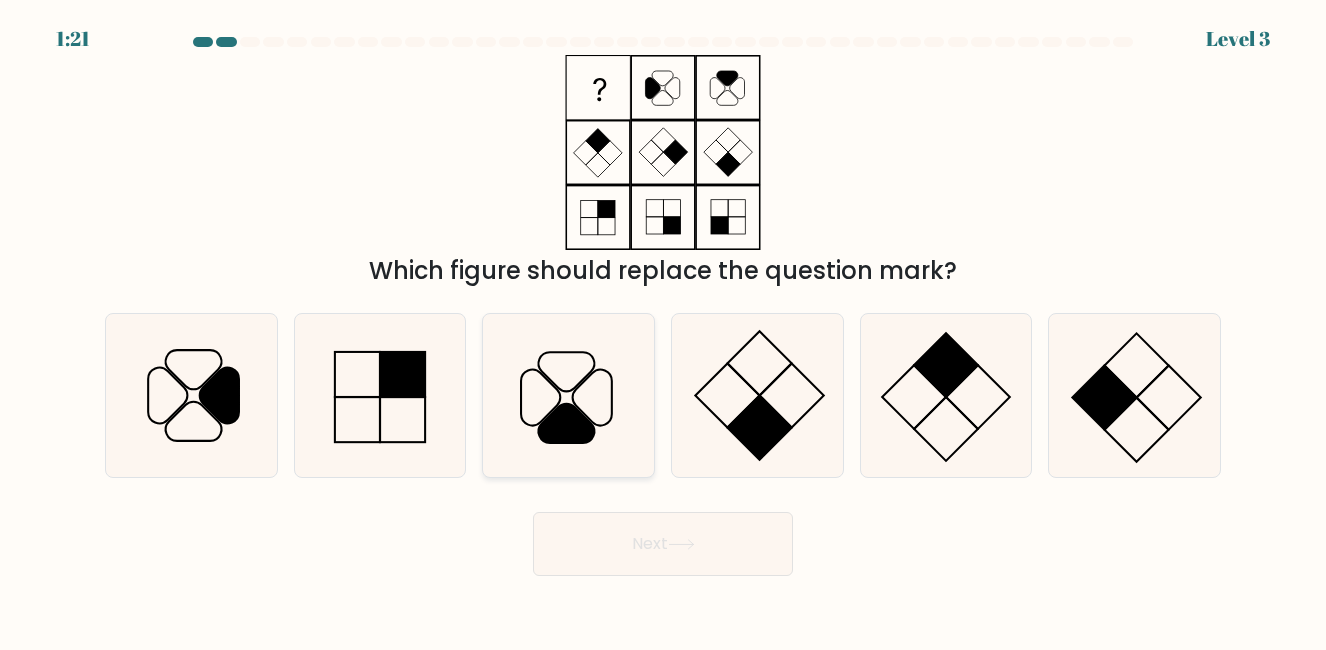 click 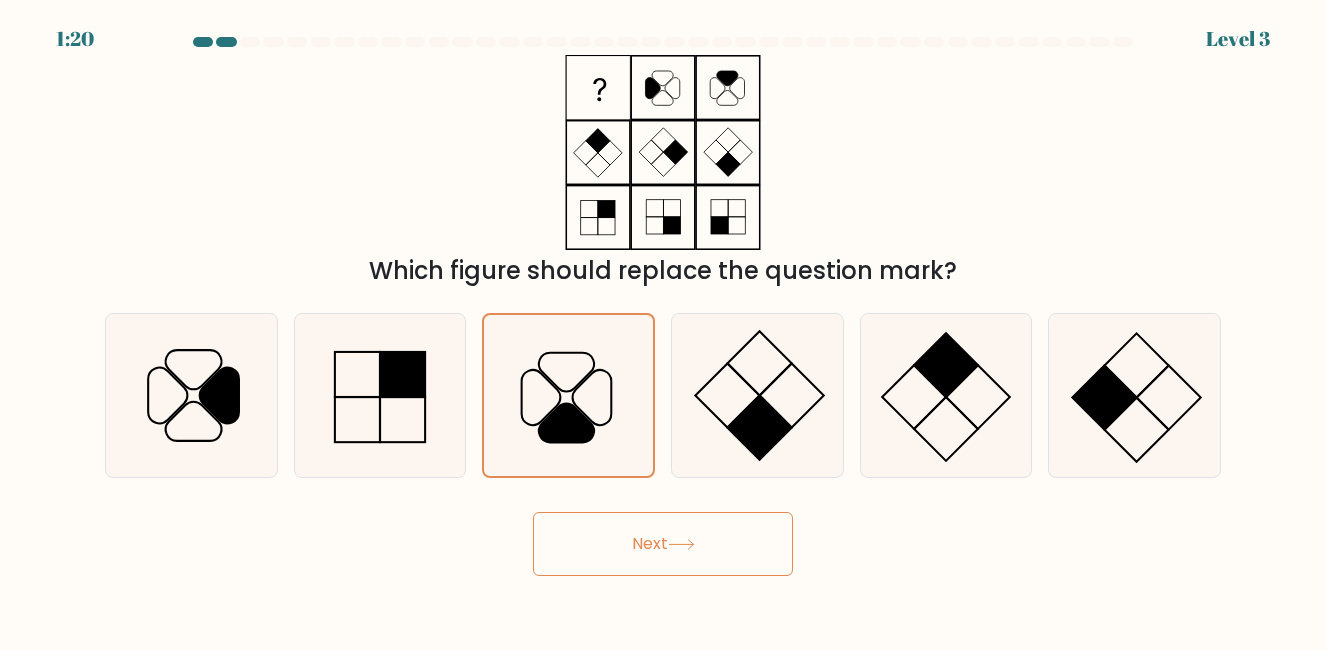 click on "Next" at bounding box center (663, 544) 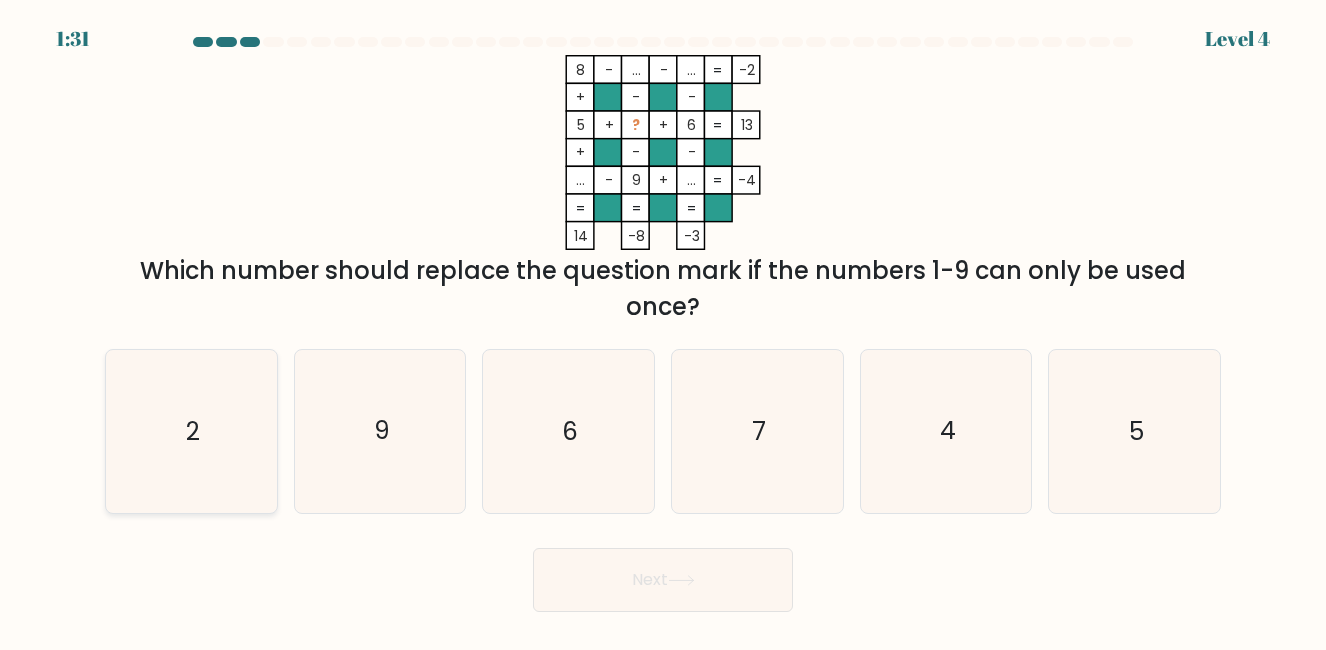 click on "2" 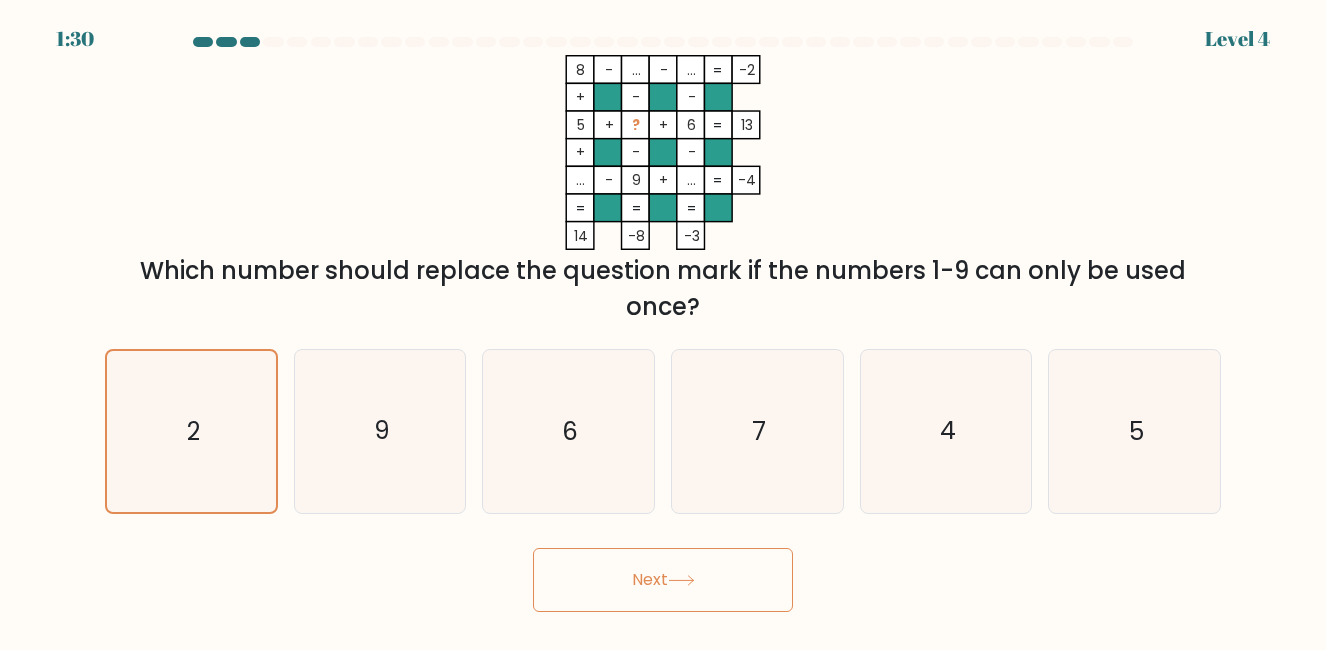 click on "Next" at bounding box center (663, 580) 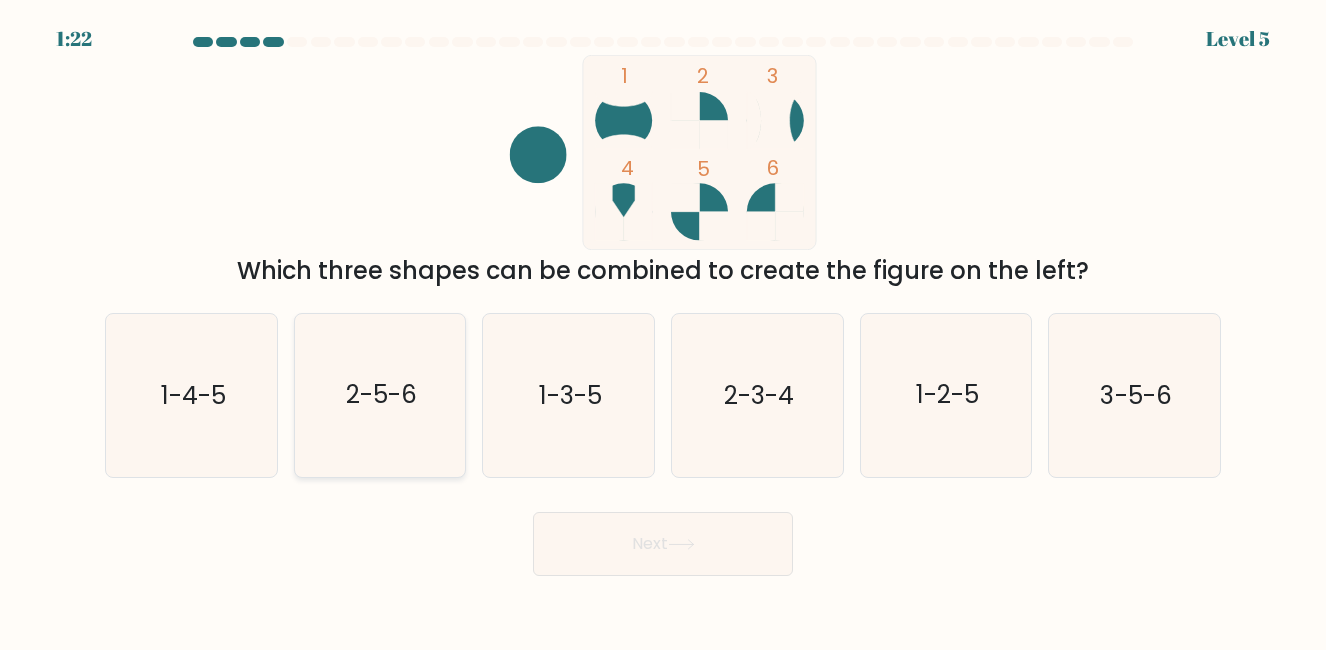 click on "2-5-6" 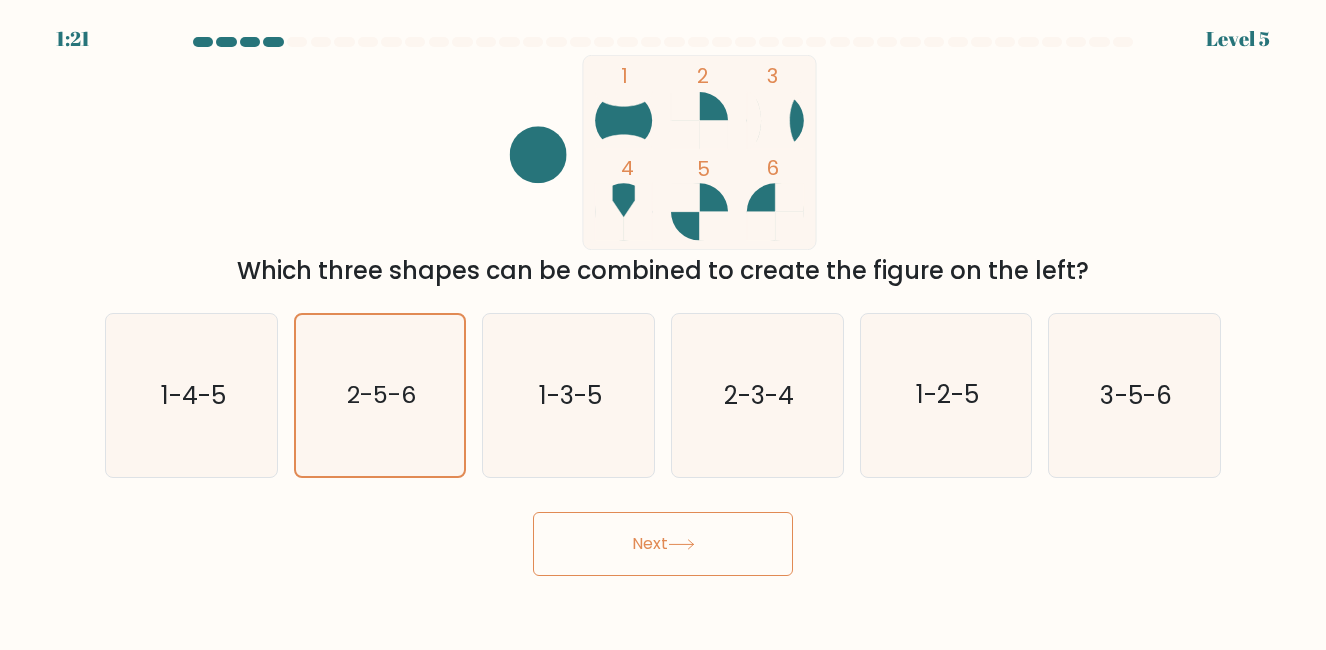 click 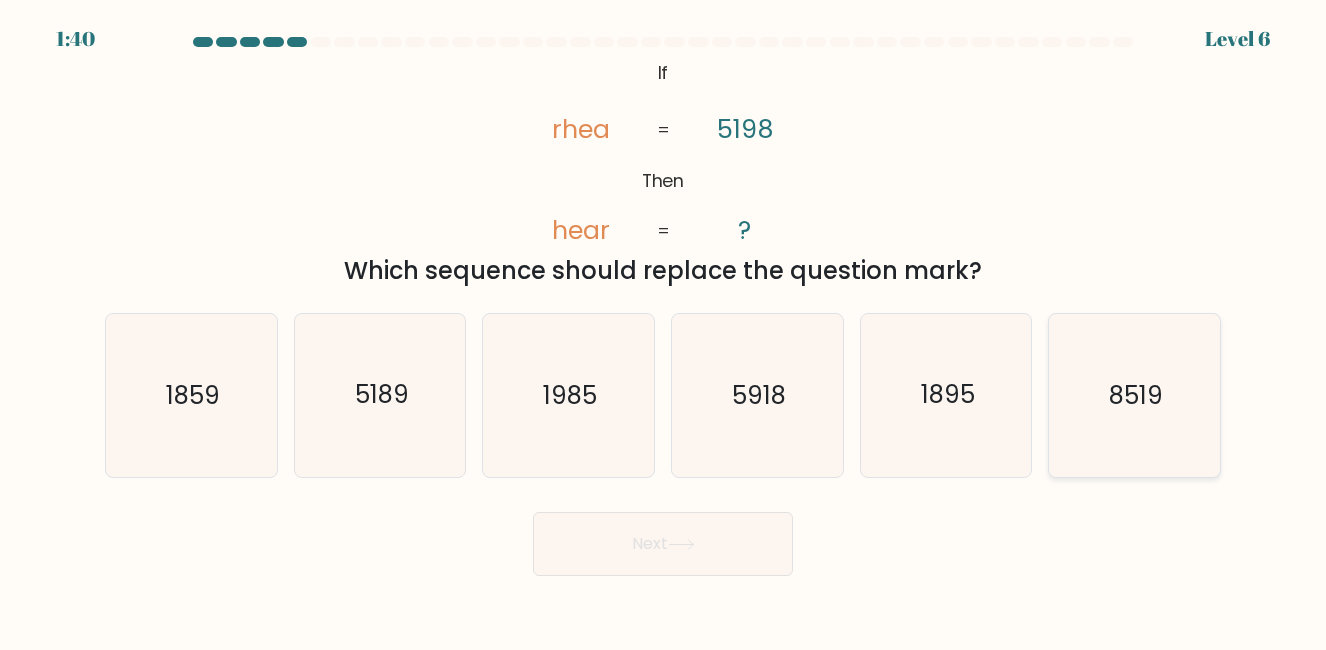 click on "8519" 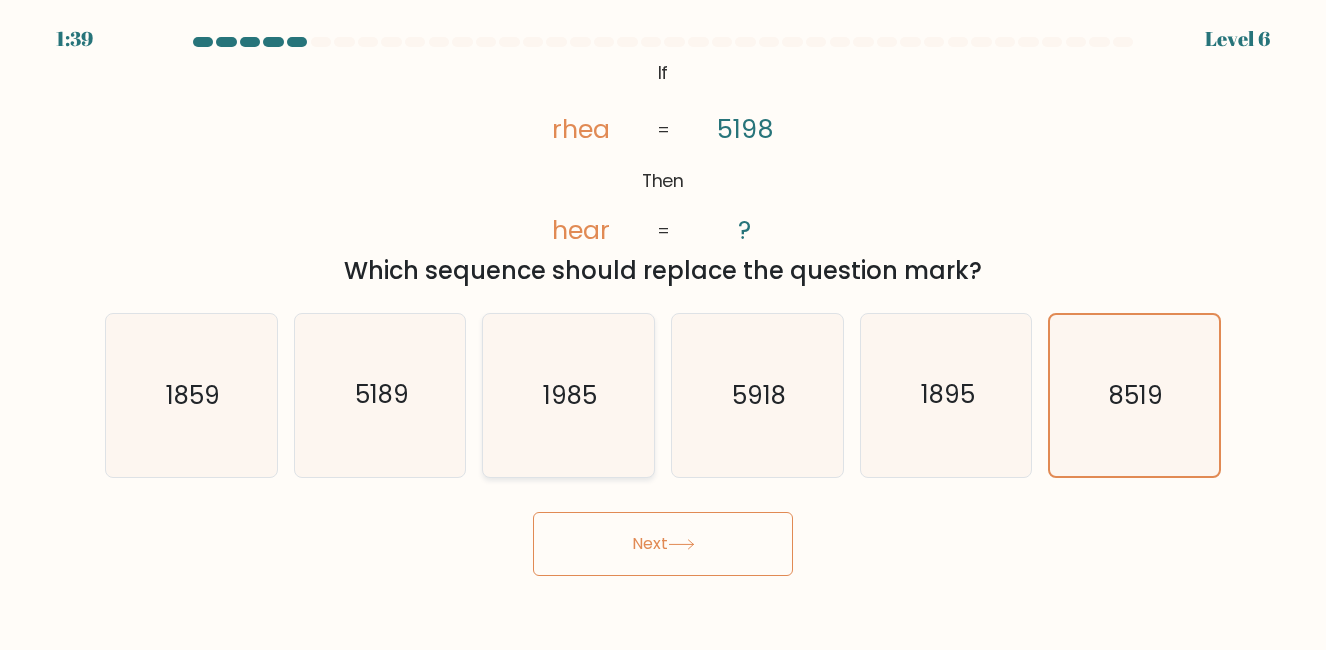 click on "1985" 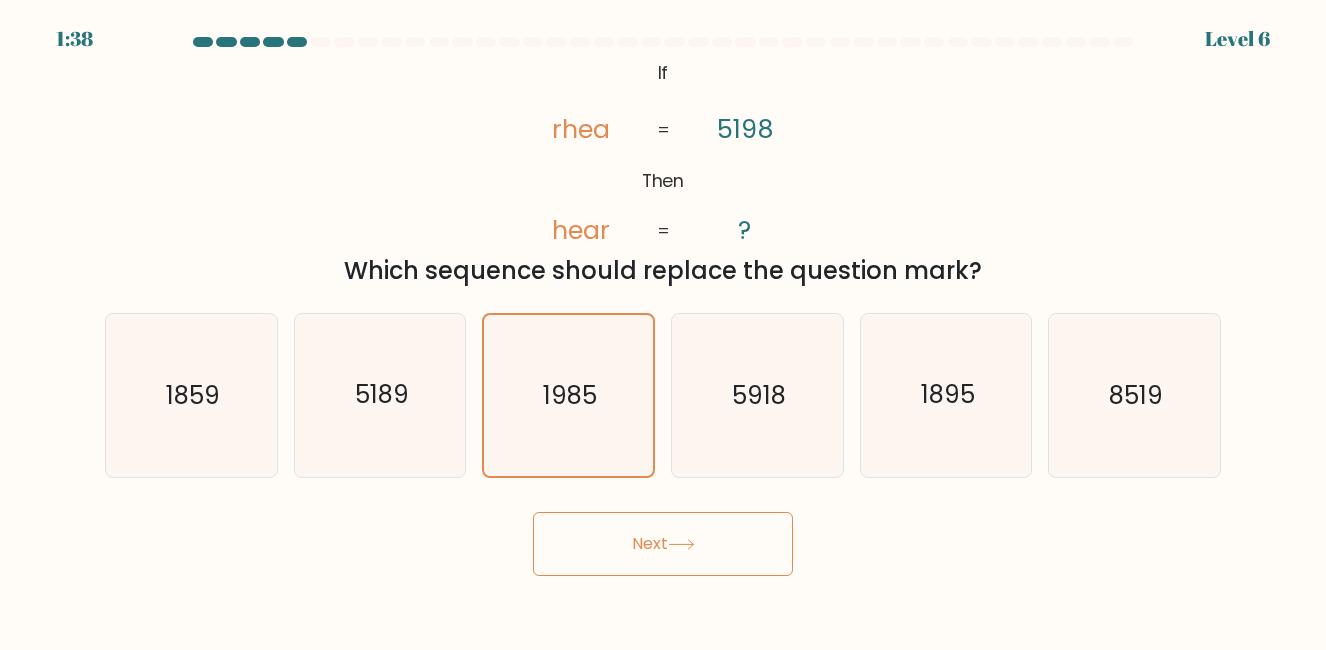 click on "Next" at bounding box center [663, 544] 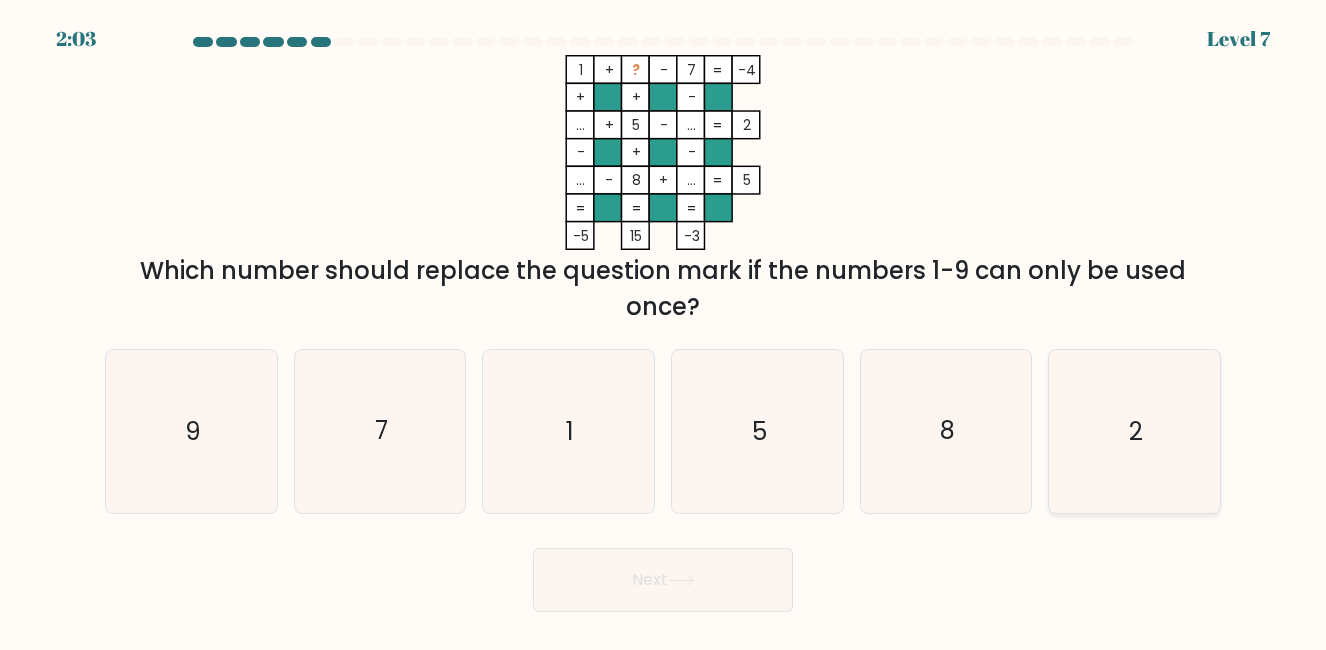 click on "2" 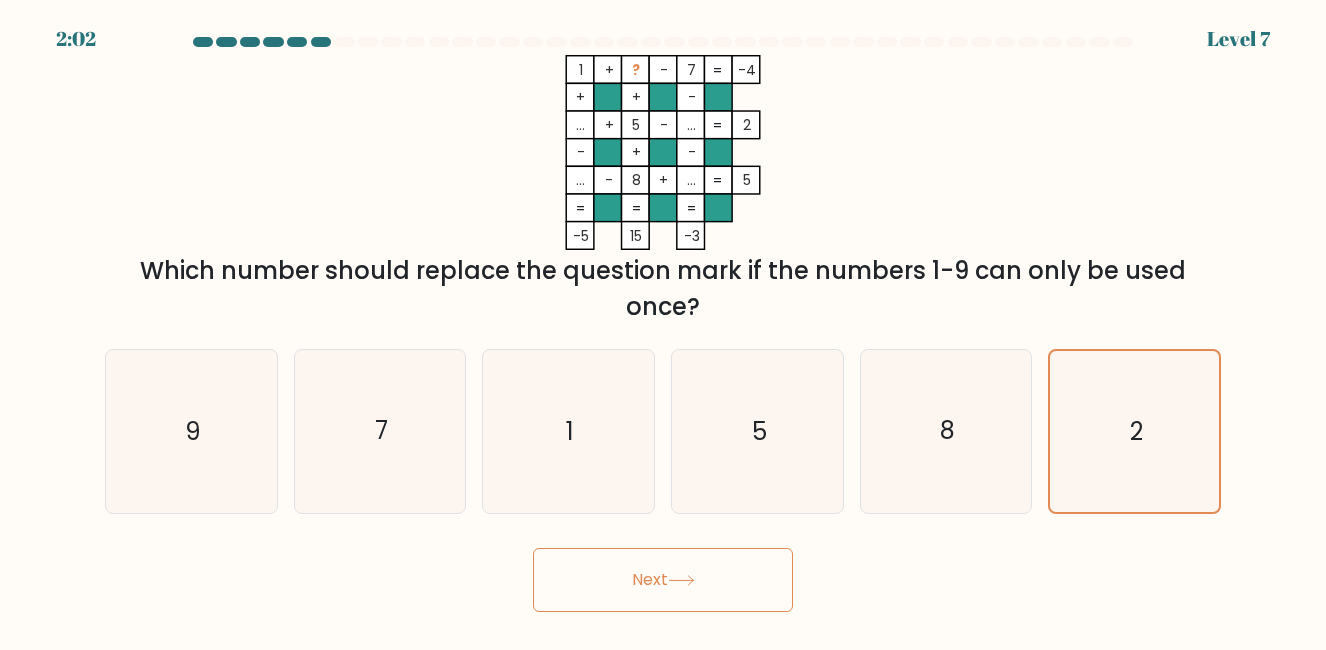 click on "Next" at bounding box center (663, 580) 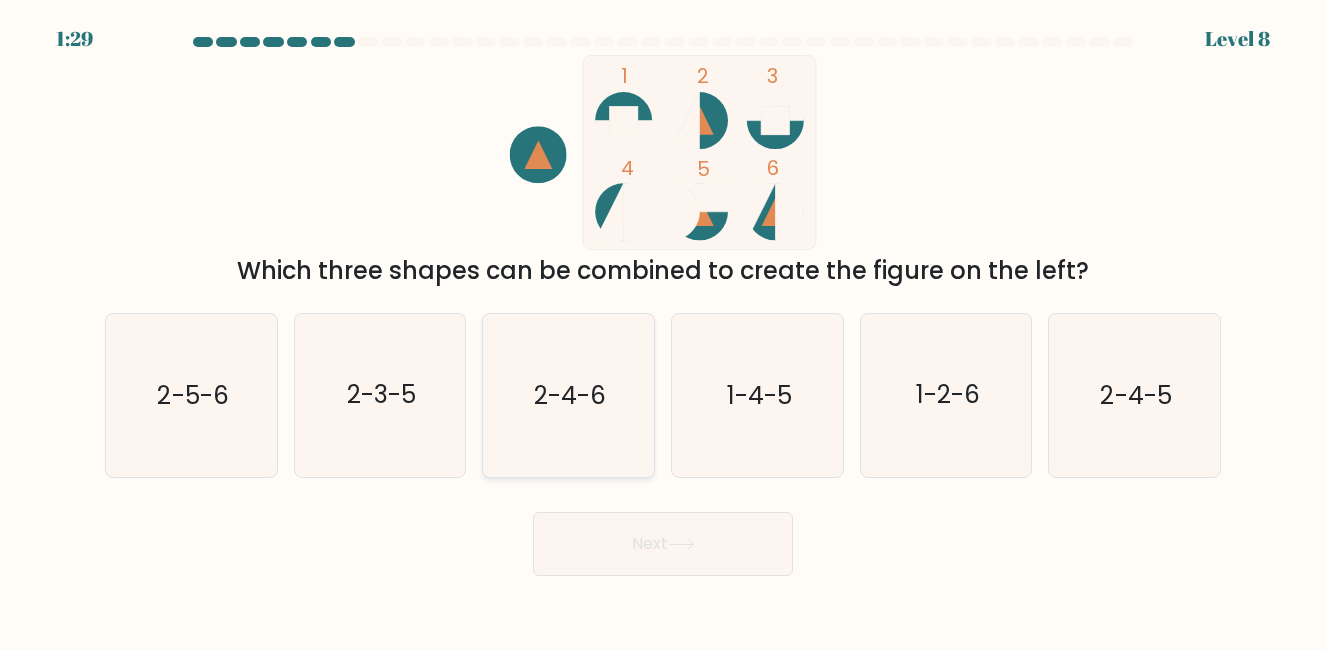 click on "2-4-6" 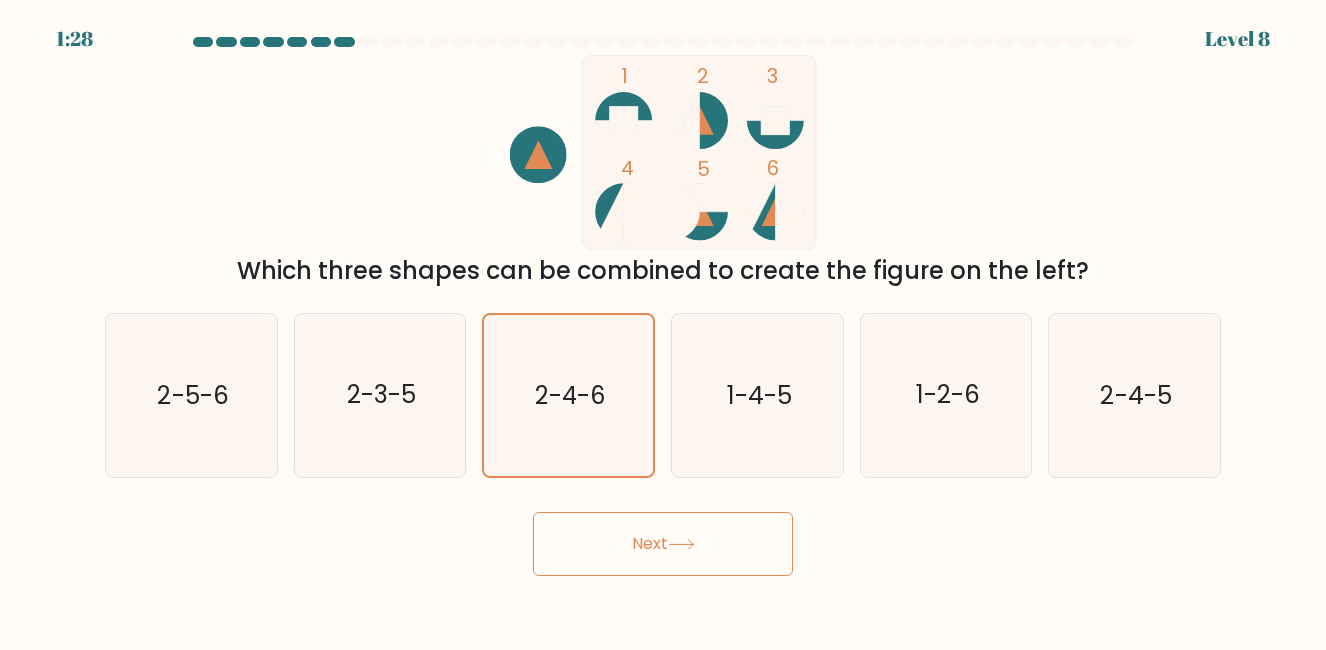 click on "Next" at bounding box center [663, 544] 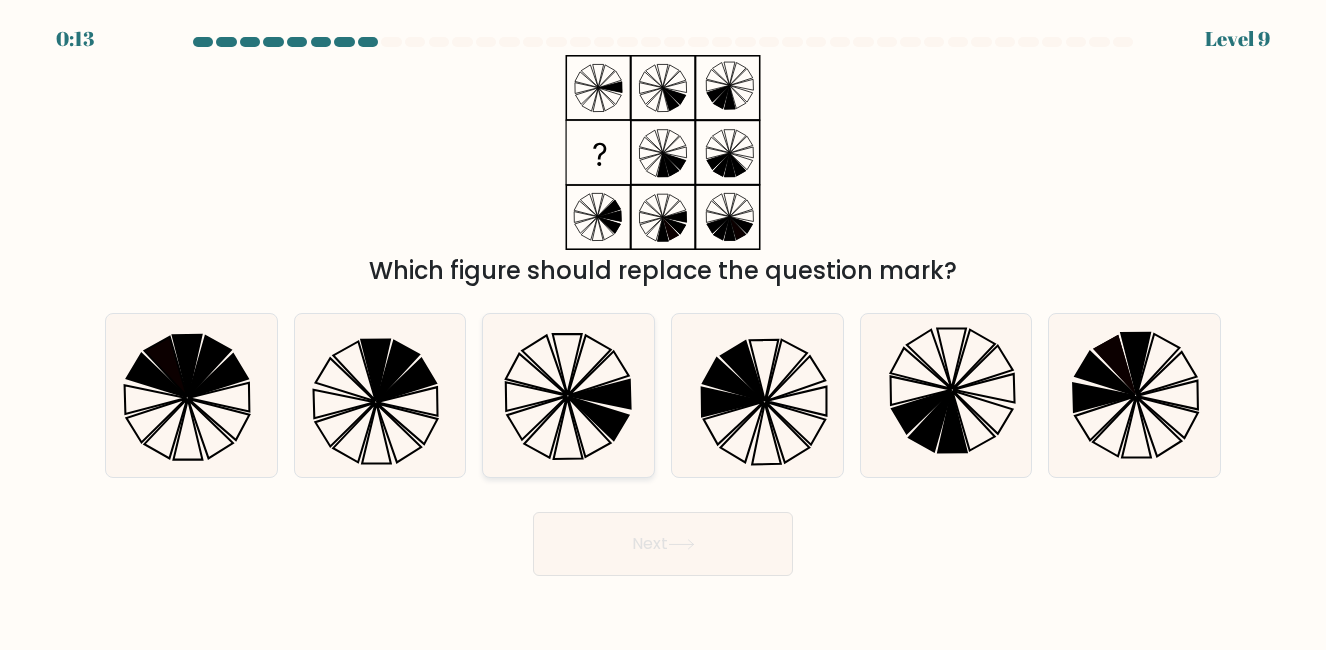 click 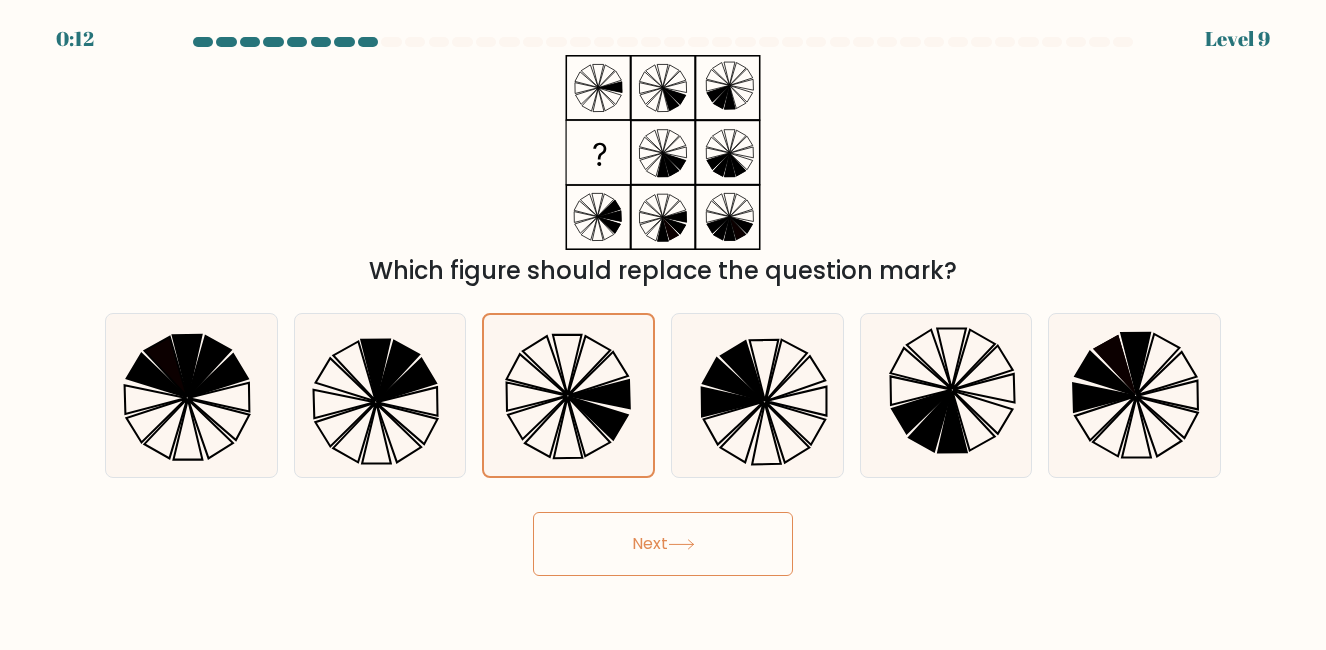 click on "Next" at bounding box center (663, 544) 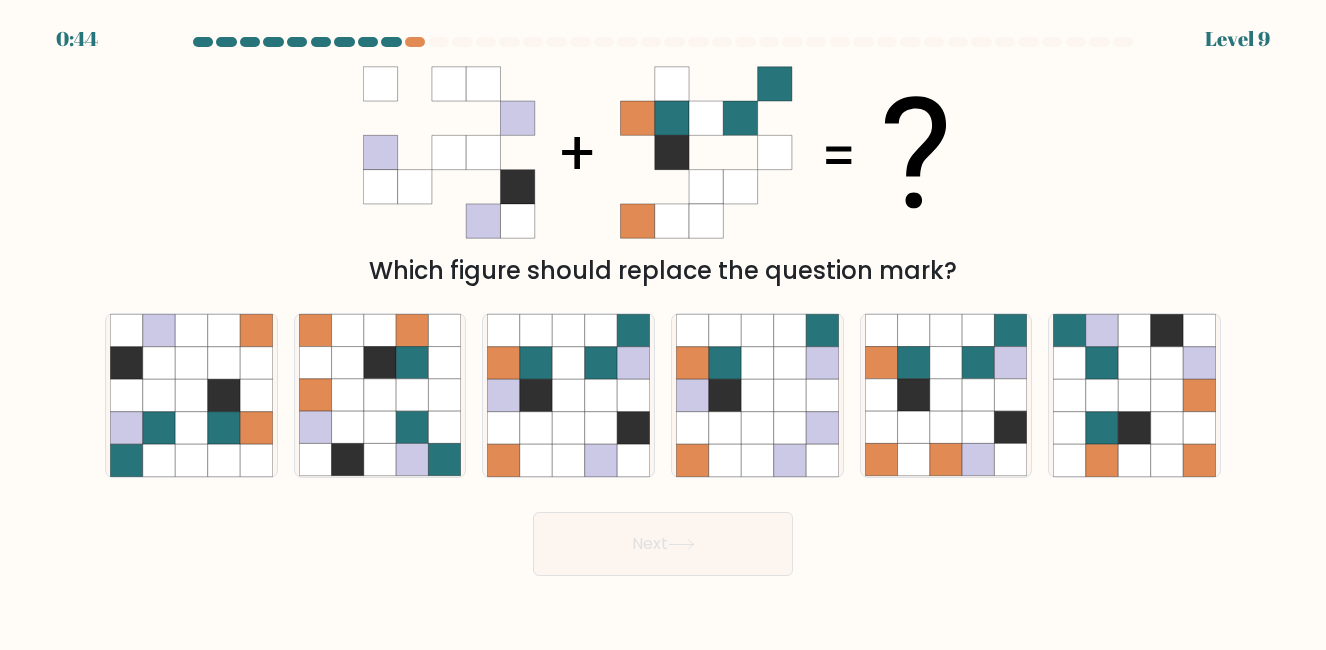 scroll, scrollTop: 0, scrollLeft: 0, axis: both 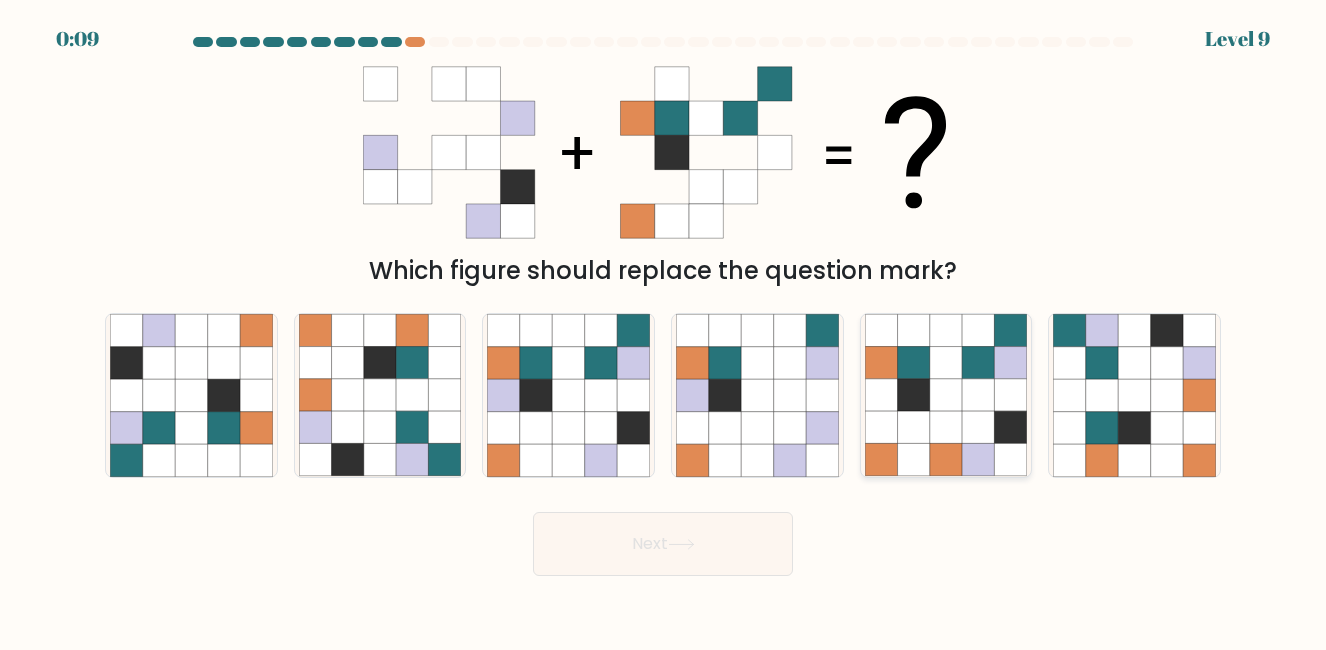 click 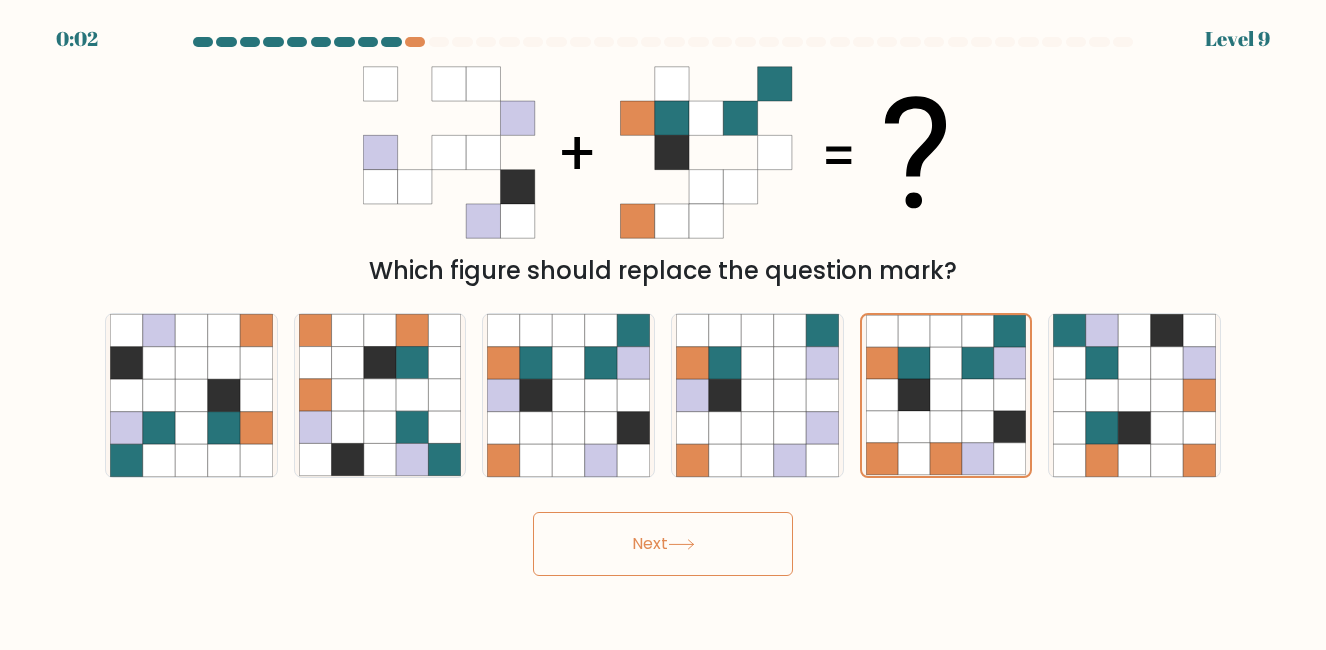 click on "Next" at bounding box center [663, 544] 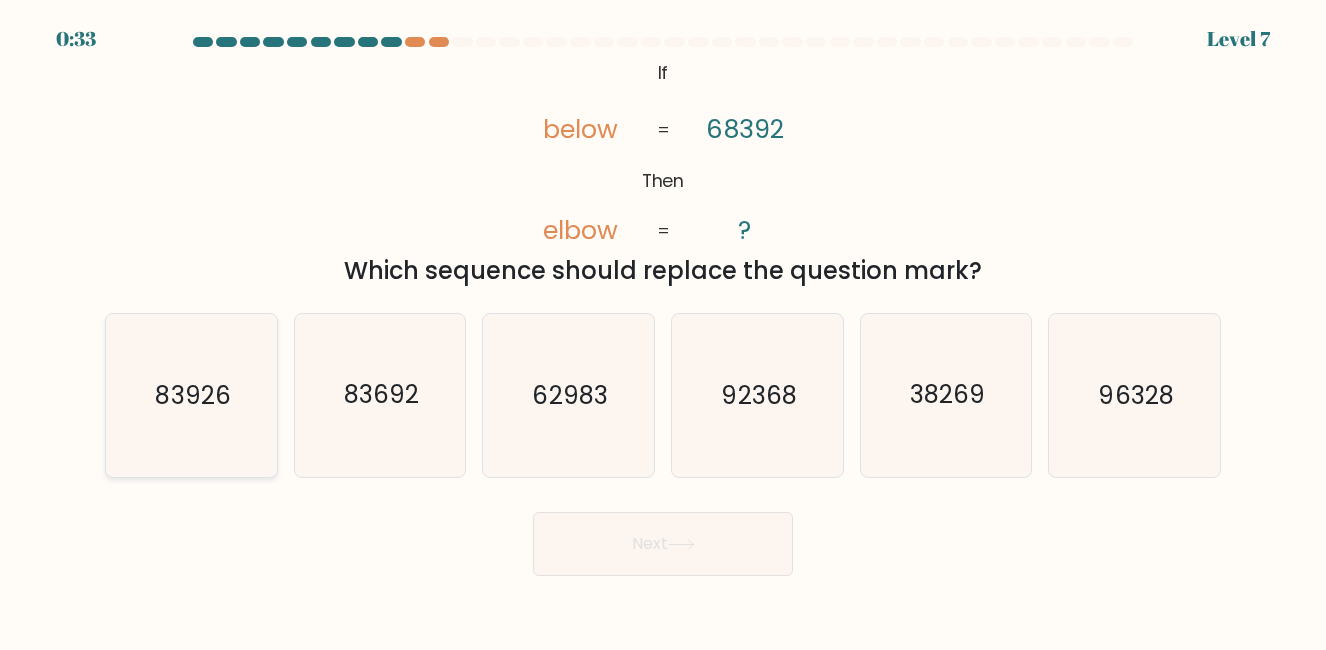 click on "83926" 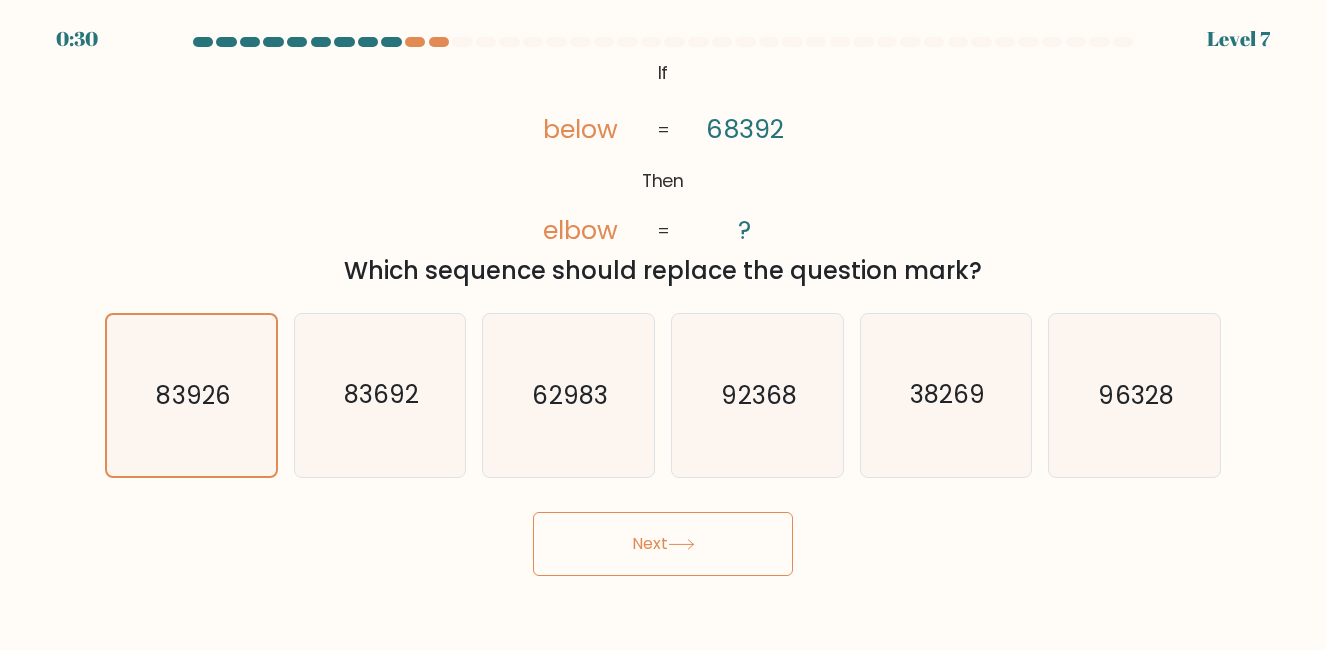 click on "Next" at bounding box center (663, 544) 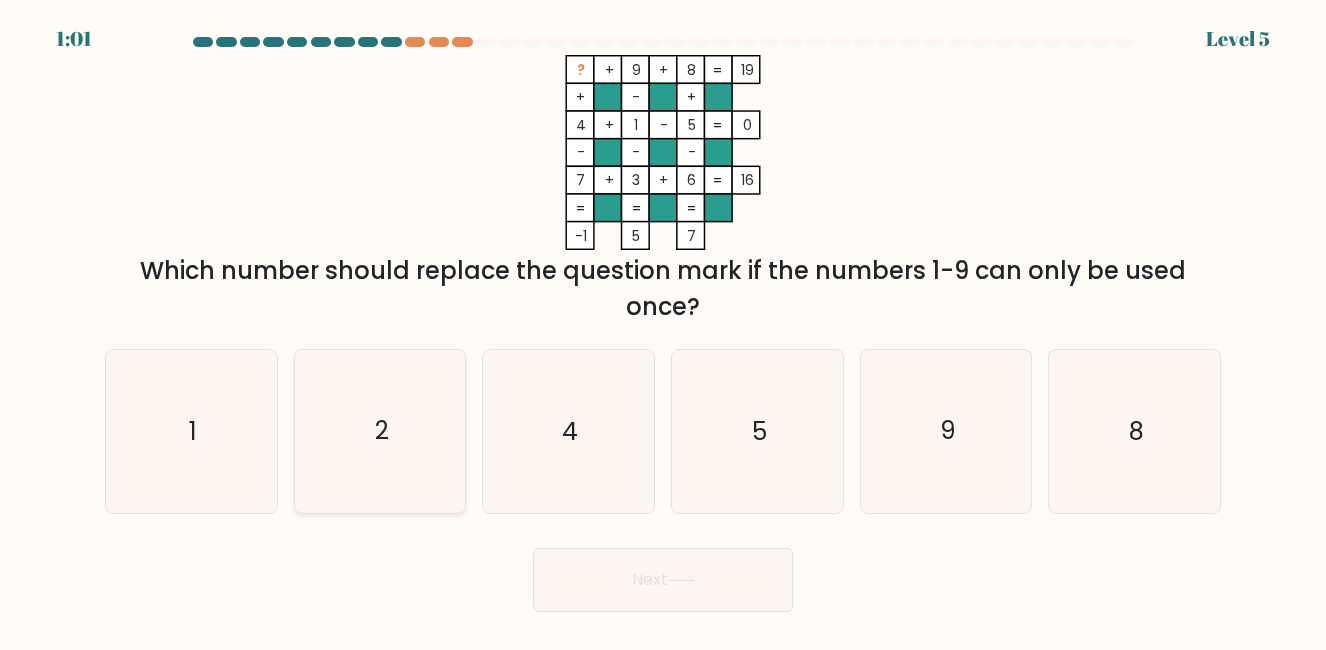 click on "2" 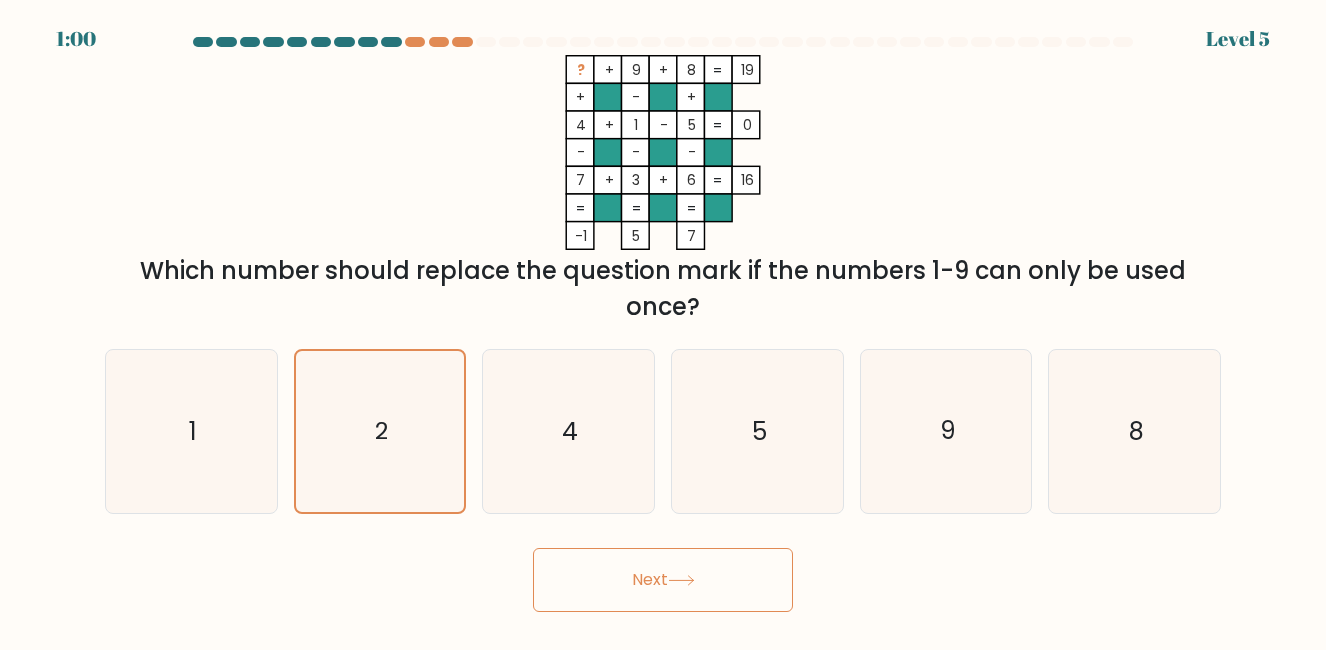 click on "Next" at bounding box center [663, 580] 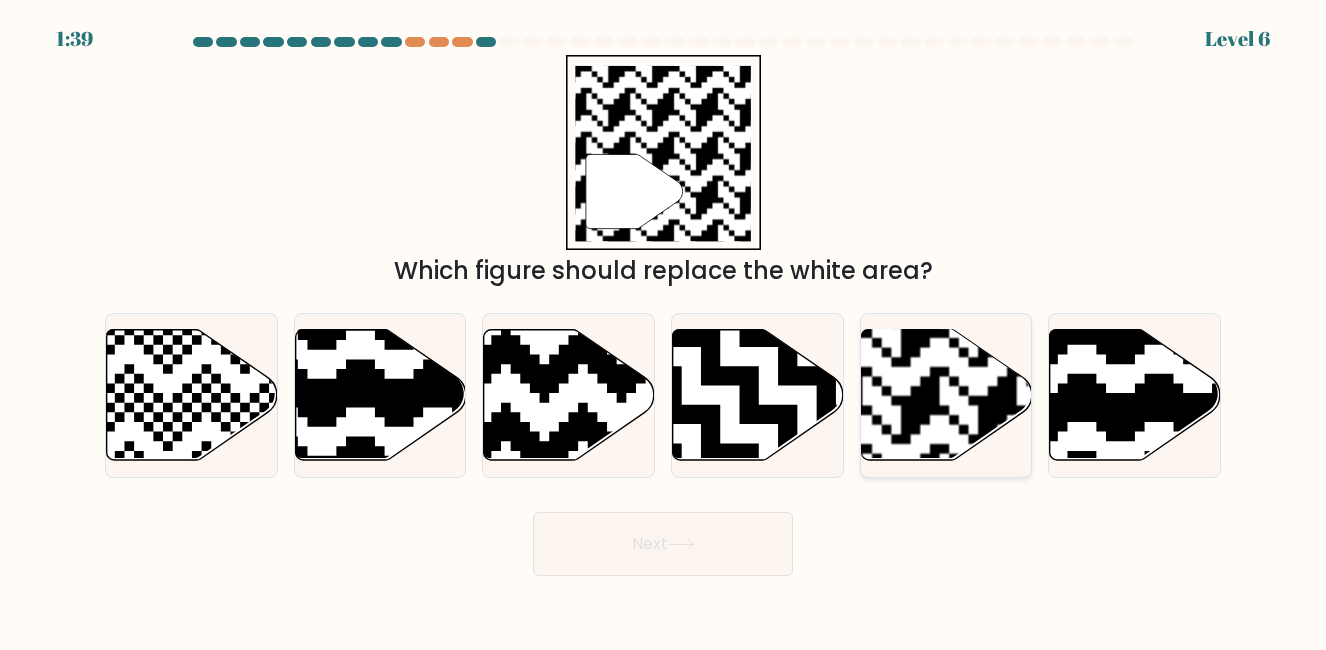 click 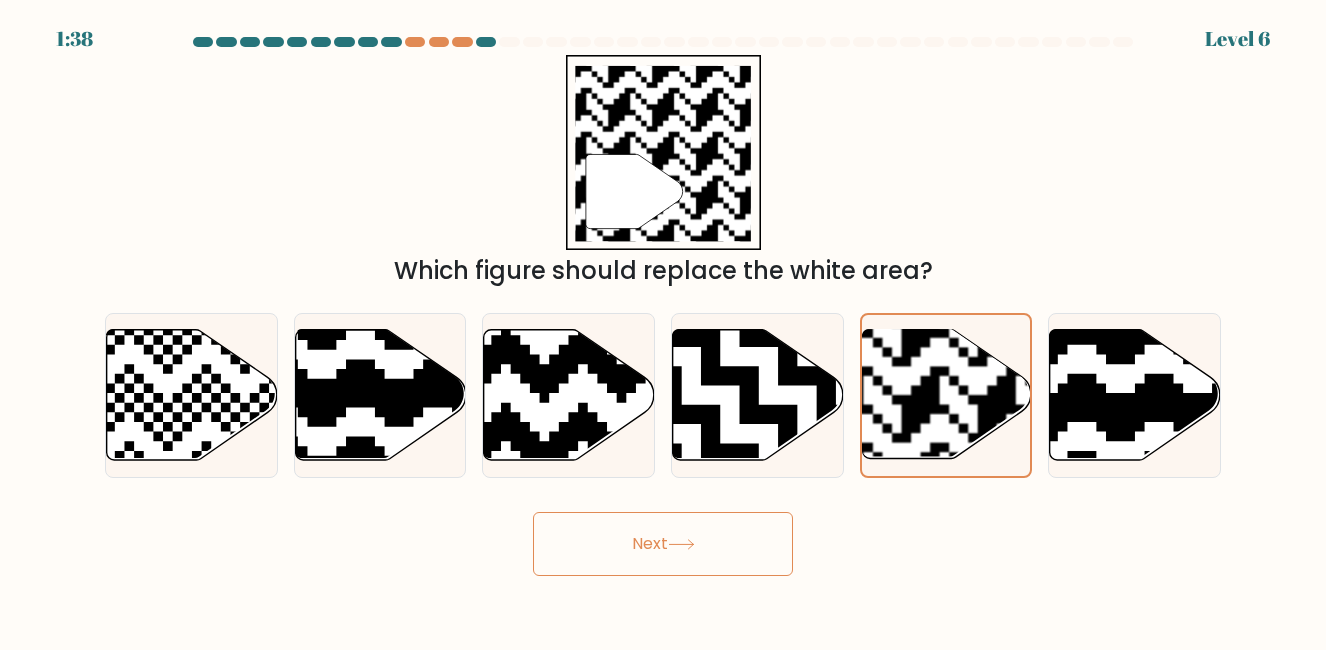 click on "Next" at bounding box center [663, 544] 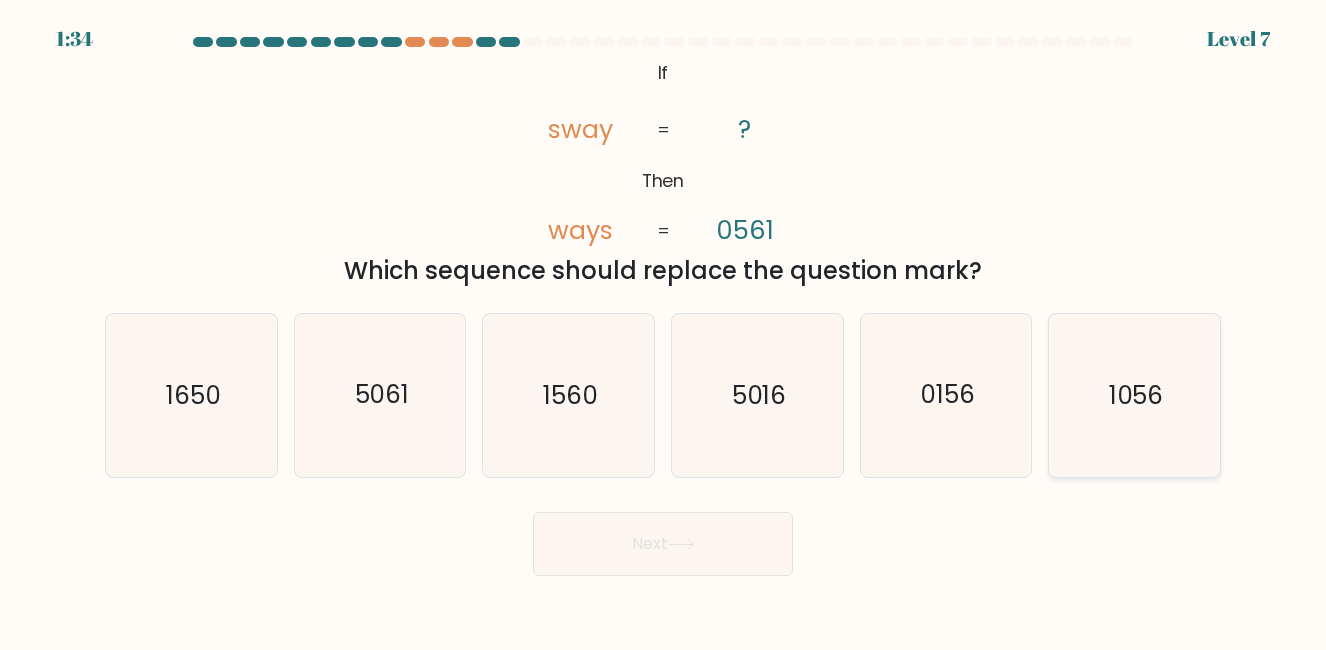 click on "1056" 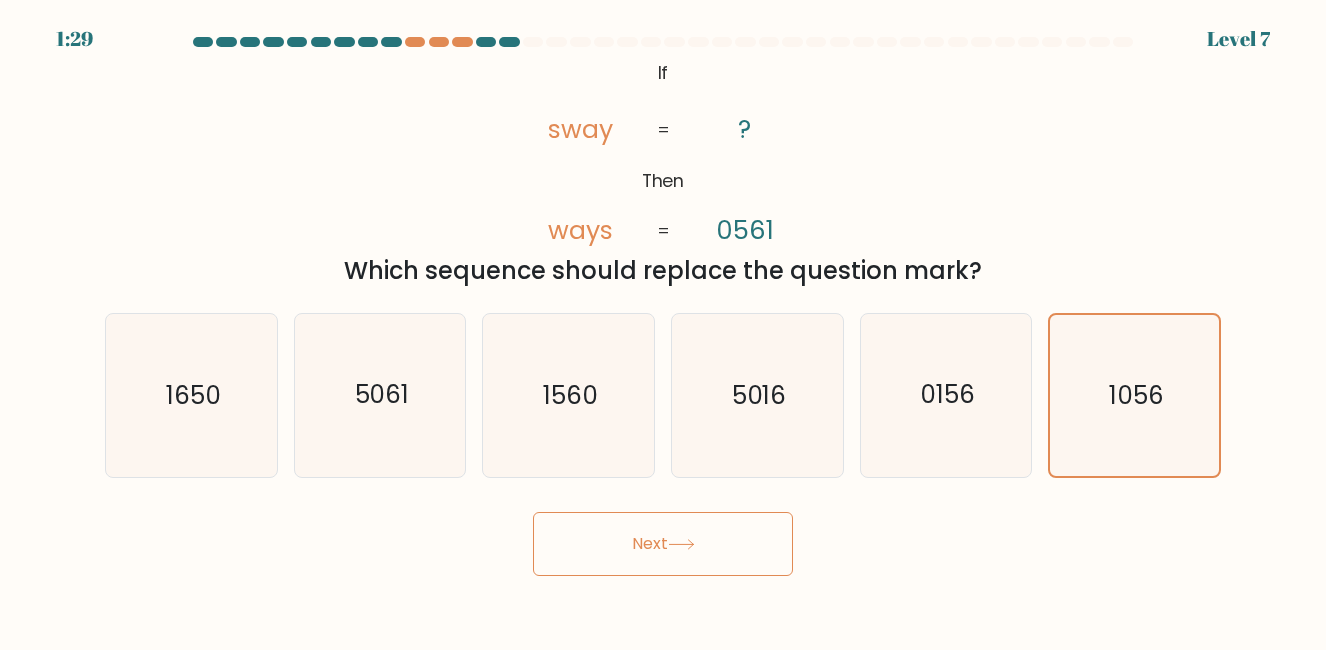 click on "Next" at bounding box center (663, 544) 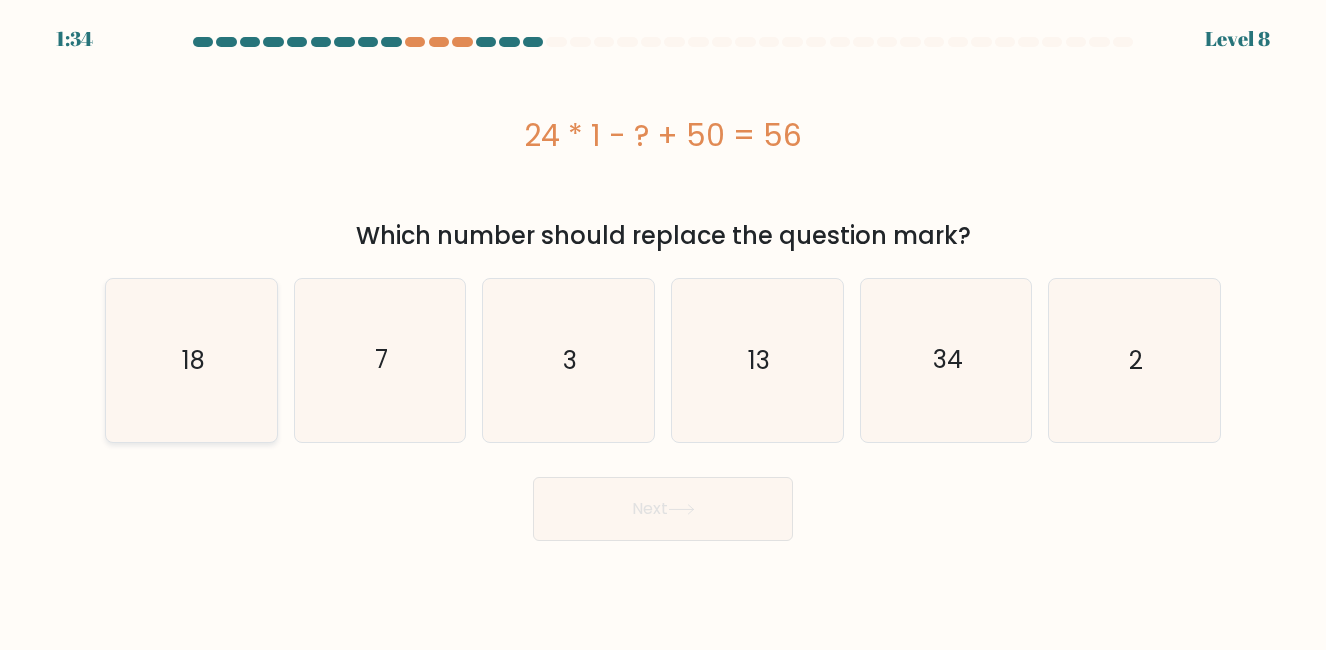 click on "18" 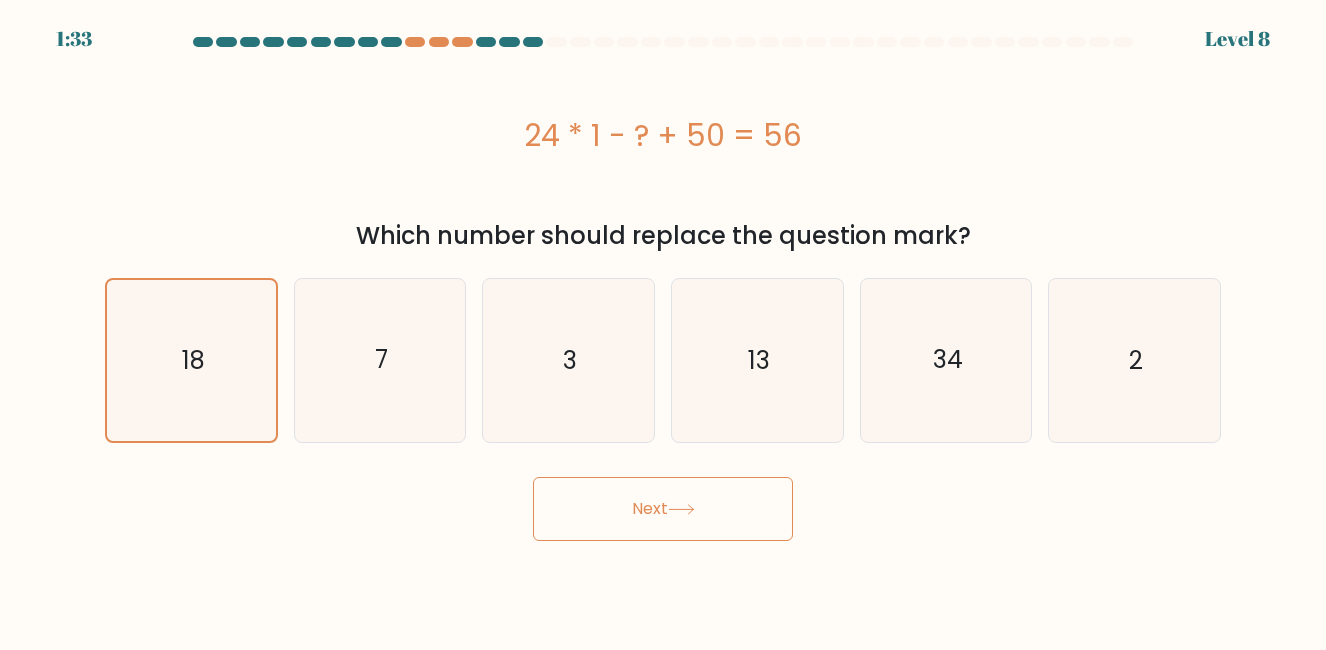 click on "Next" at bounding box center [663, 509] 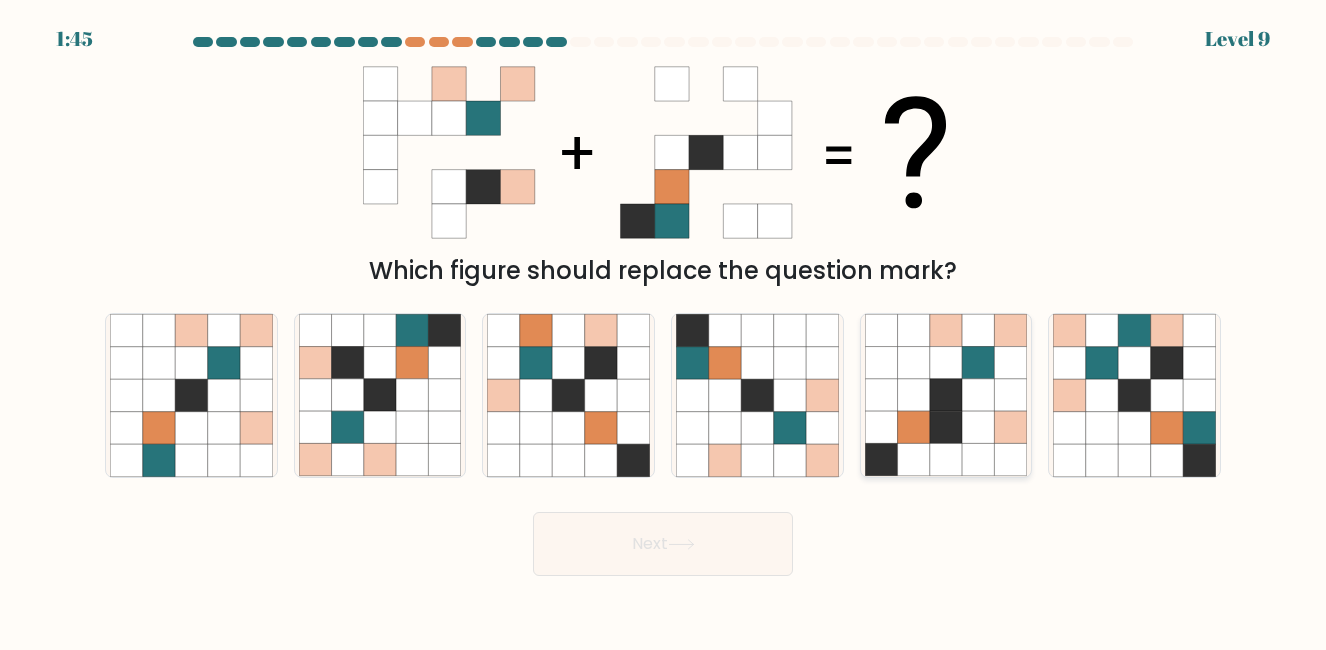 click 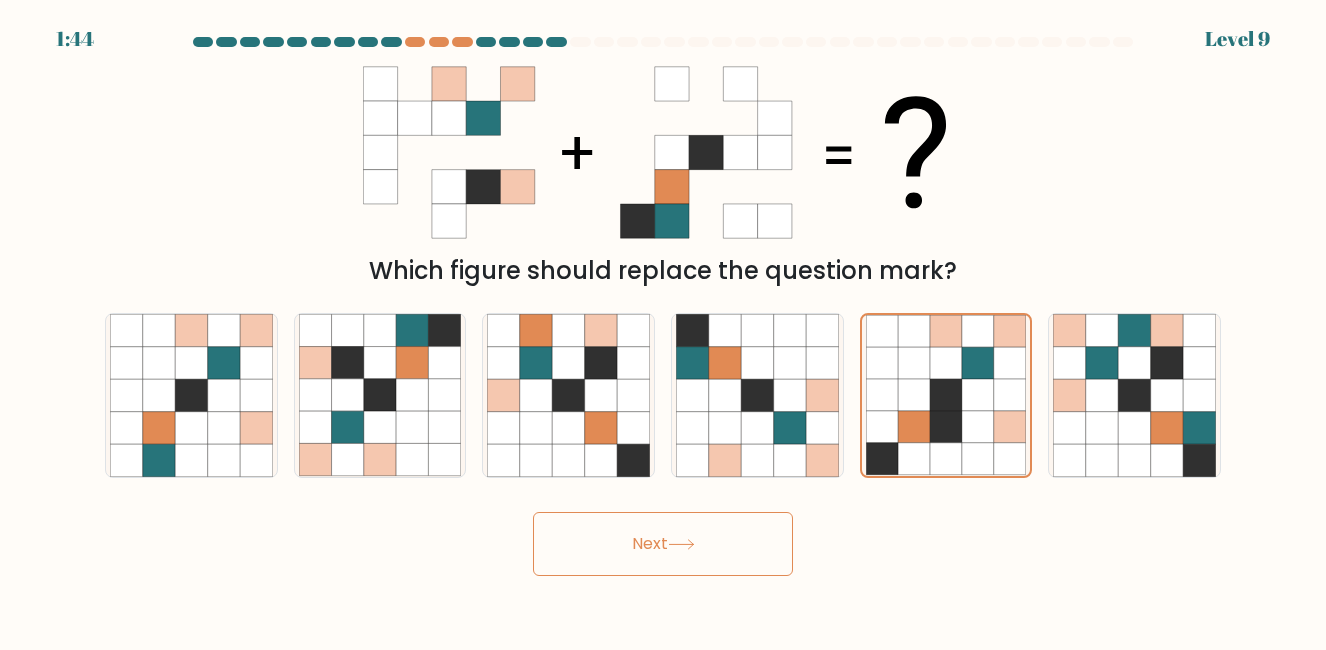 click on "Next" at bounding box center (663, 544) 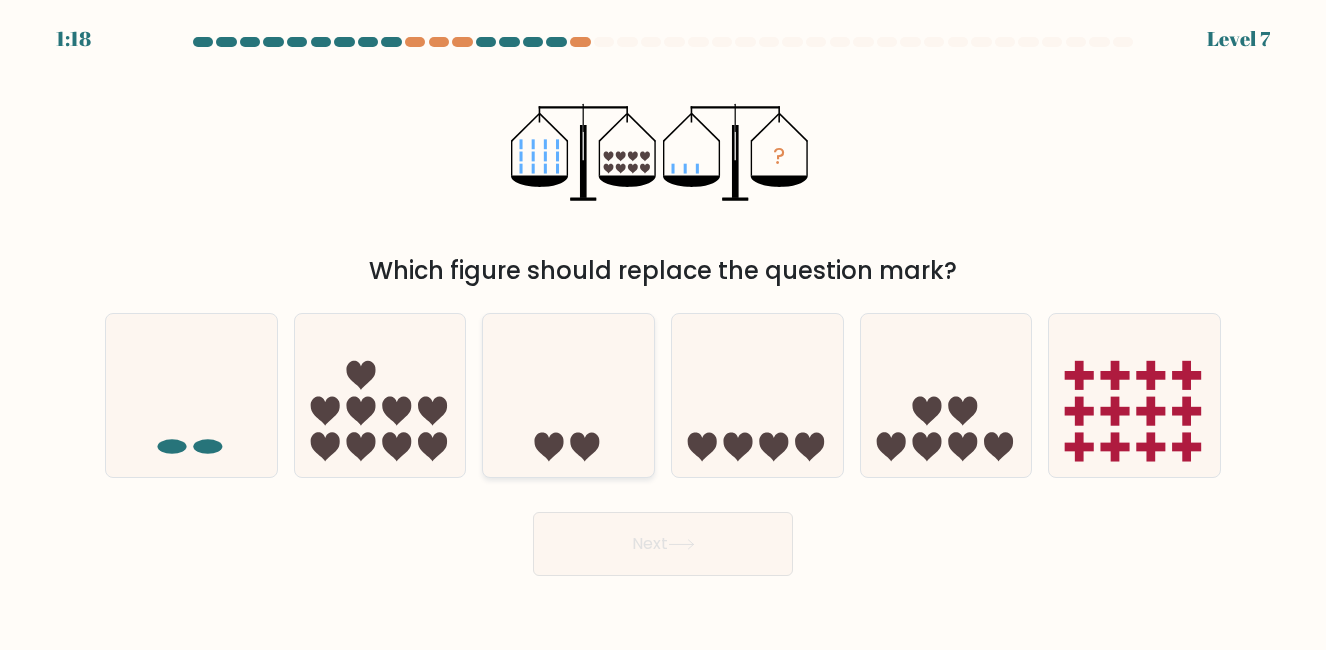 click 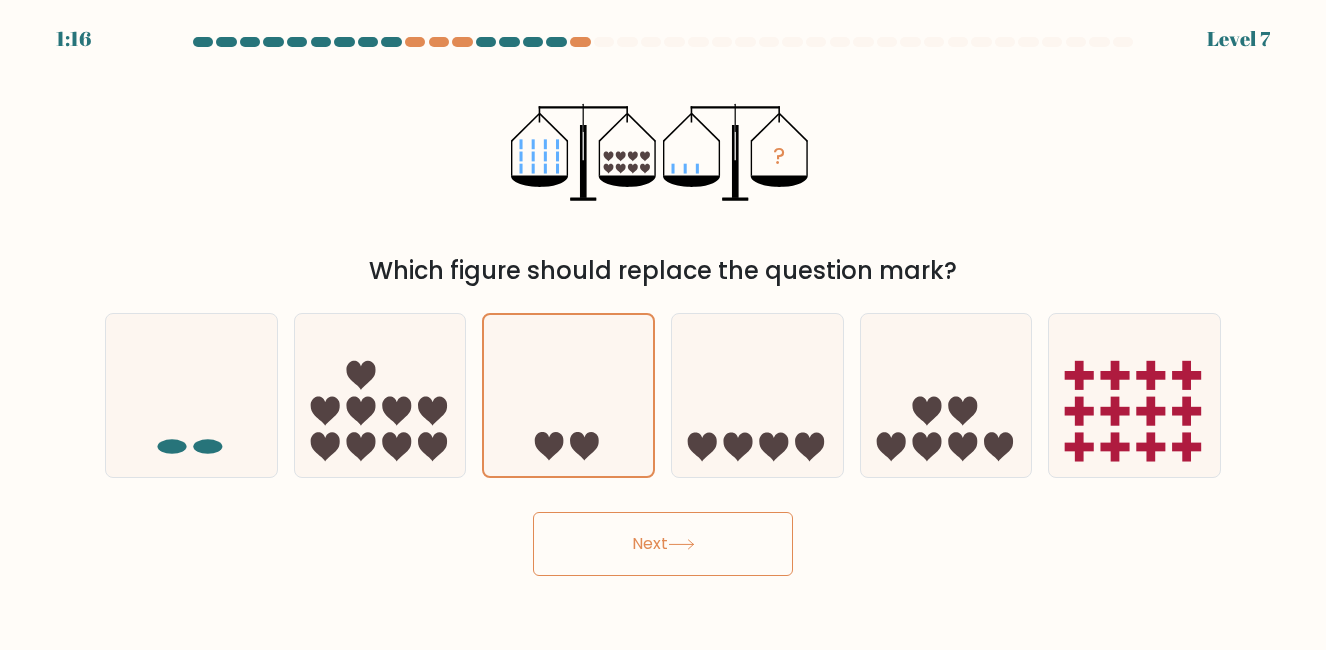 click on "Next" at bounding box center (663, 544) 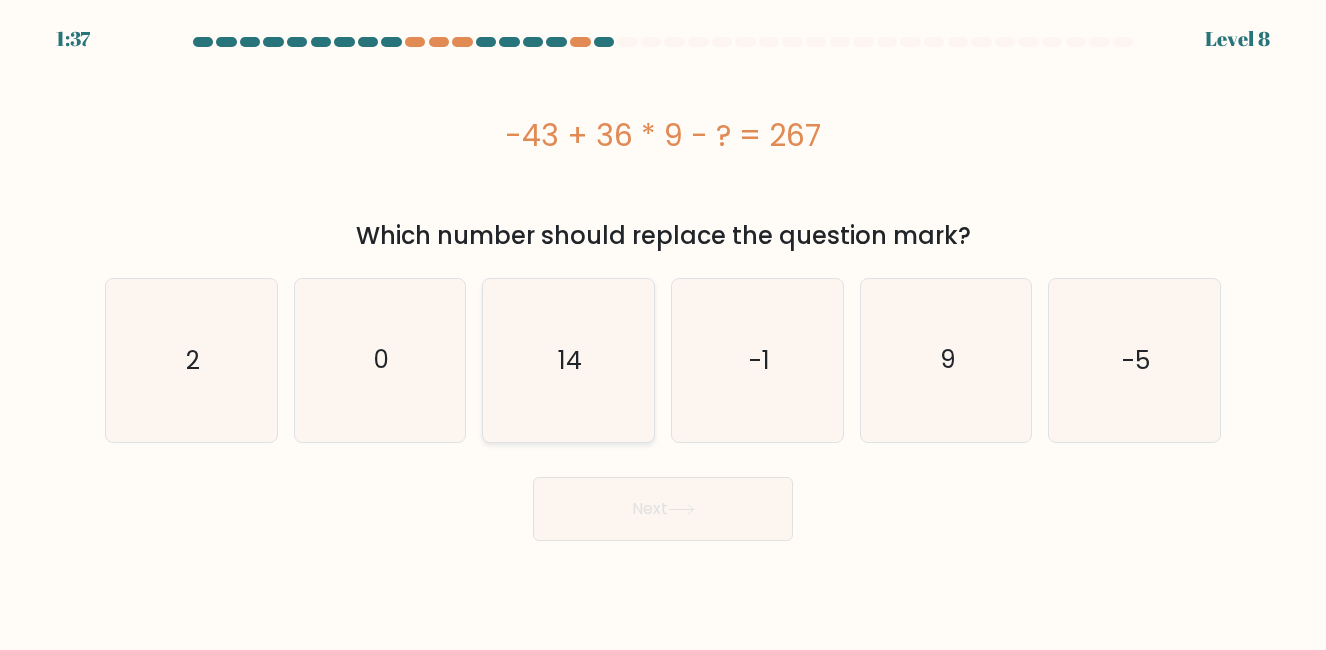 click on "14" 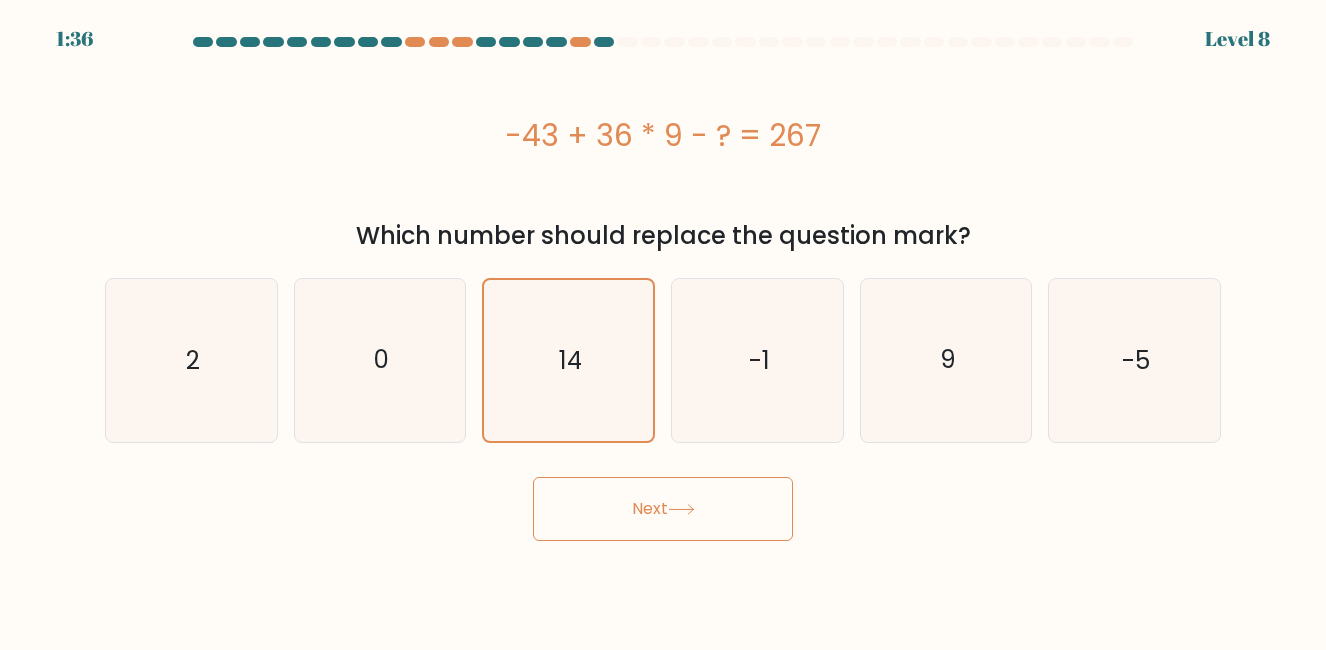 click on "Next" at bounding box center [663, 509] 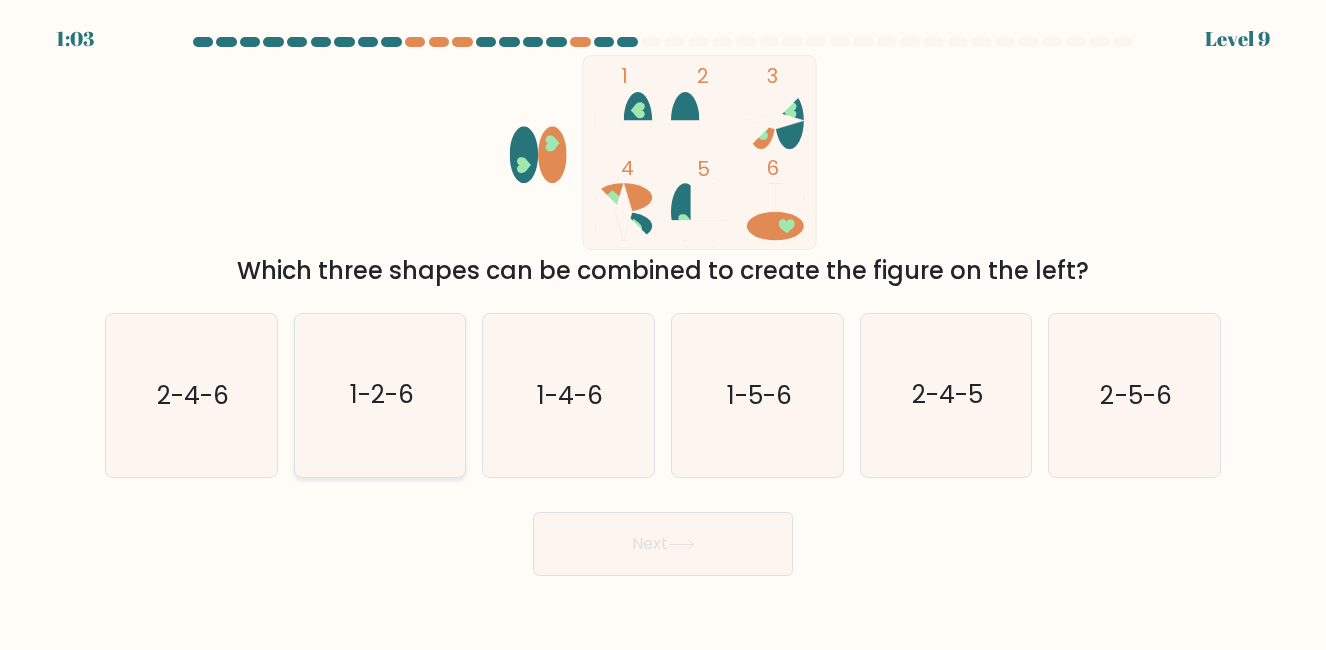click on "1-2-6" 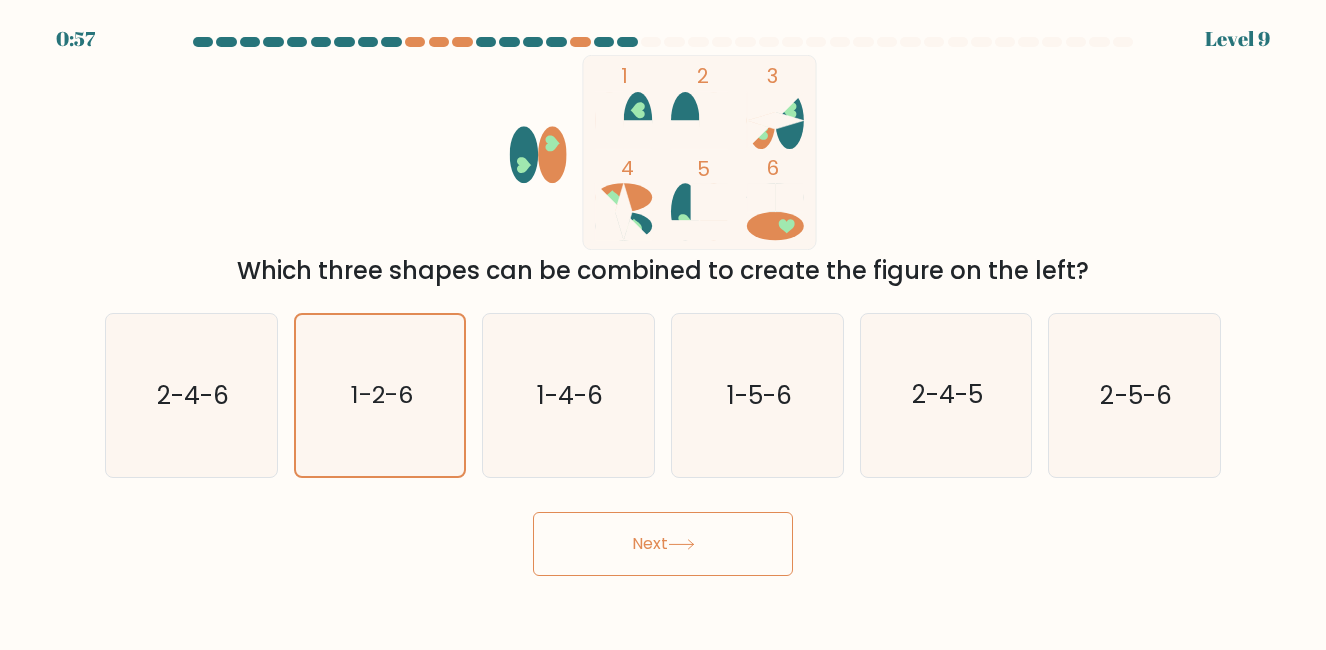 click on "Next" at bounding box center [663, 544] 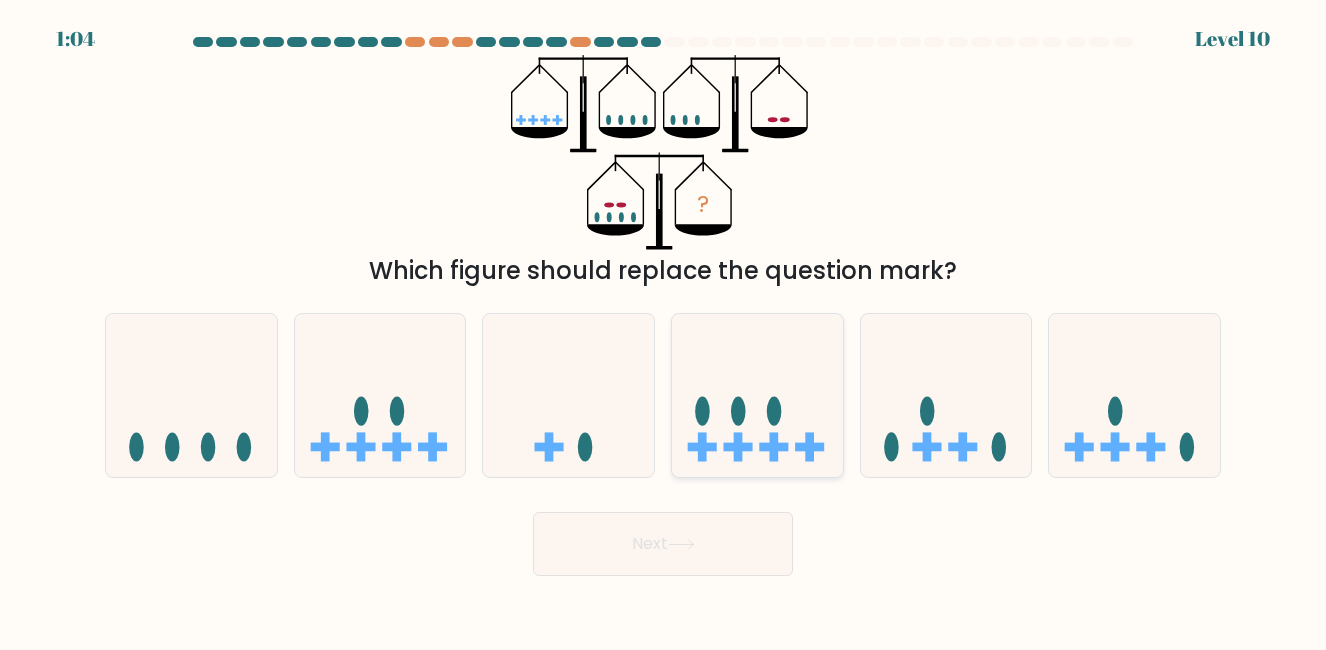 click 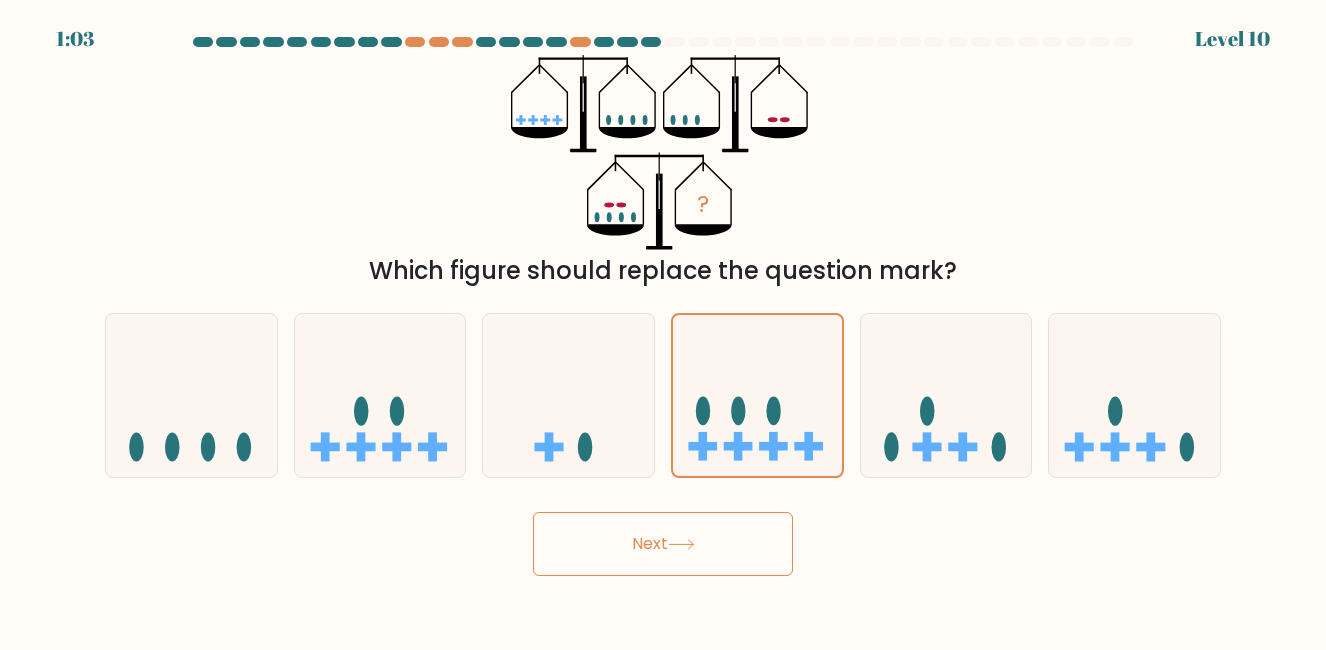 click on "Next" at bounding box center (663, 544) 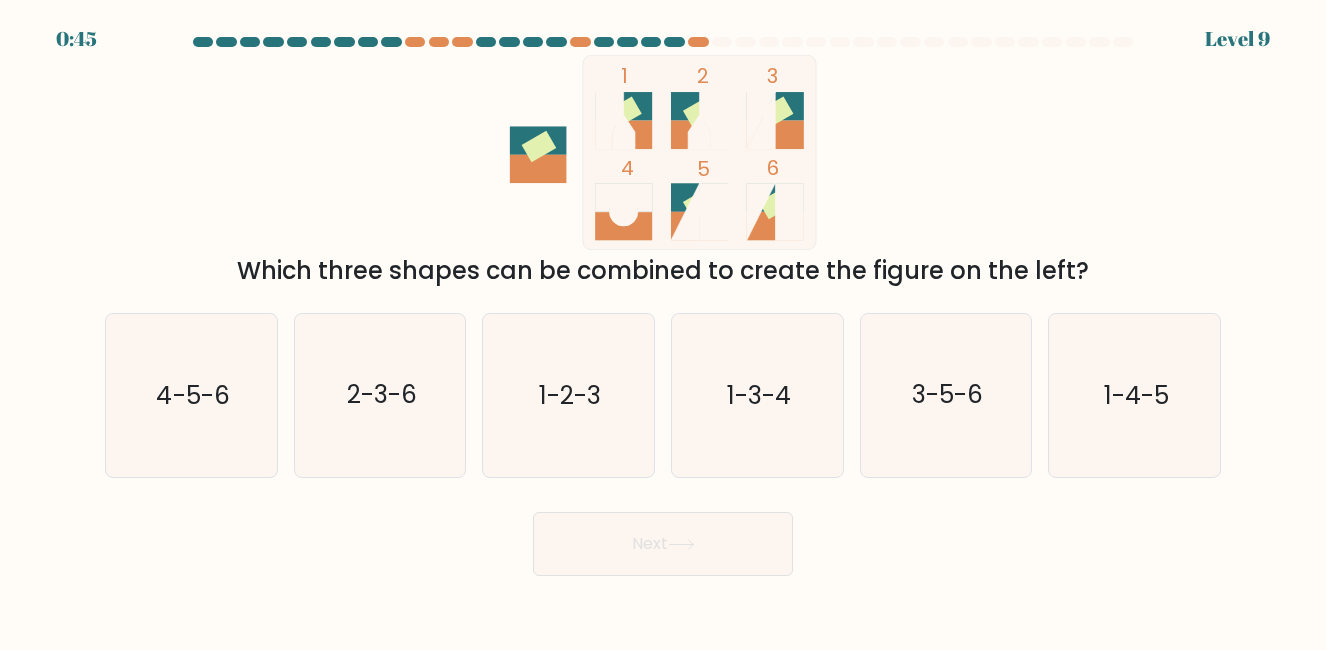 scroll, scrollTop: 0, scrollLeft: 0, axis: both 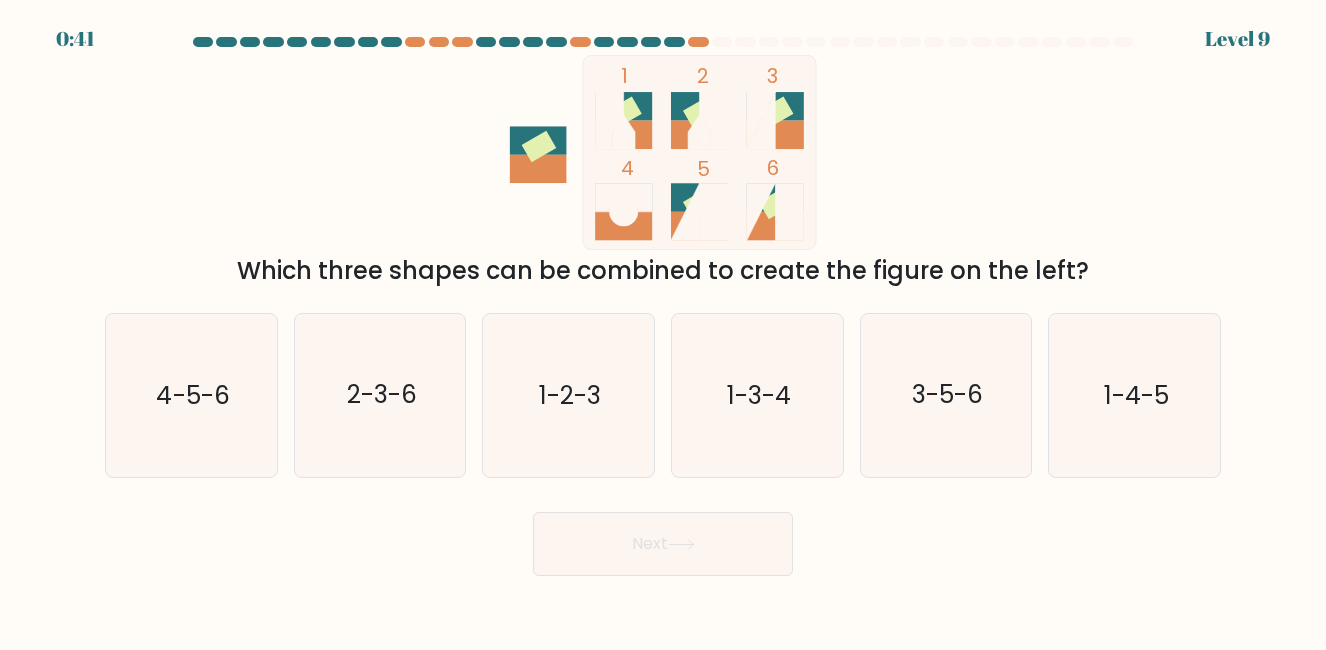 click on "3-5-6" 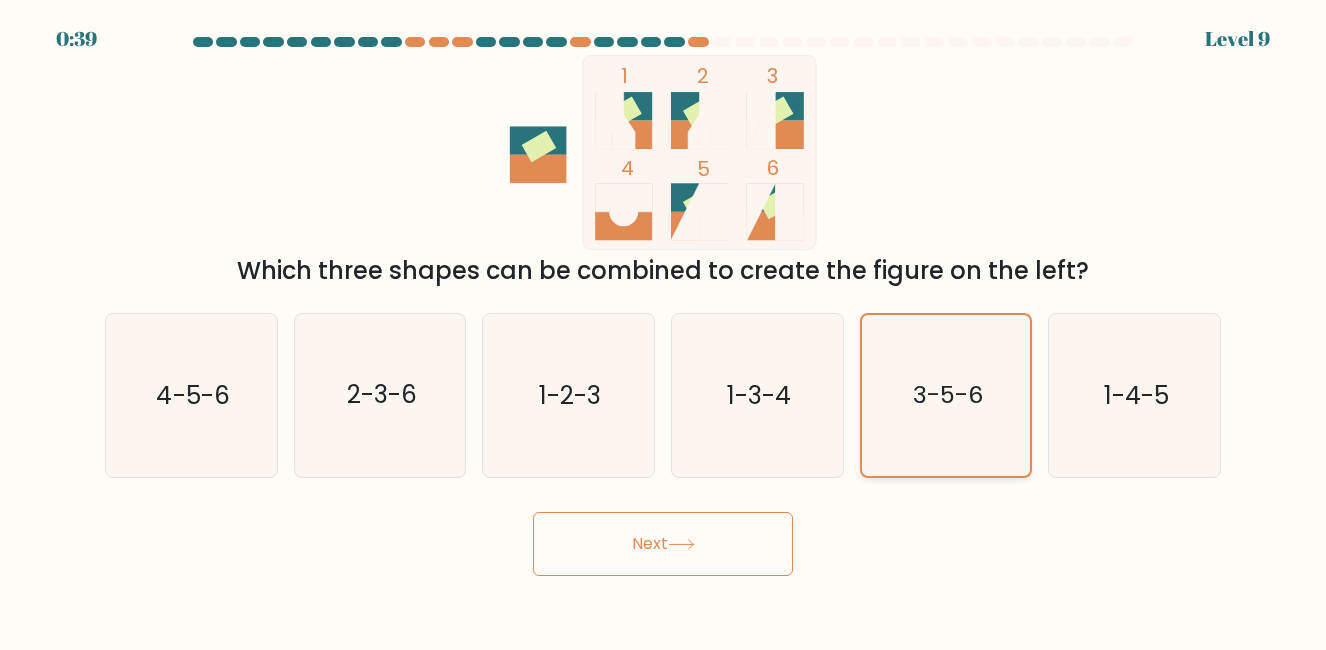 click on "3-5-6" 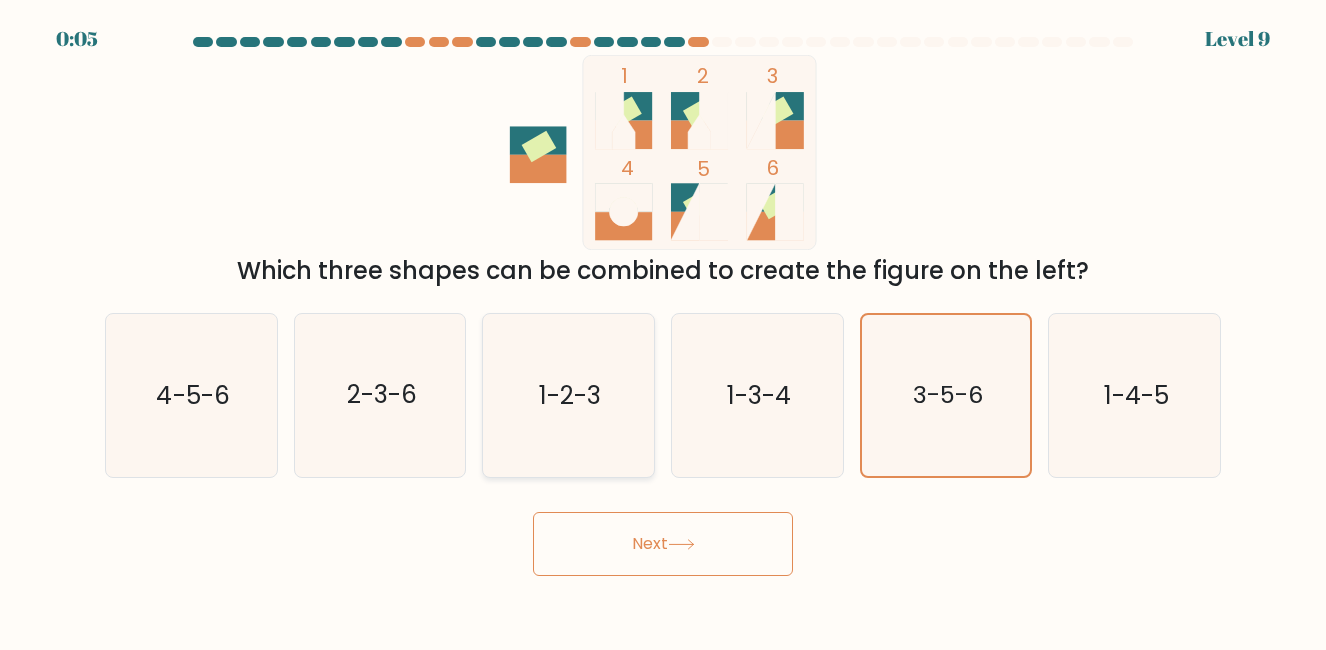 click on "1-2-3" 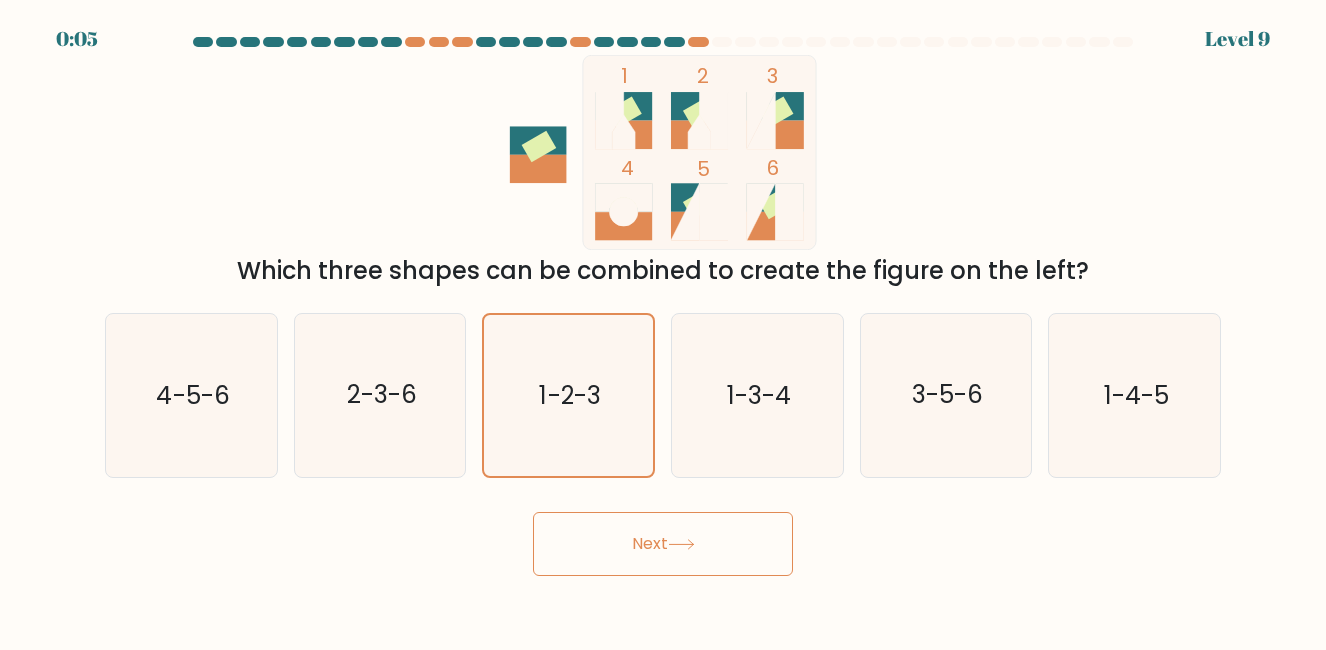 click on "Next" at bounding box center [663, 544] 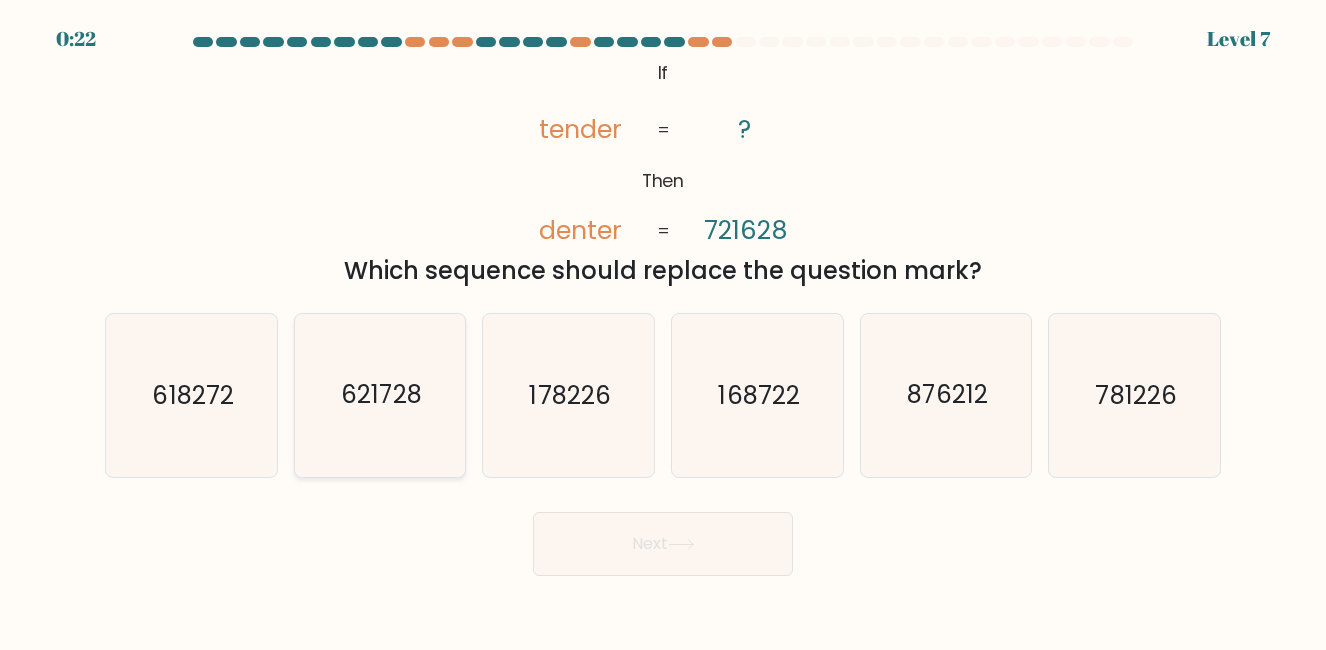 click on "621728" 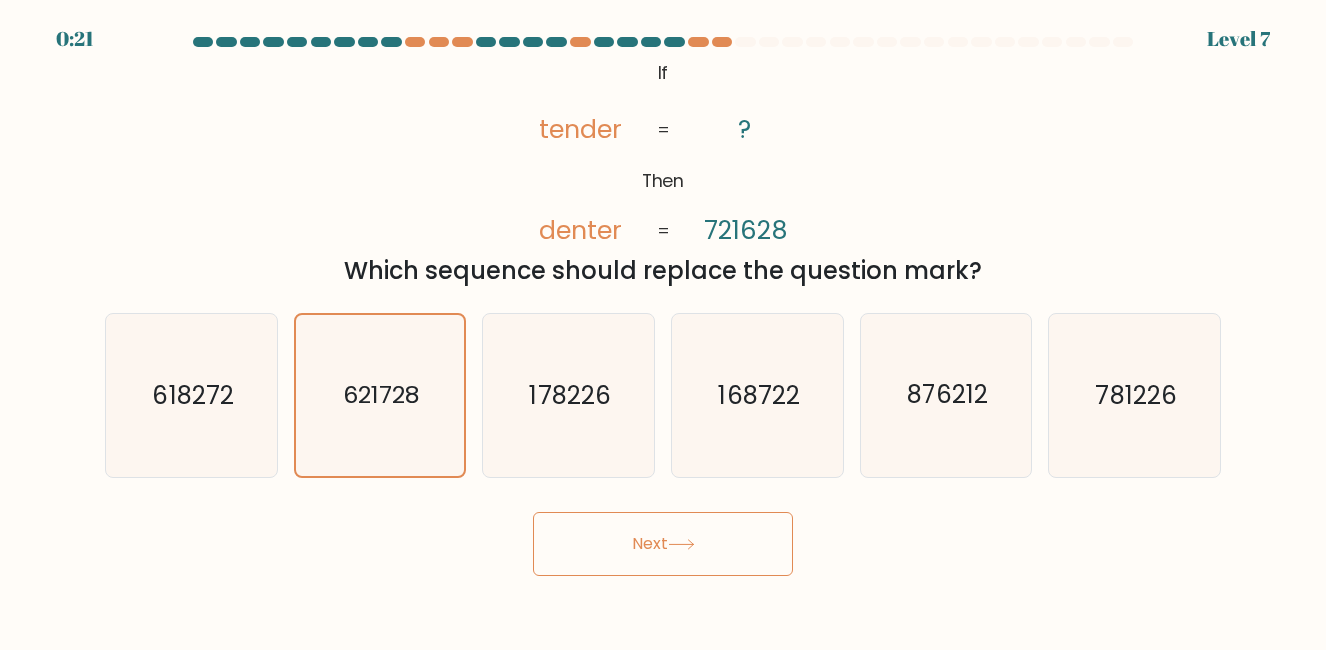 click on "Next" at bounding box center [663, 544] 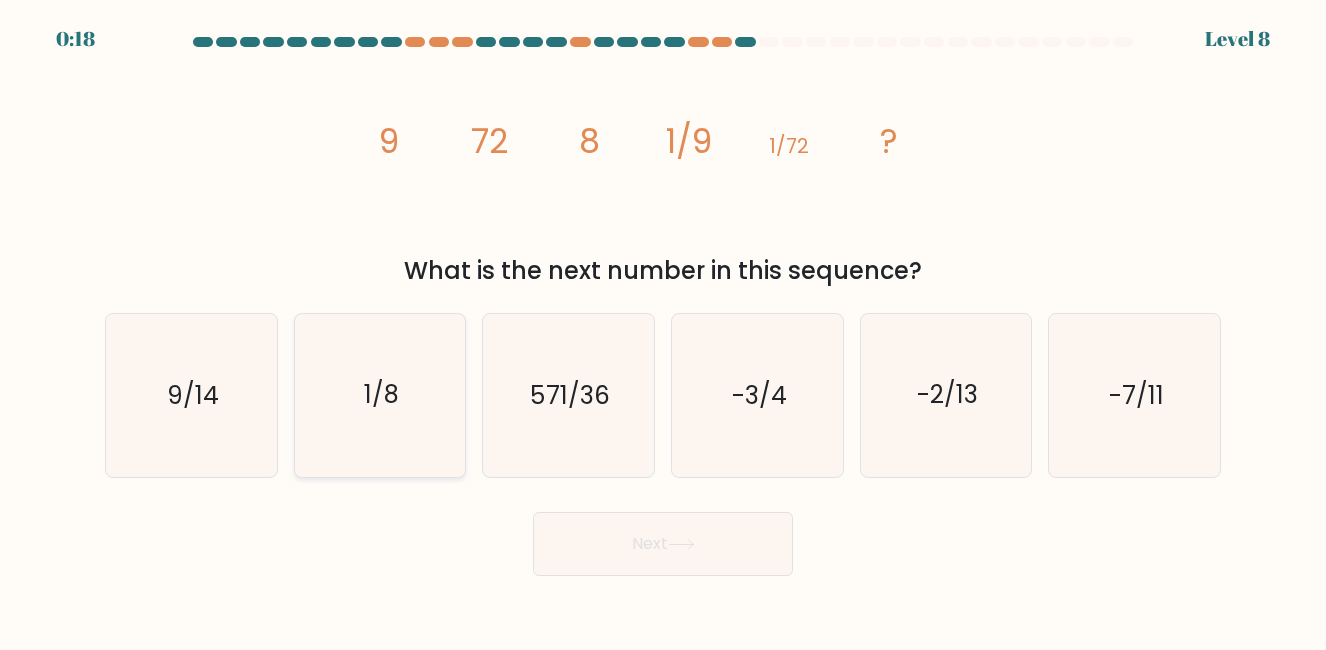 click on "1/8" 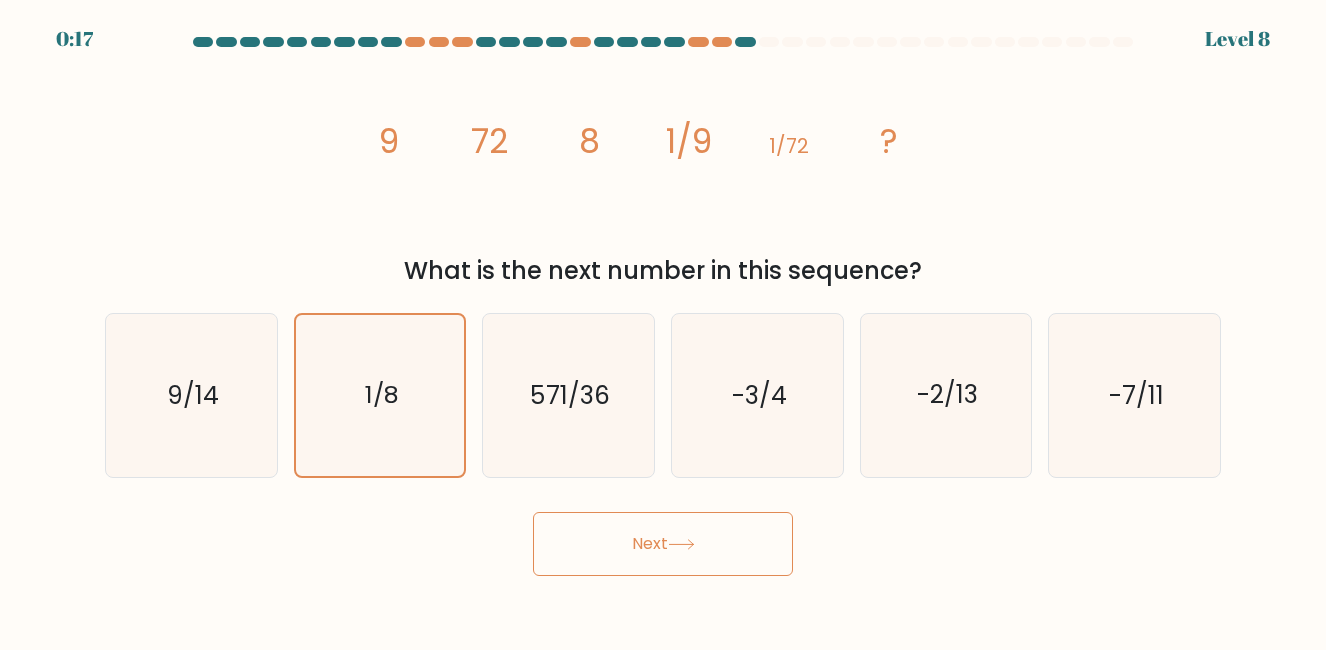 click on "Next" at bounding box center [663, 544] 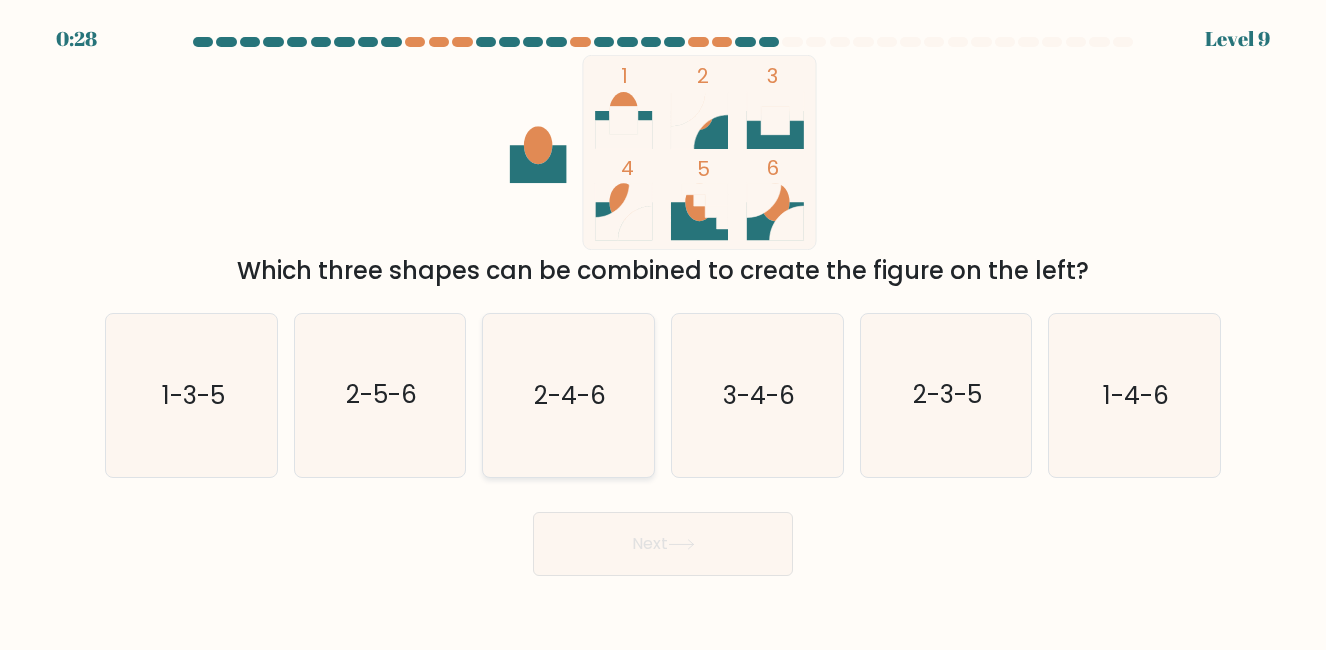 click on "2-4-6" 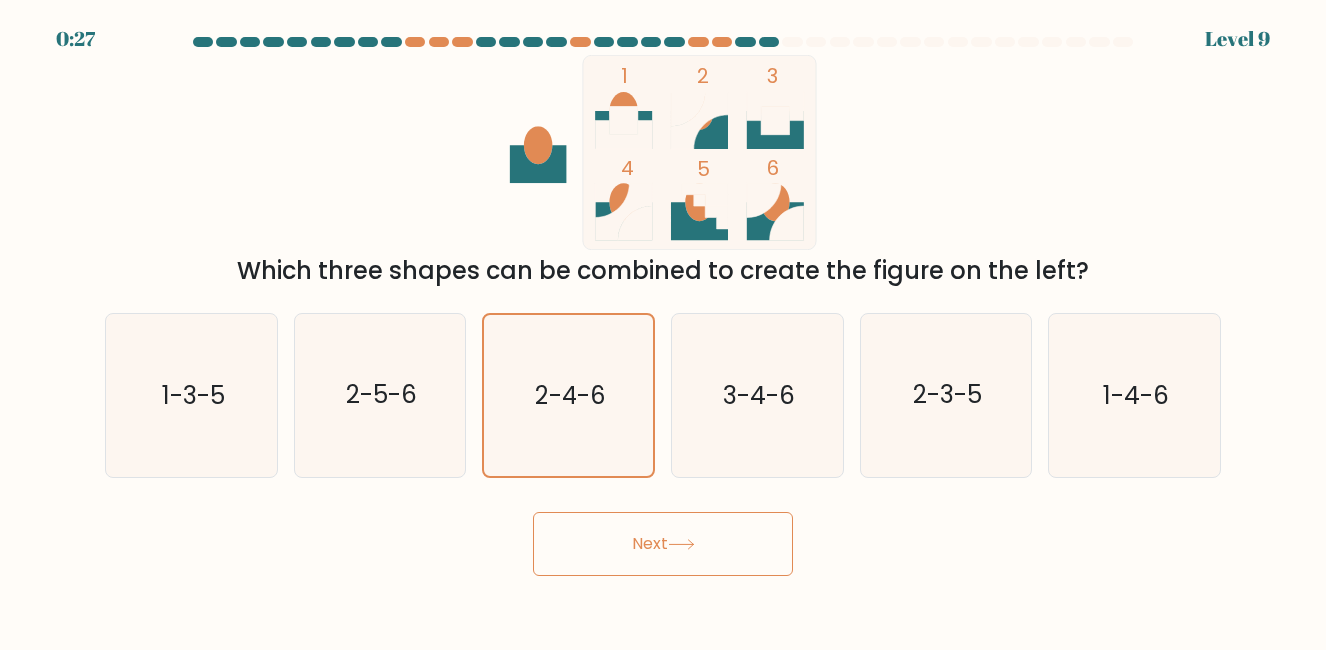 click on "Next" at bounding box center [663, 544] 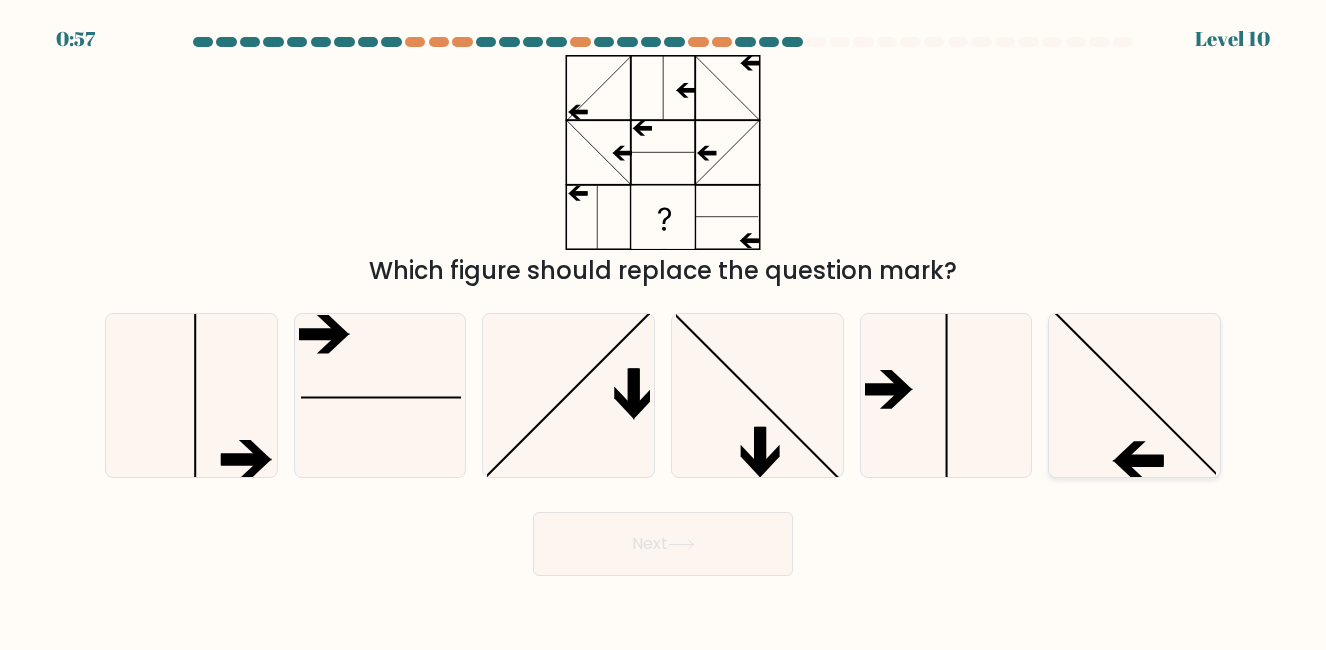 click 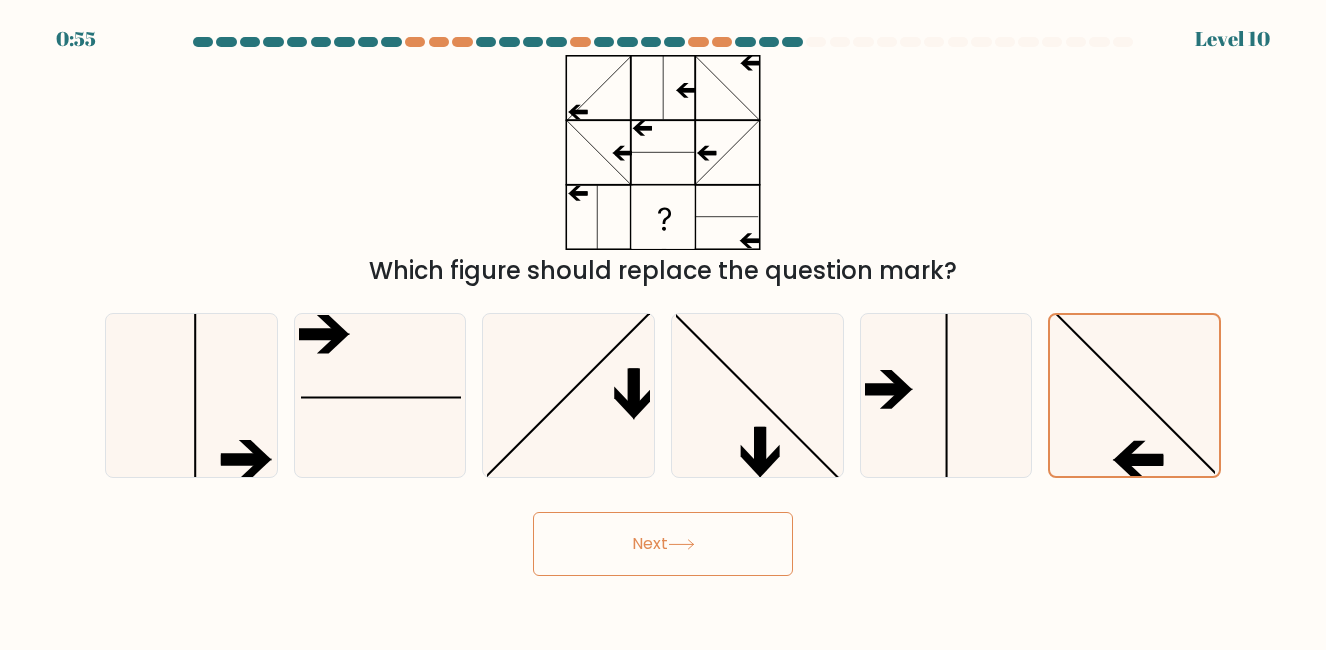 click 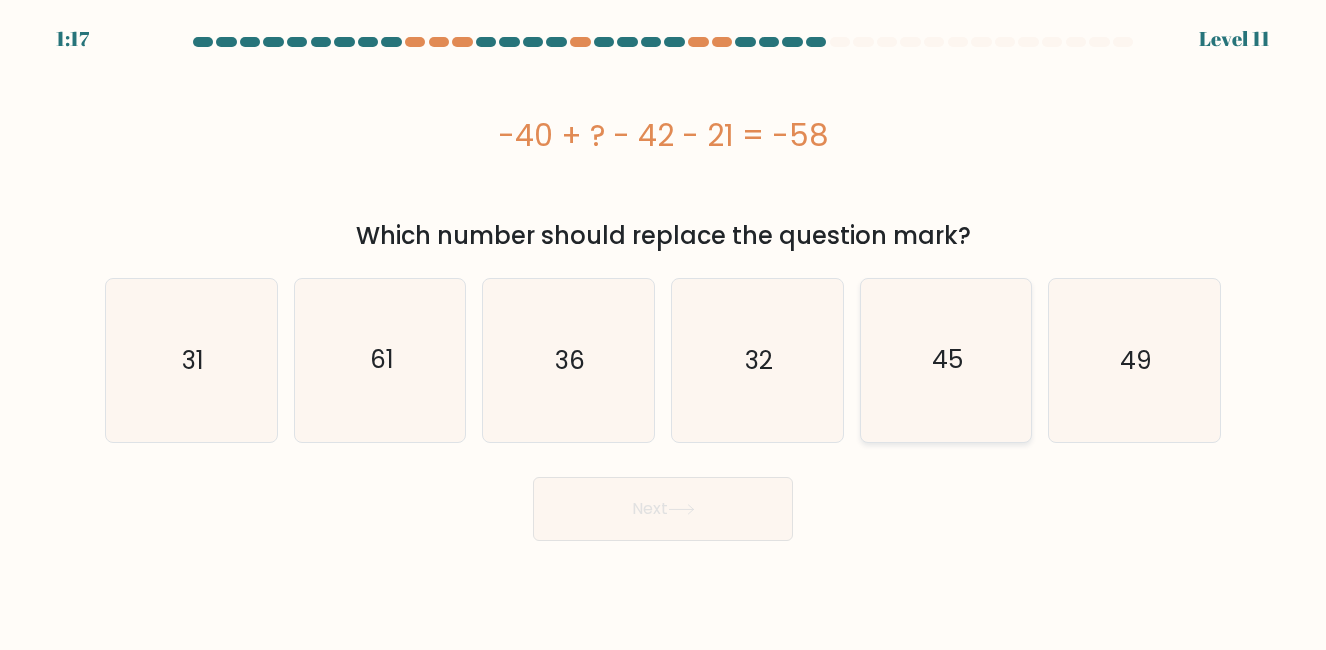 click on "45" 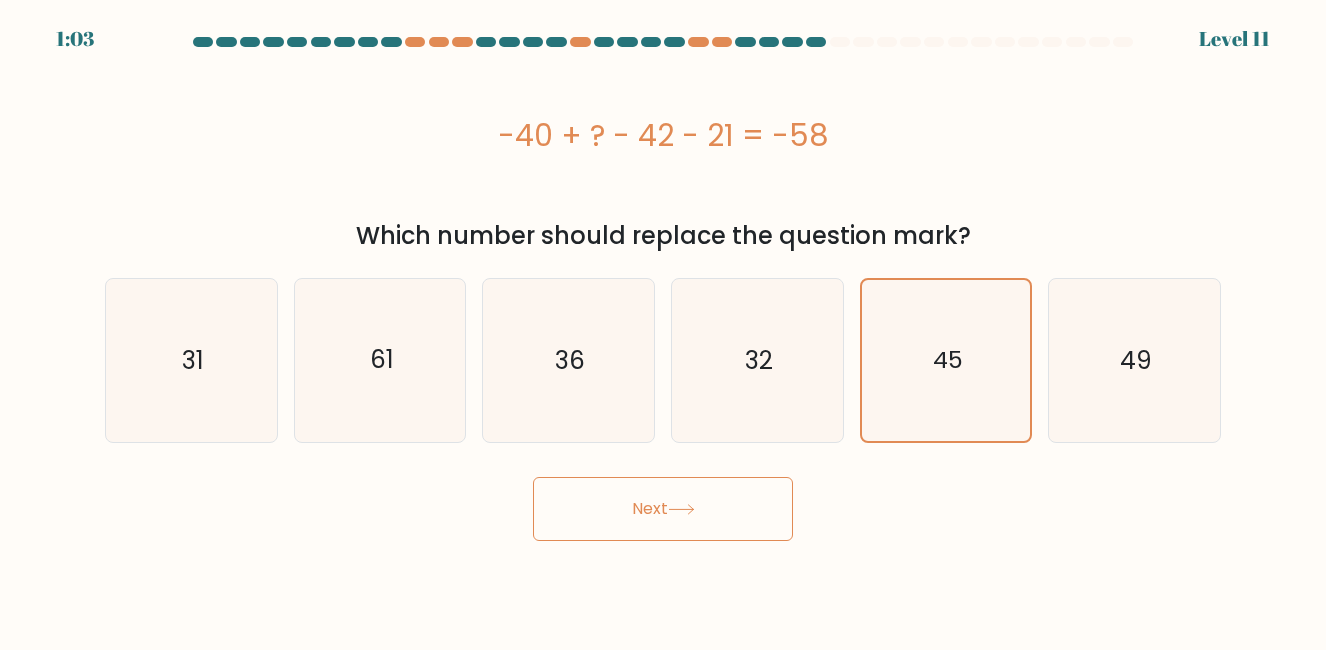 click on "Next" at bounding box center (663, 509) 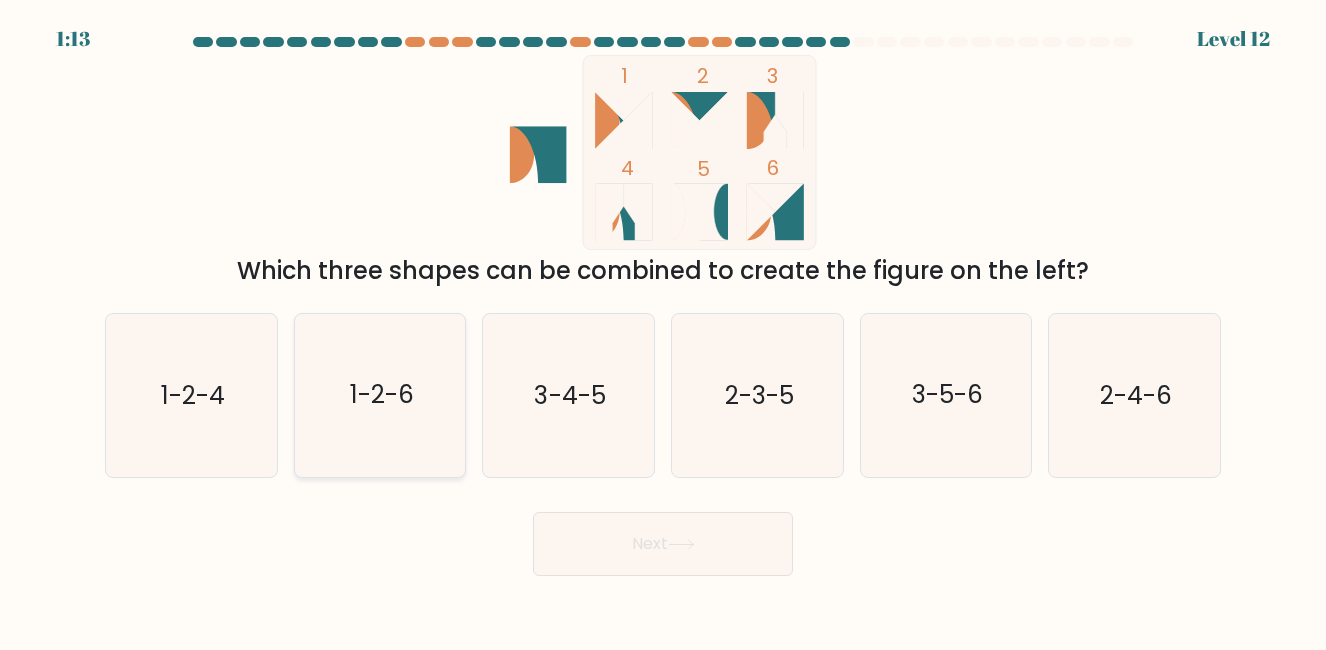 click on "1-2-6" 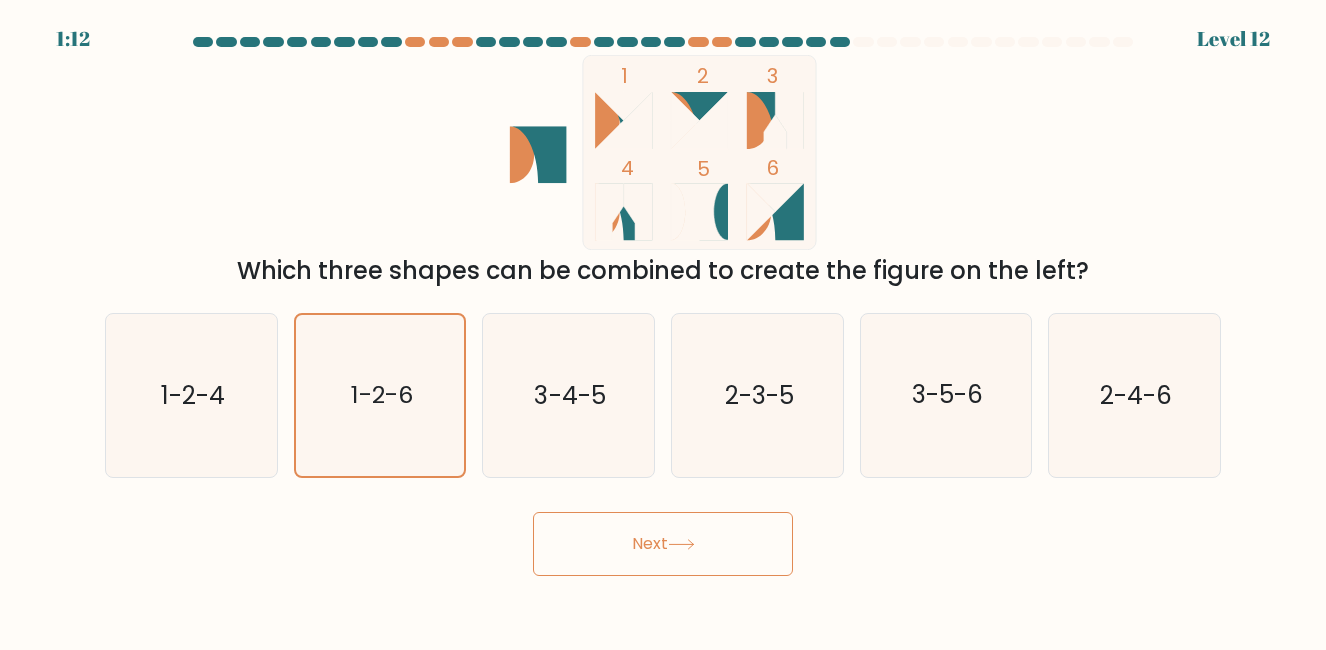 click on "Next" at bounding box center (663, 544) 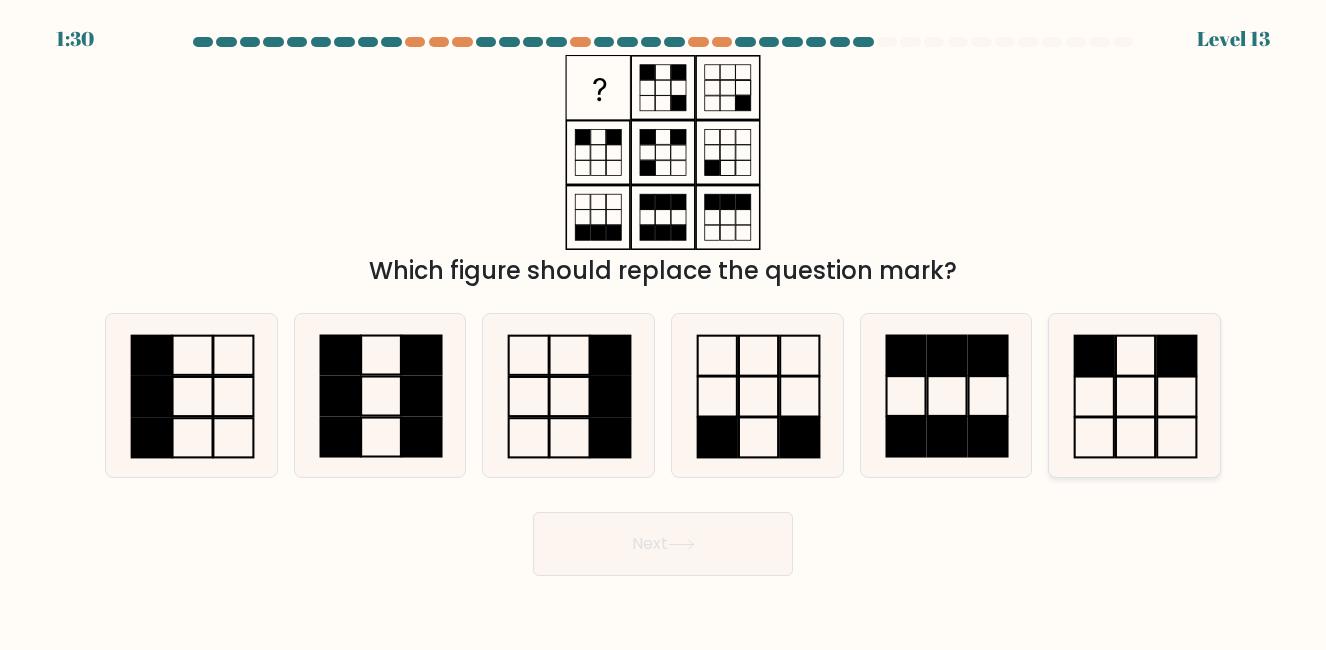 click 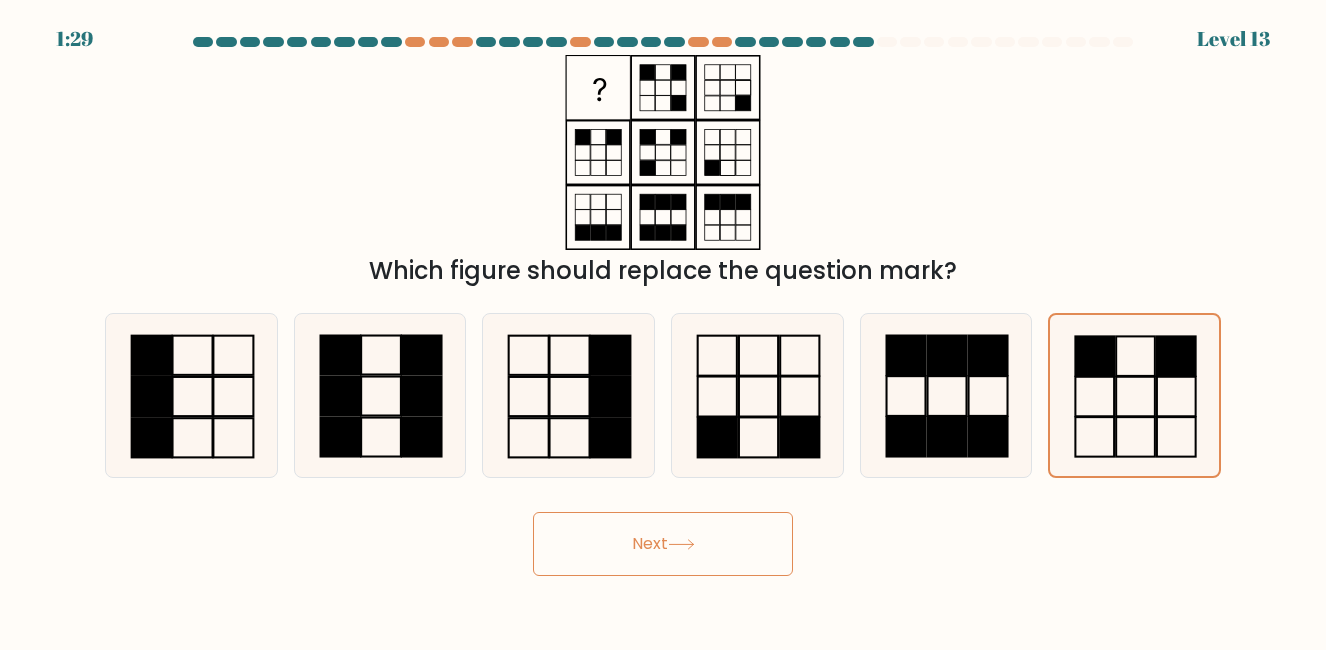 click on "Next" at bounding box center (663, 544) 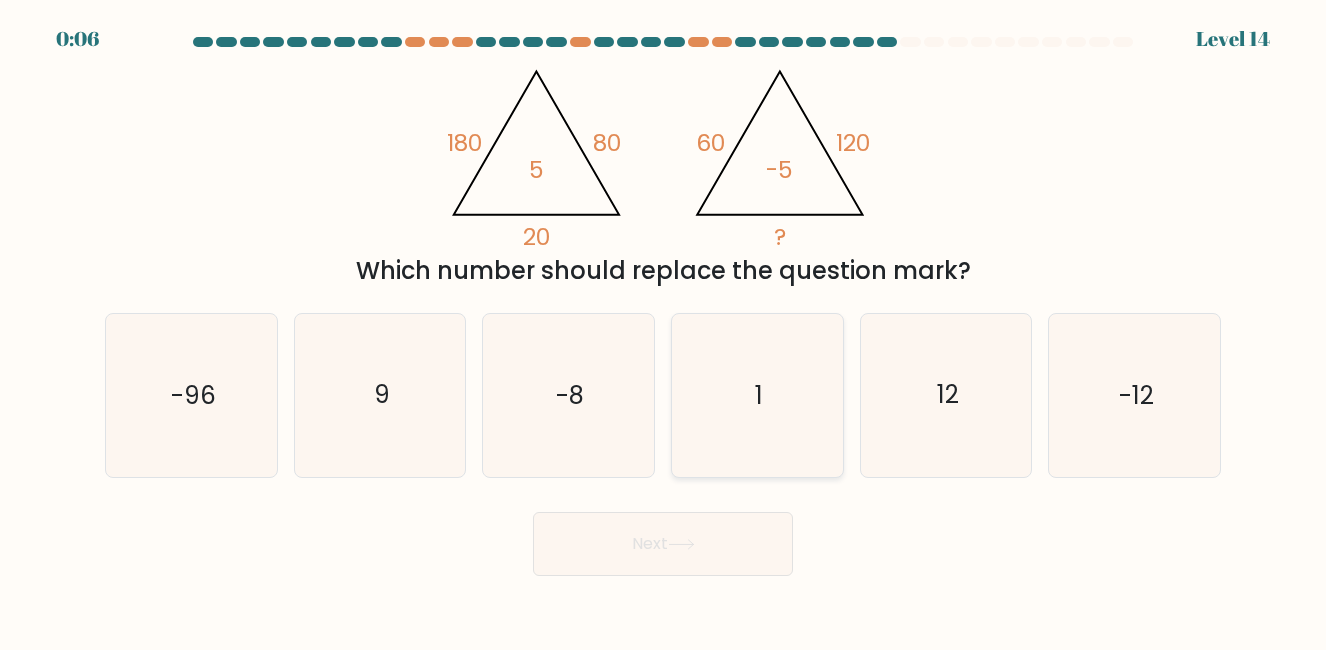 click on "1" 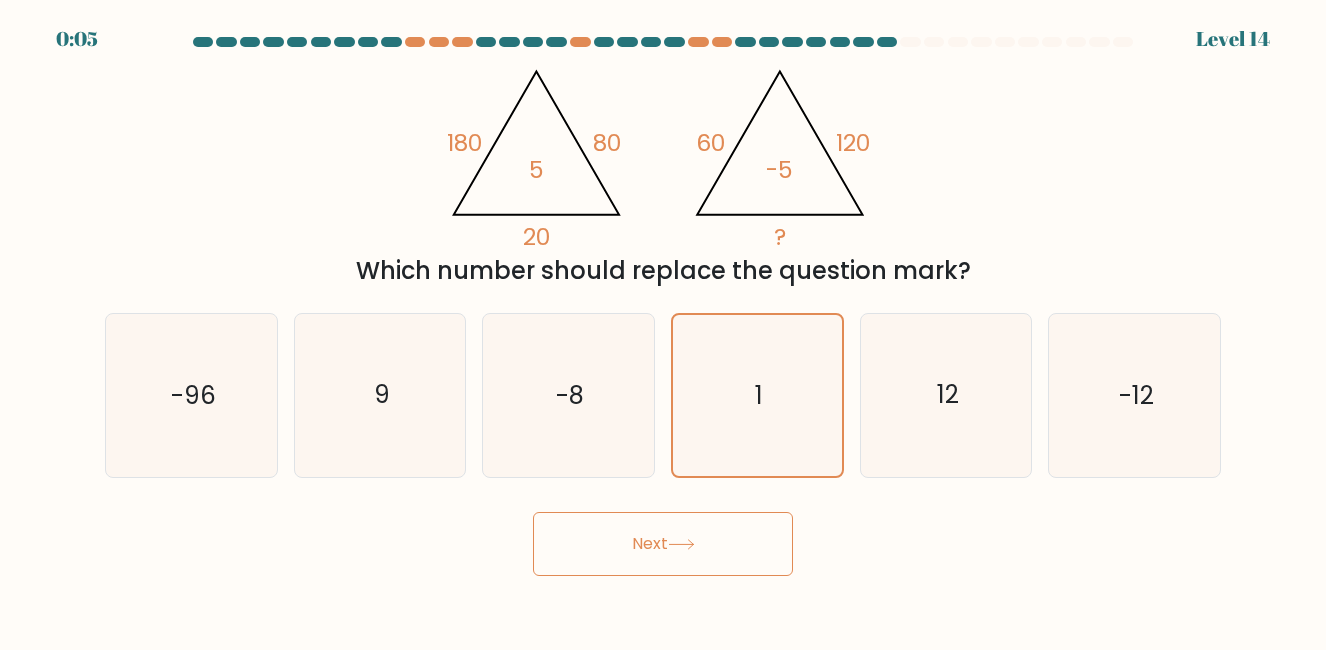 click on "Next" at bounding box center [663, 544] 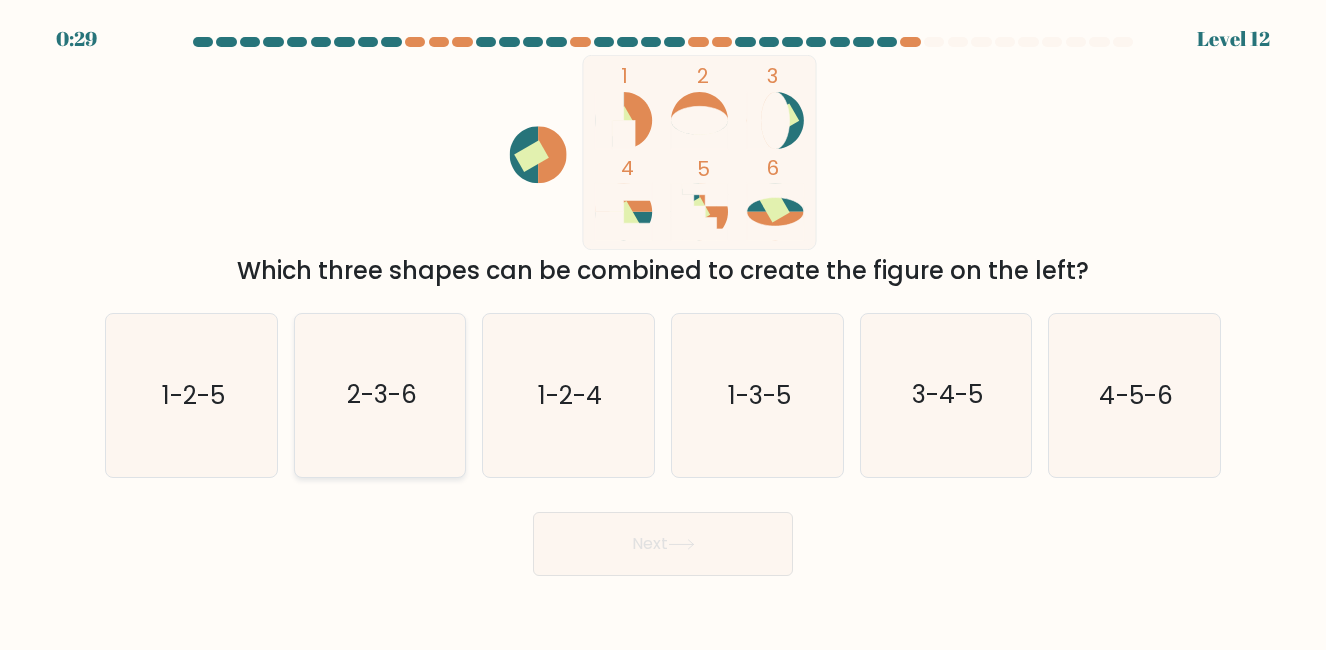 click on "2-3-6" 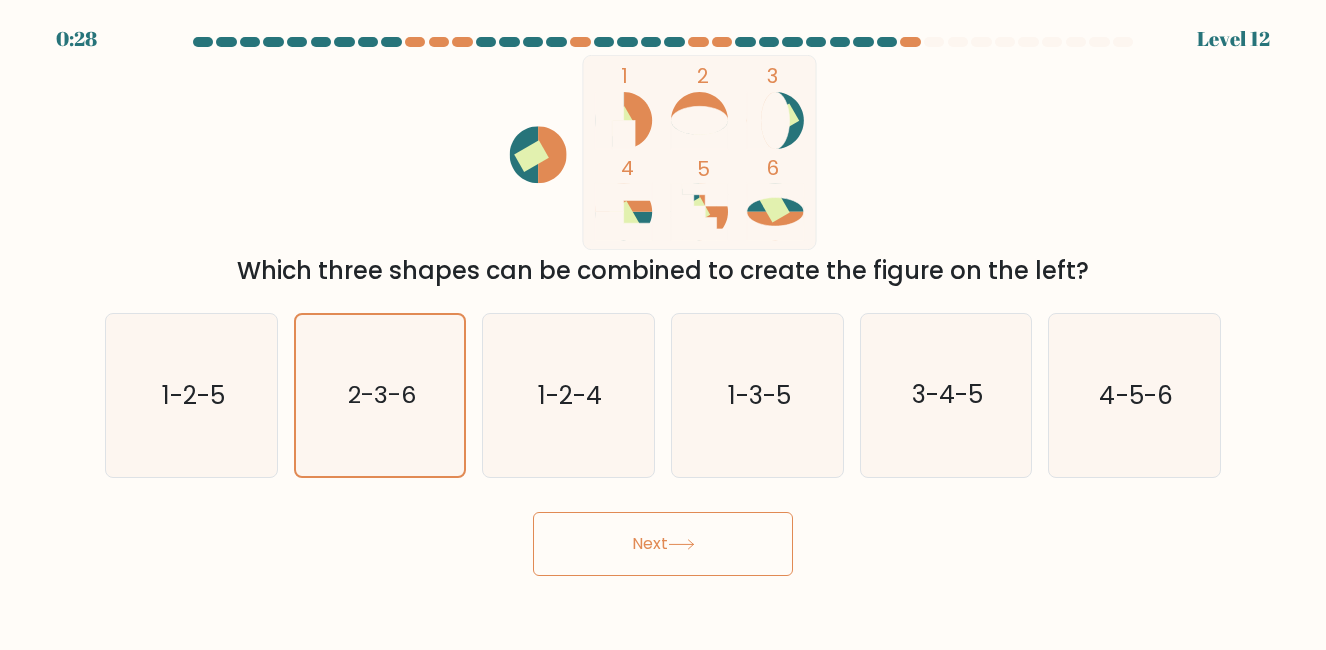 click on "Next" at bounding box center [663, 544] 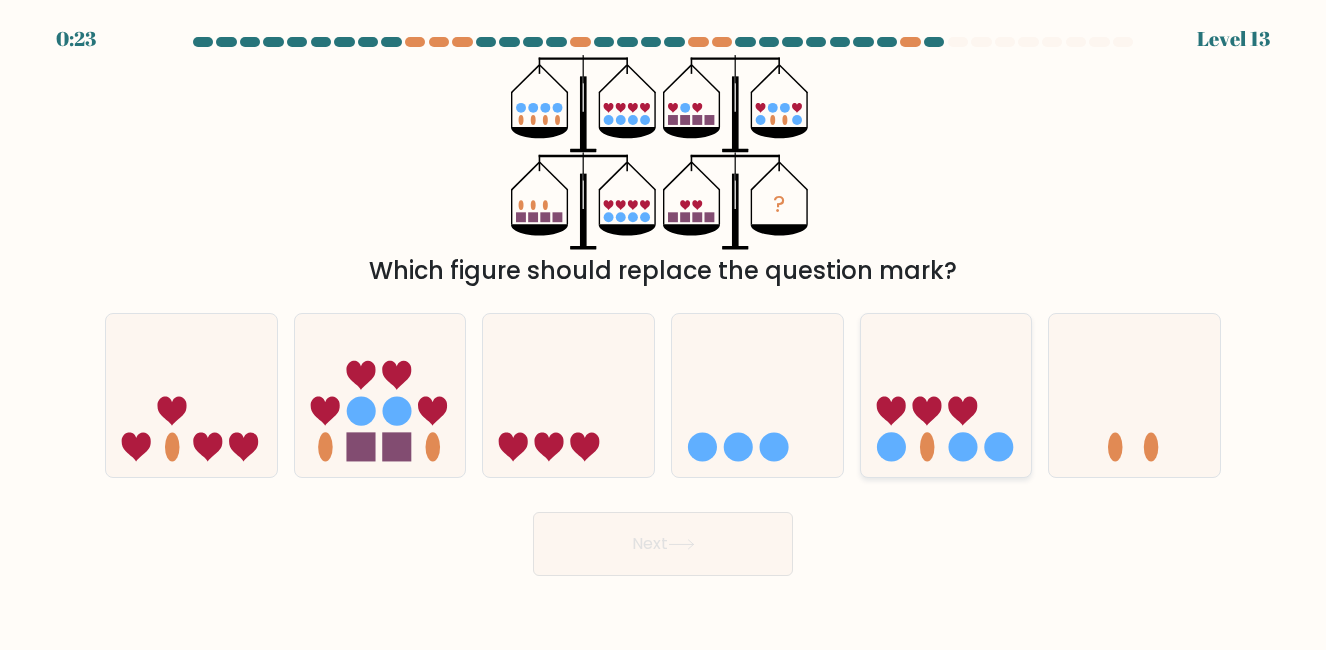 click 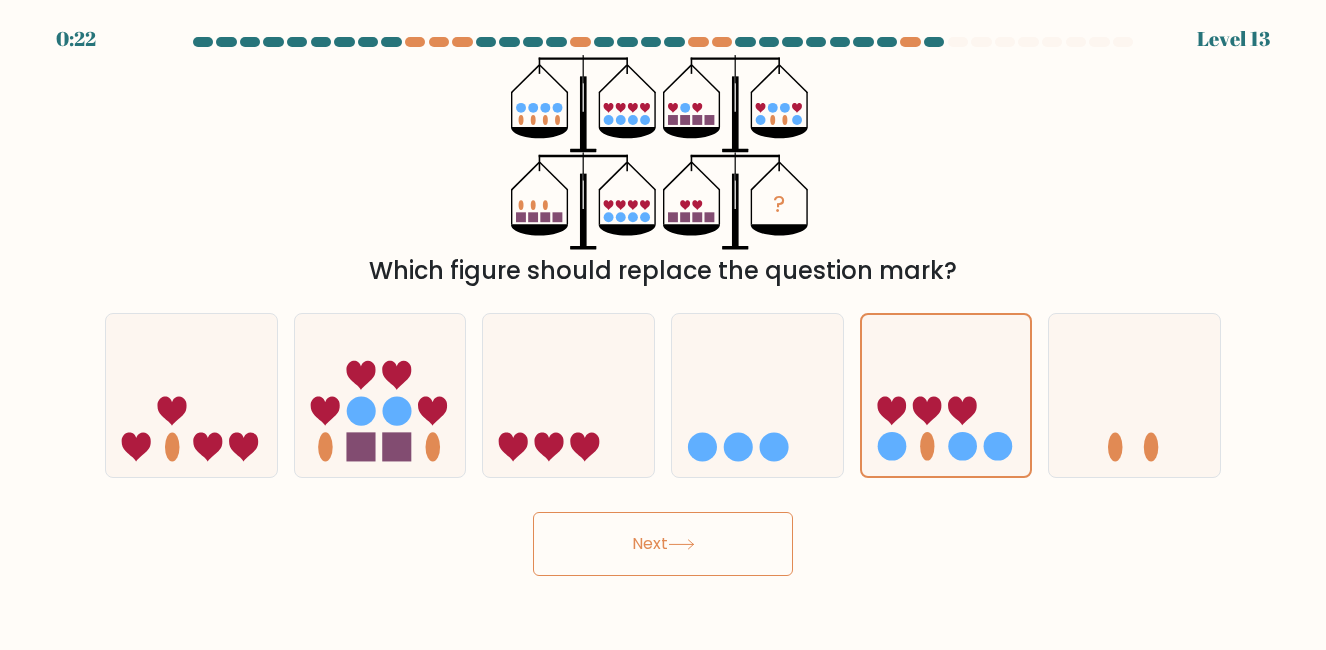 click on "Next" at bounding box center [663, 544] 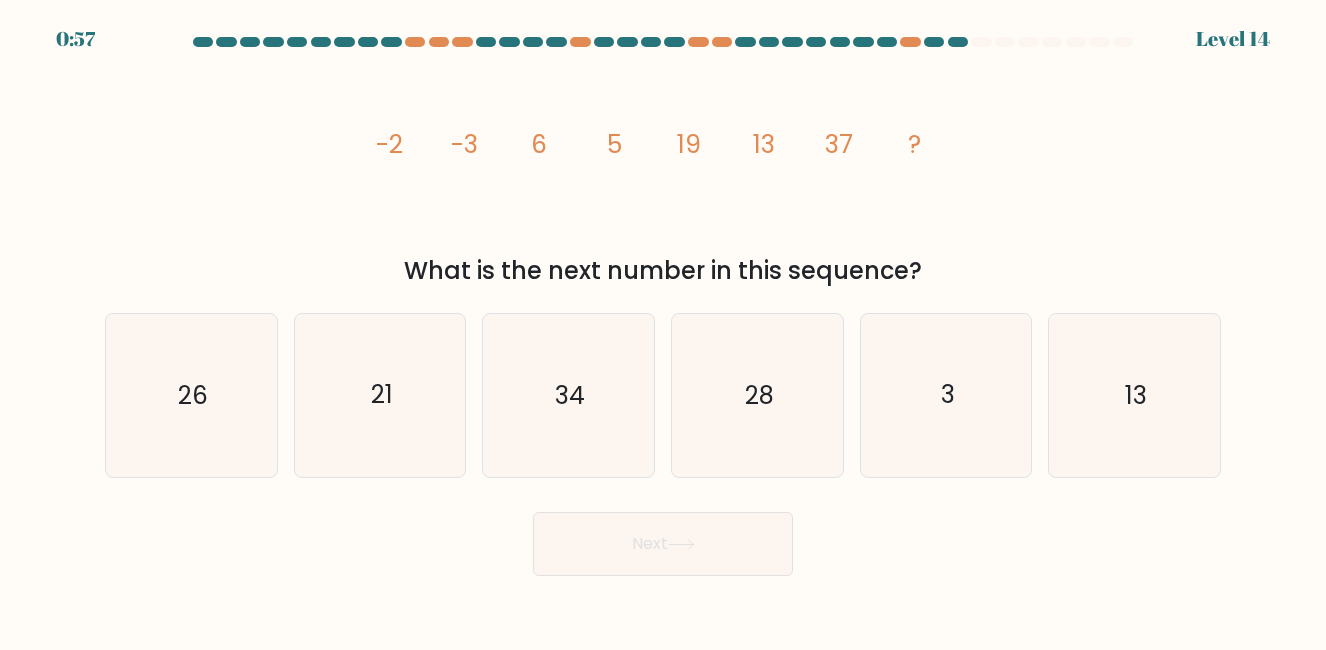 click on "image/svg+xml
-2
-3
6
5
19
13
37
?
What is the next number in this sequence?" at bounding box center [663, 172] 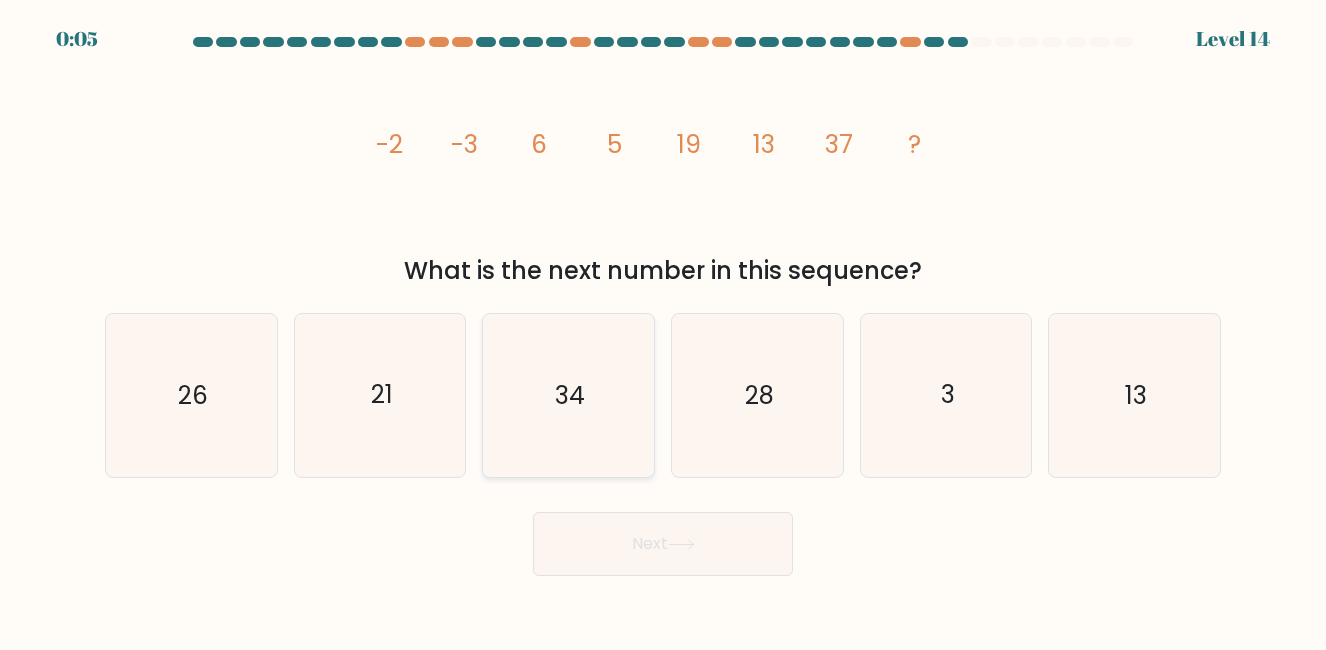 click on "34" 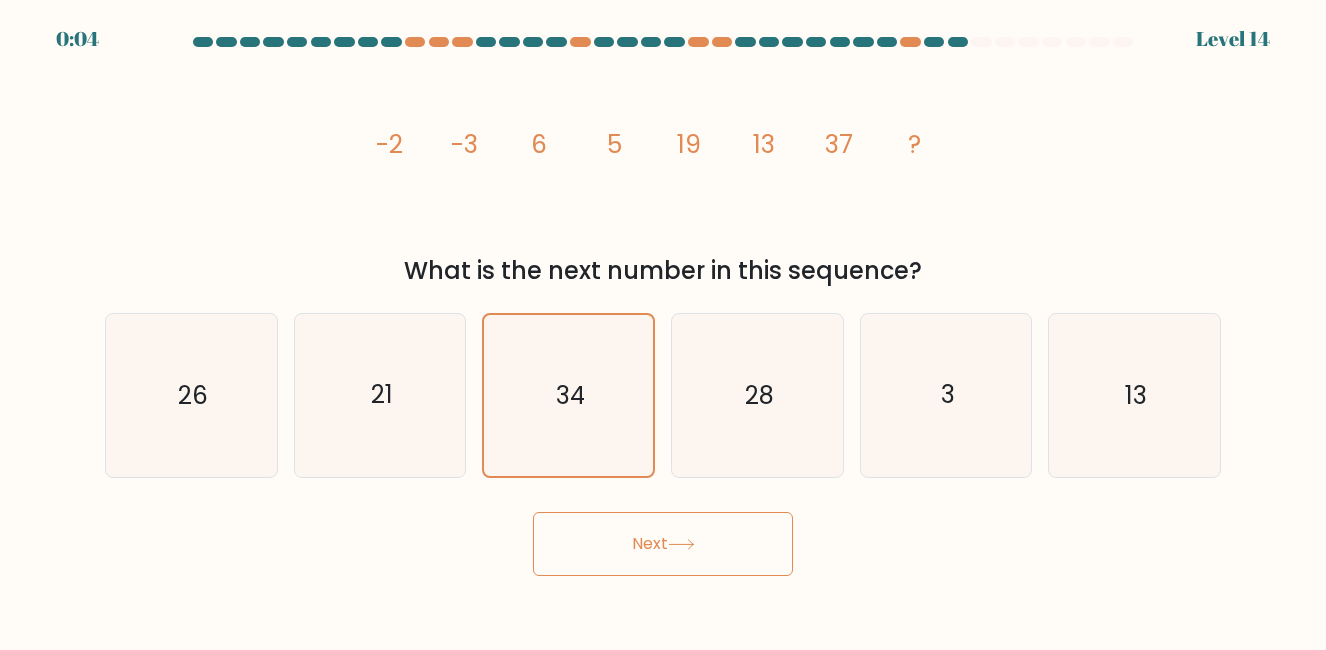 click on "Next" at bounding box center [663, 544] 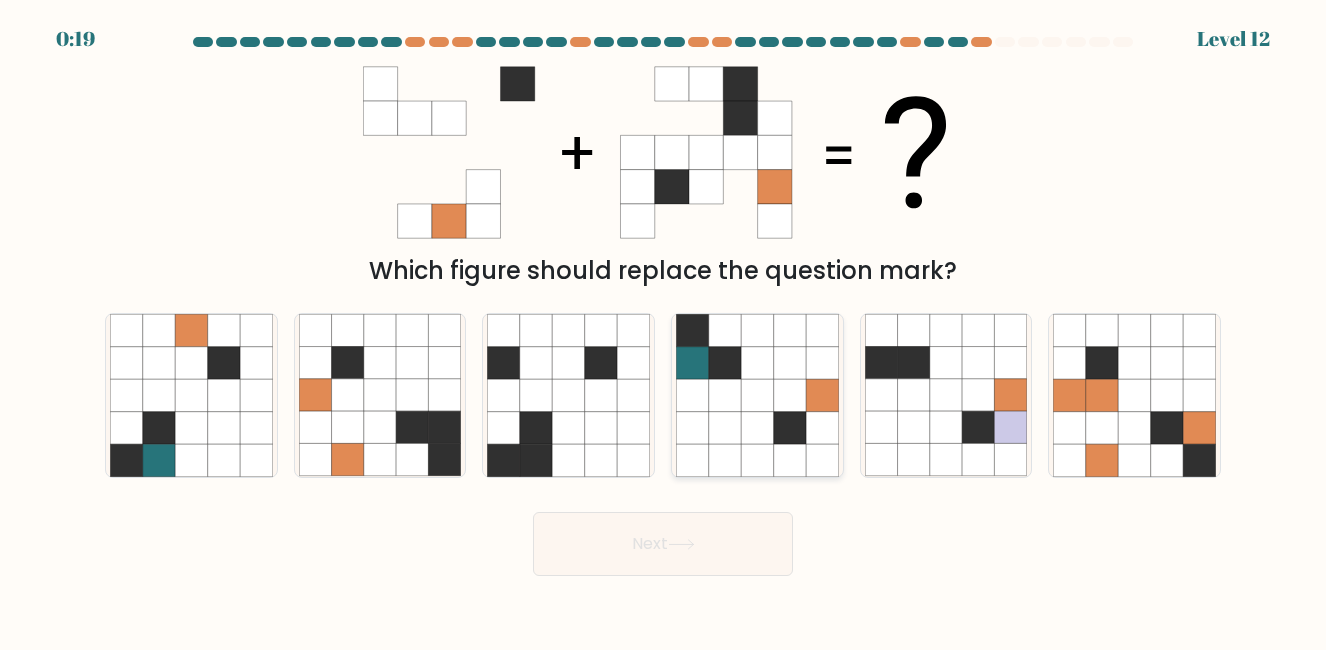 click 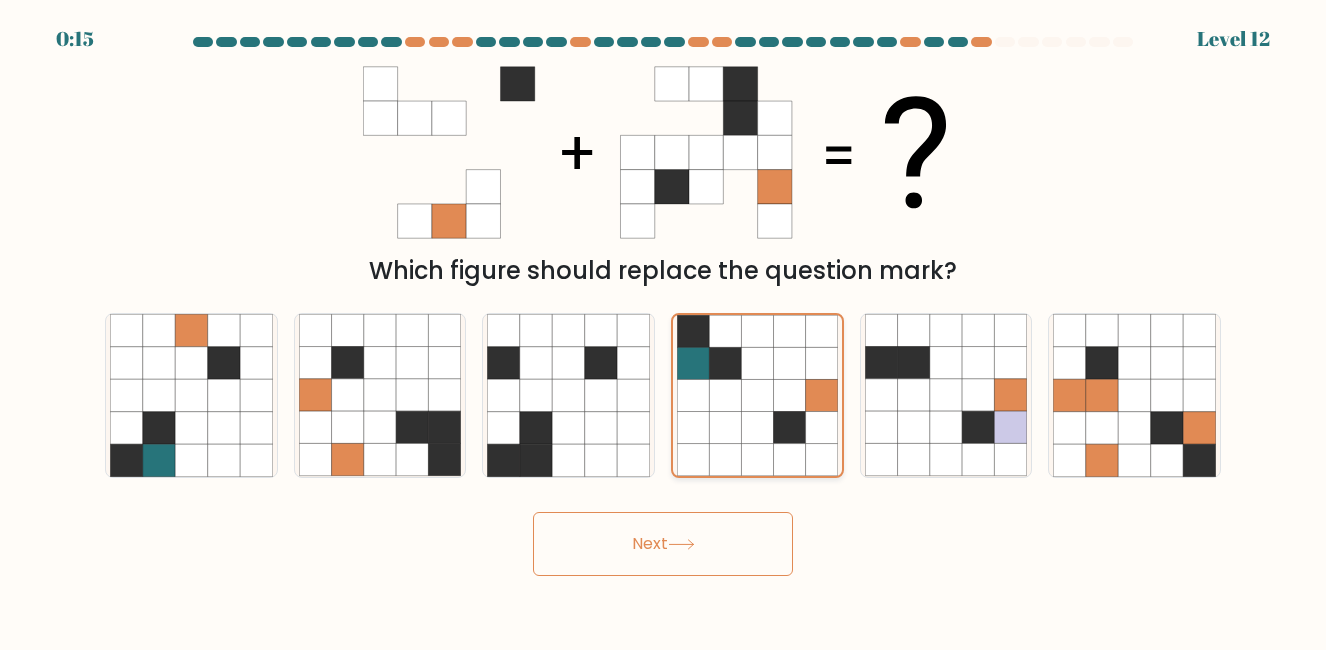 click 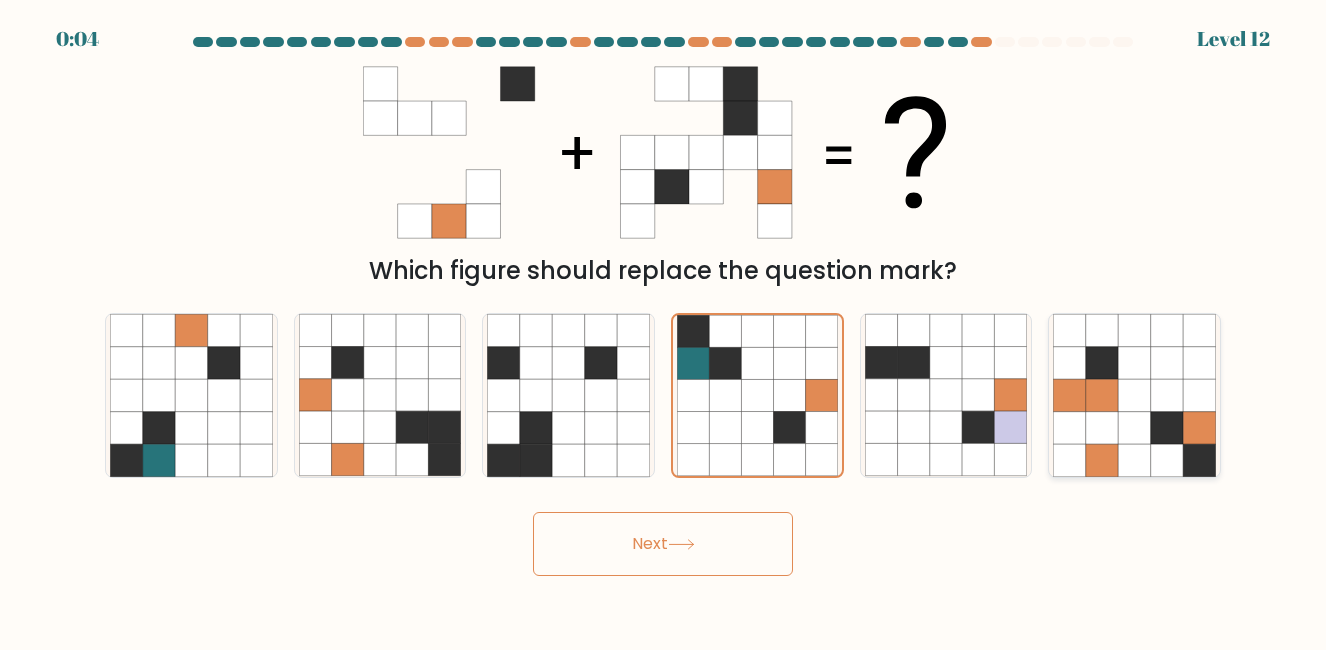 click 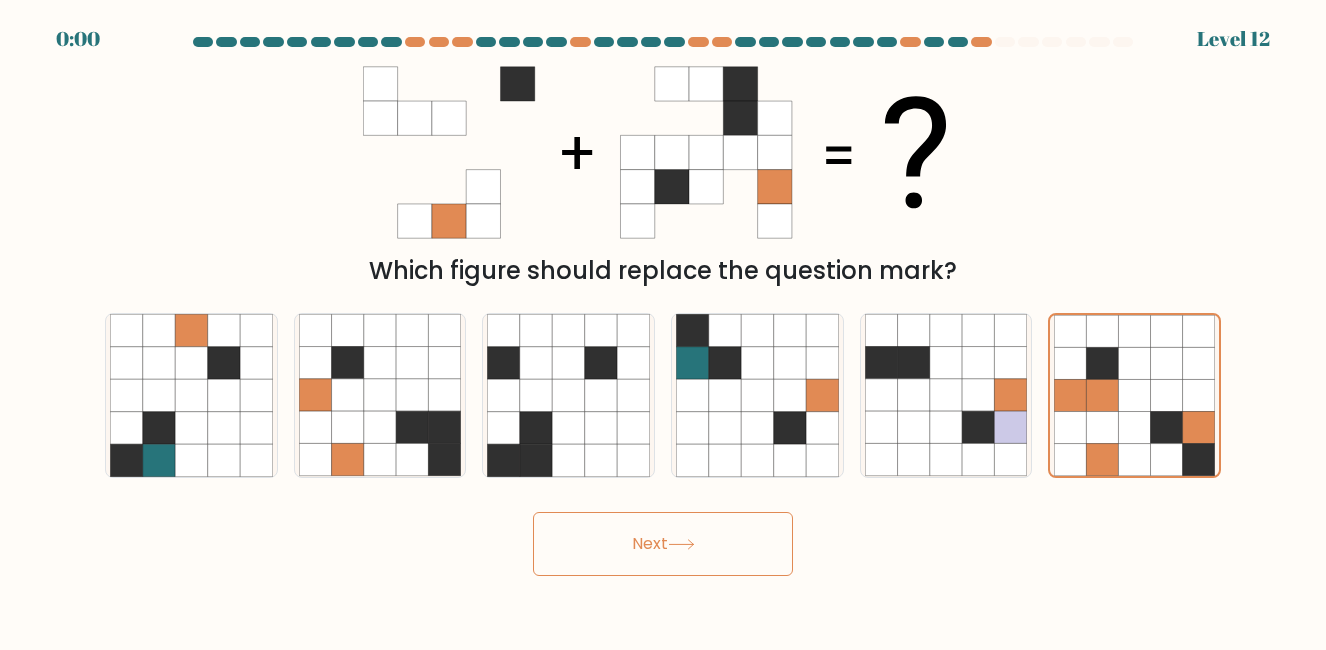 click on "Next" at bounding box center [663, 544] 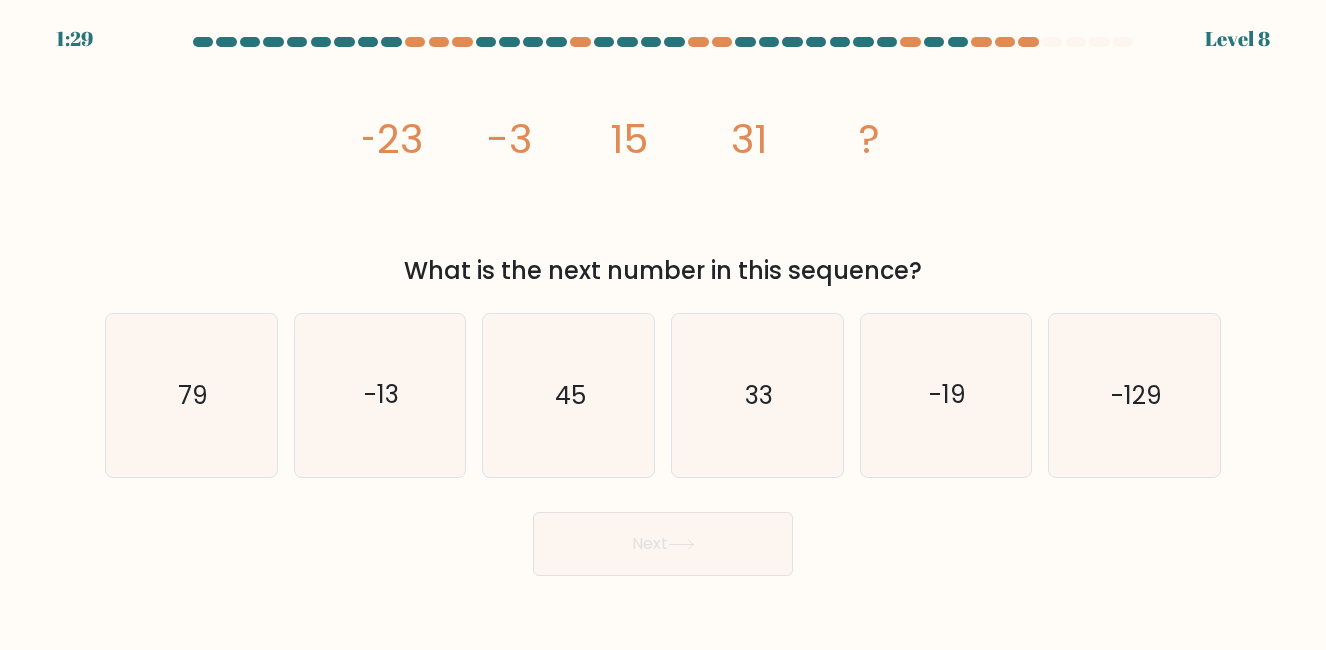 scroll, scrollTop: 0, scrollLeft: 0, axis: both 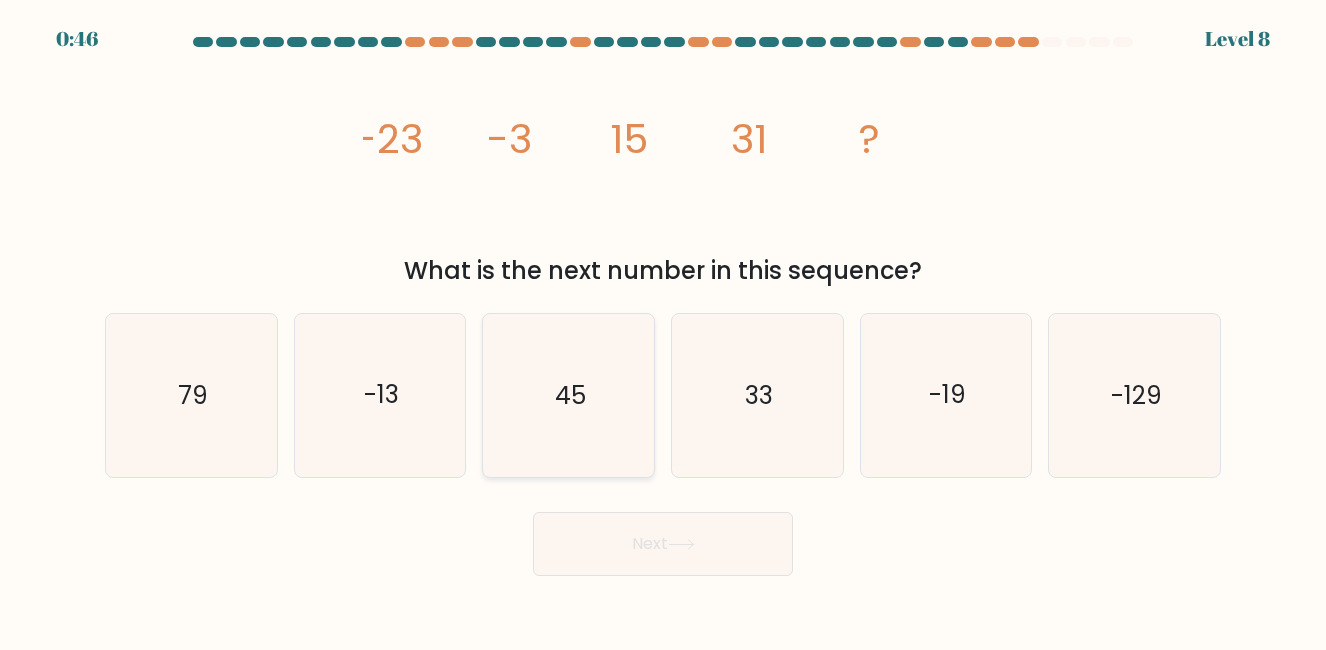 click on "45" 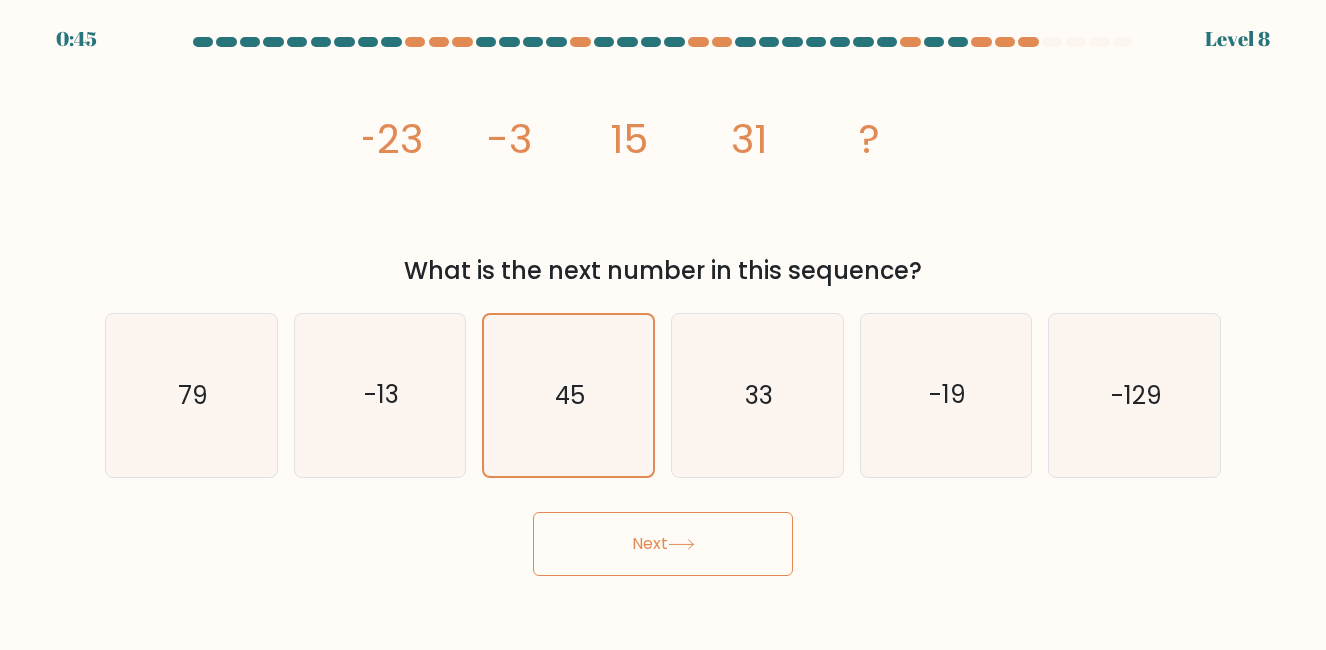 click on "Next" at bounding box center (663, 544) 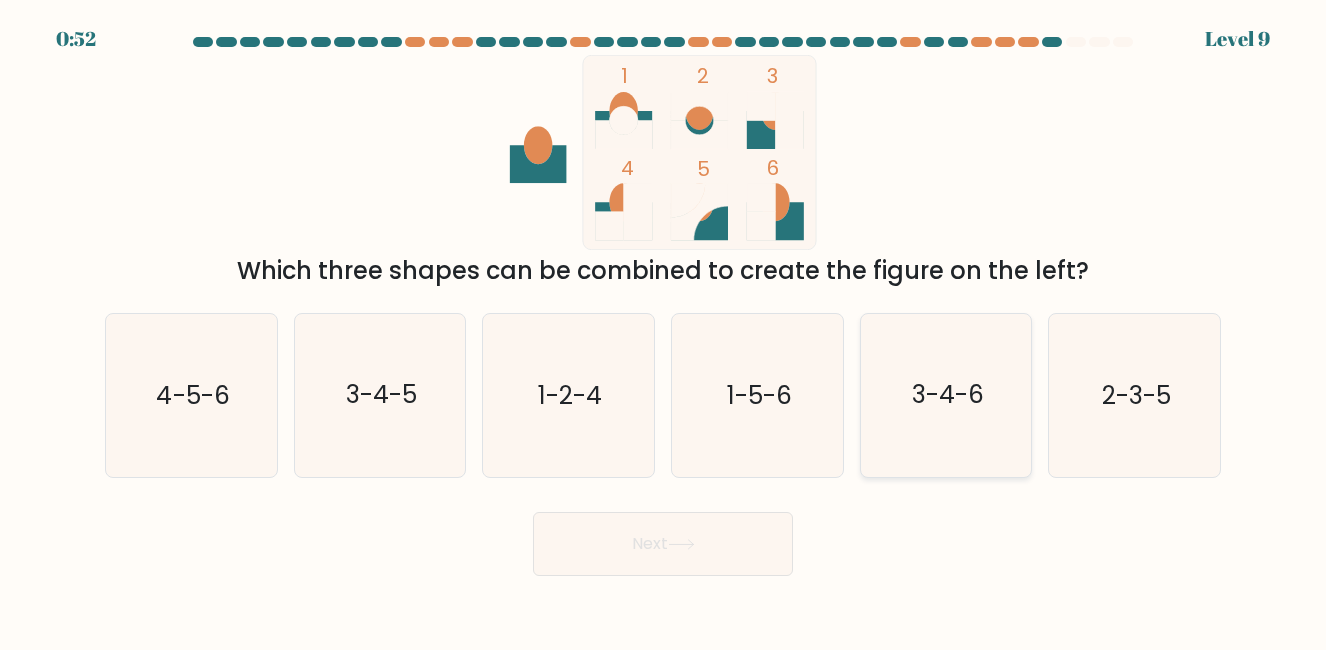 click on "3-4-6" 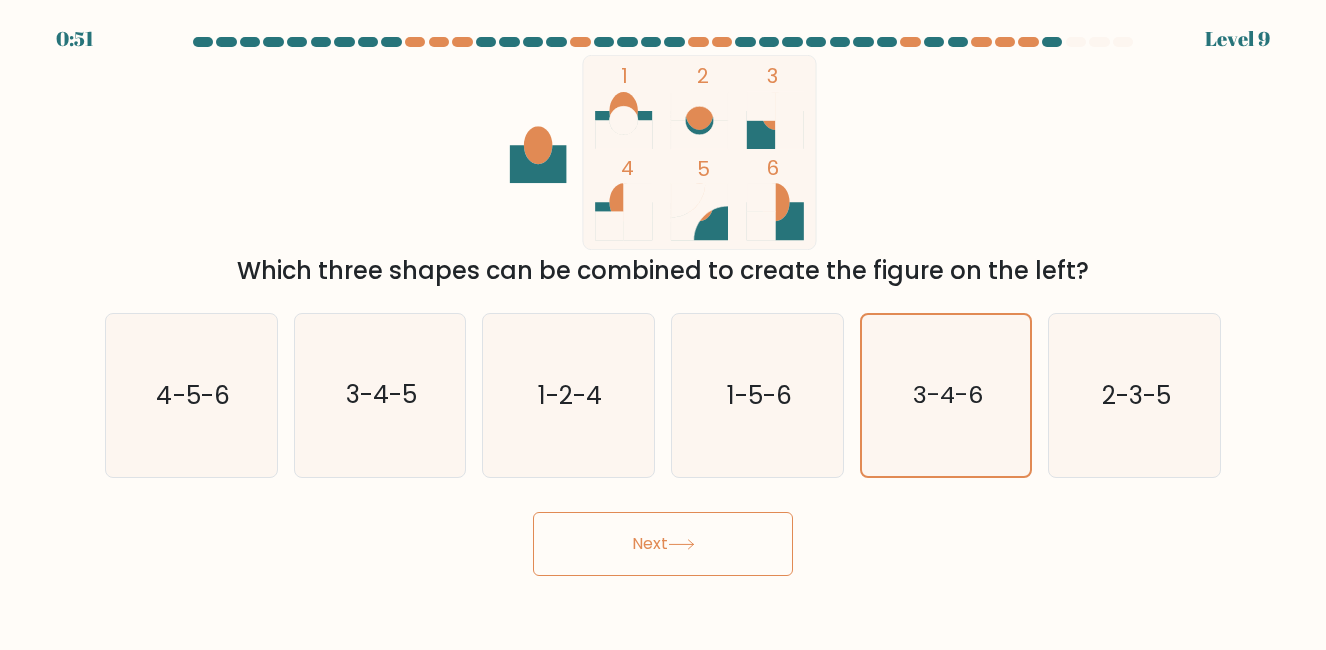 click on "Next" at bounding box center [663, 544] 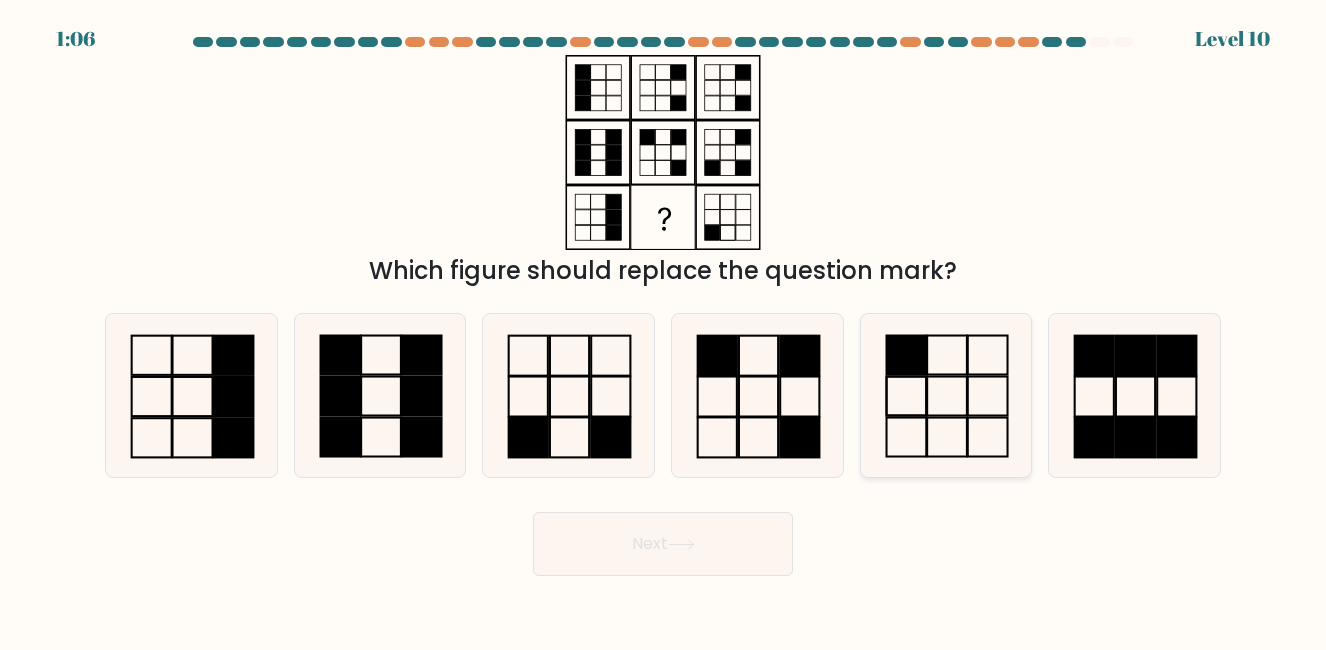 click 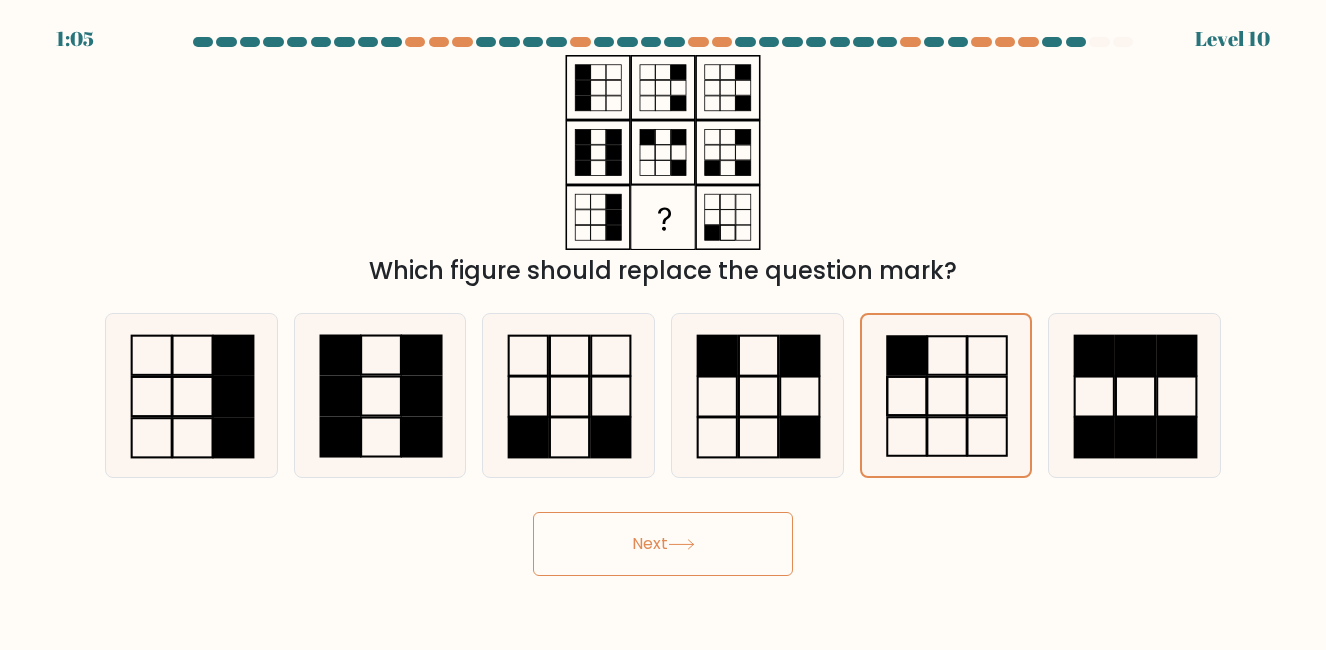 click on "Next" at bounding box center (663, 539) 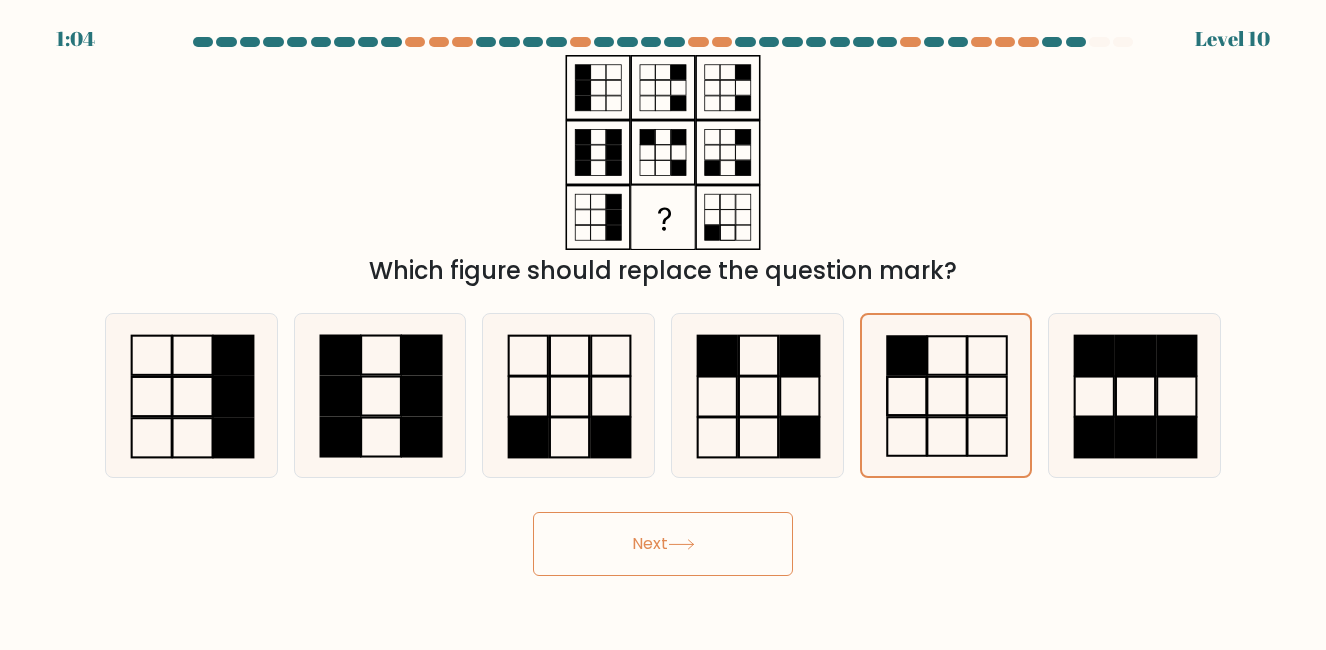 click on "1:04
Level 10" at bounding box center [663, 325] 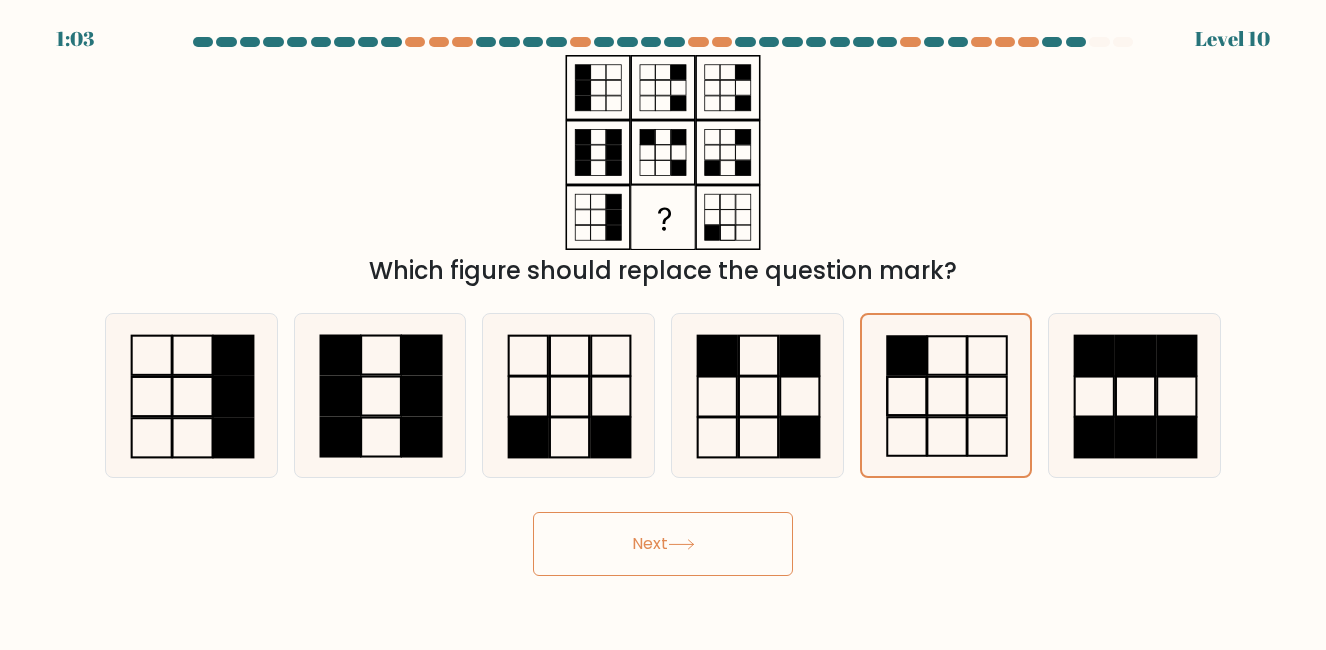 click on "Next" at bounding box center [663, 544] 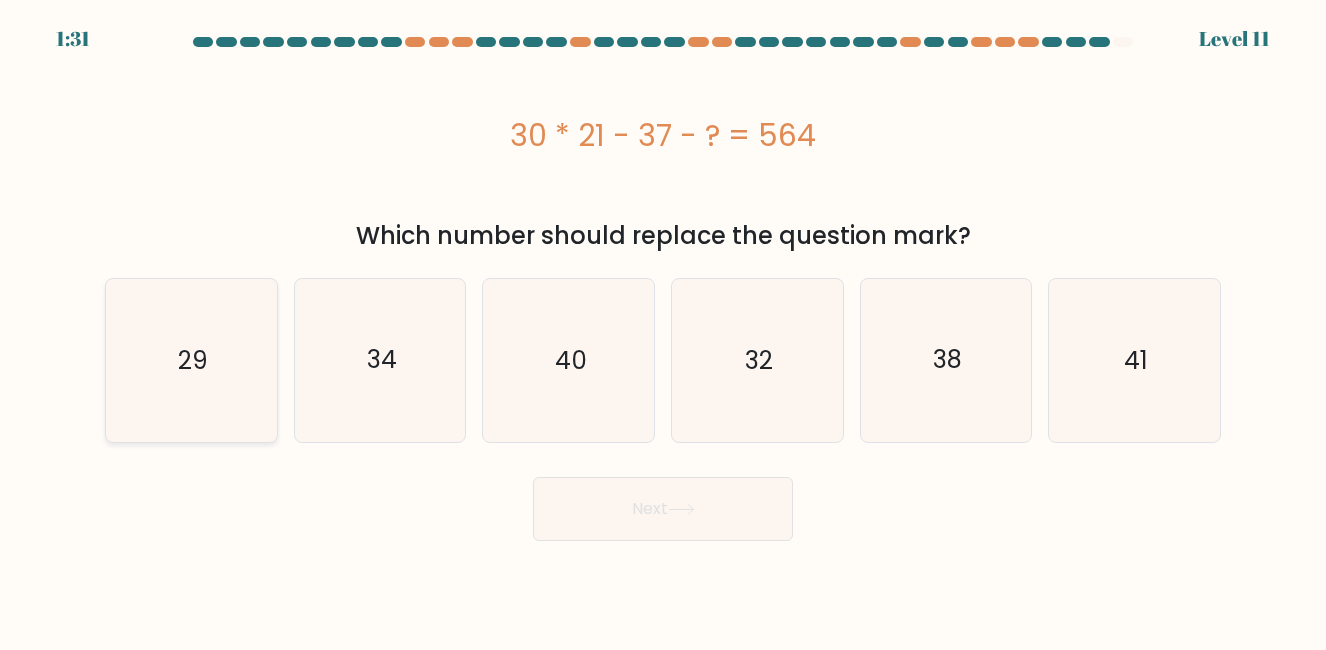 click on "29" 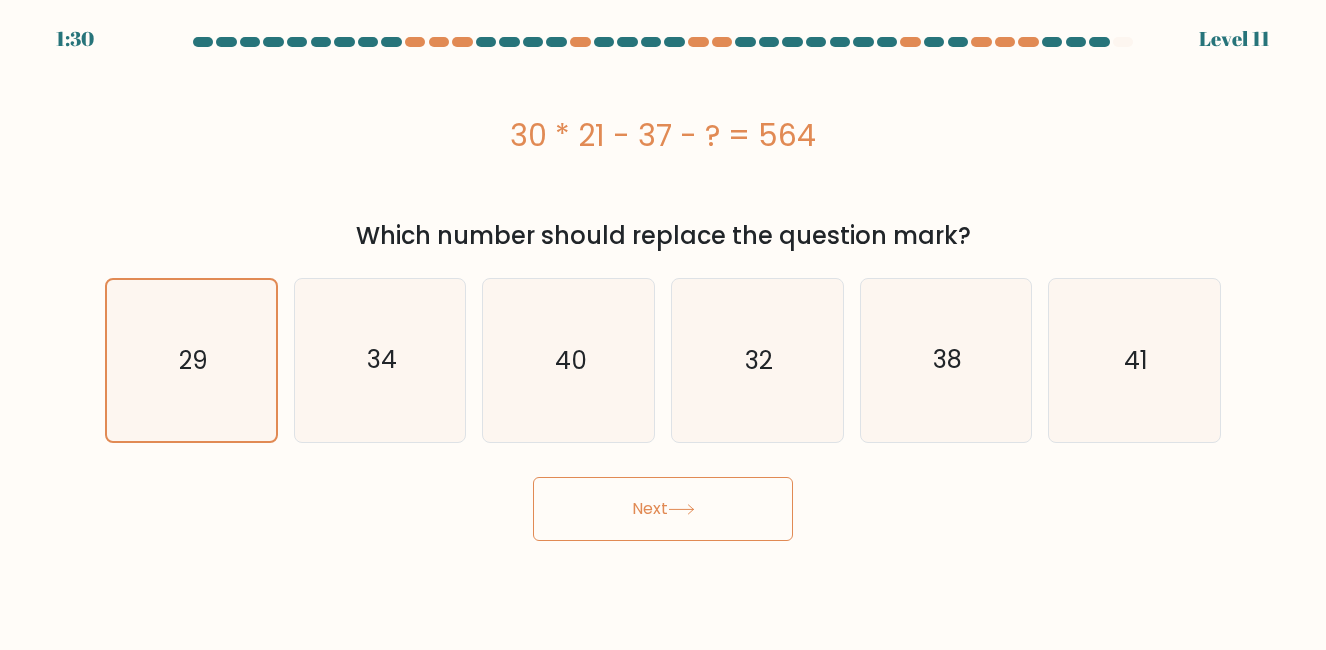 click on "Next" at bounding box center (663, 509) 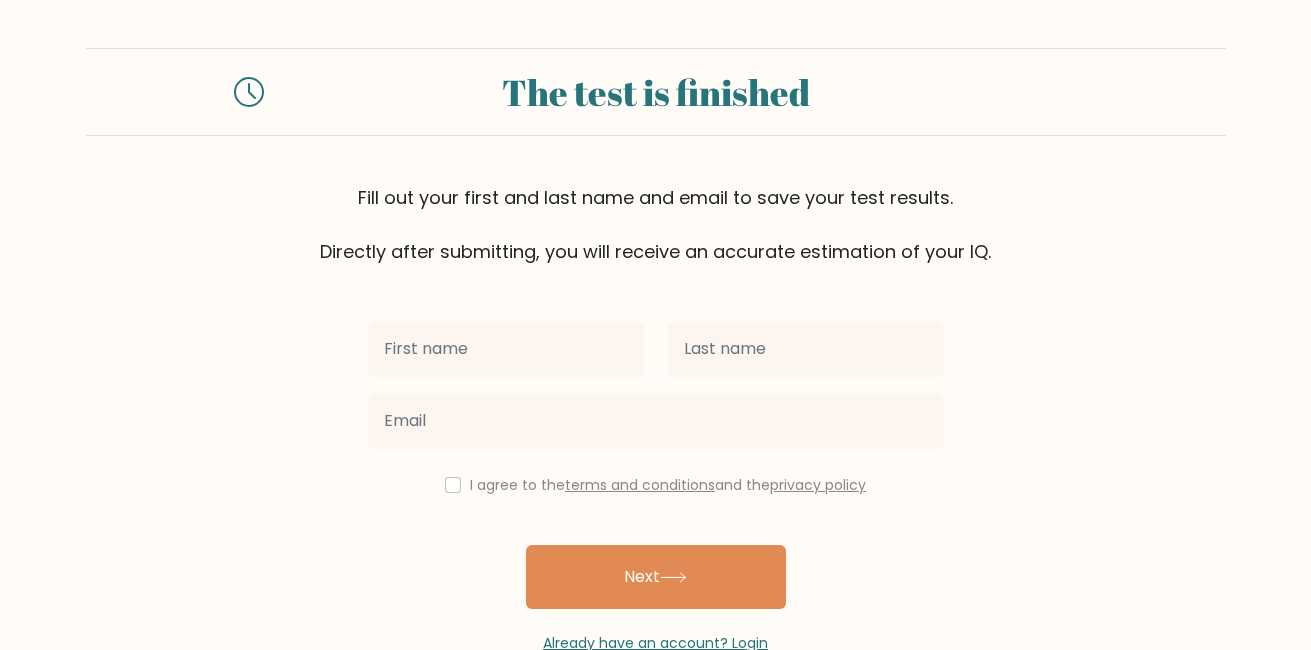 scroll, scrollTop: 0, scrollLeft: 0, axis: both 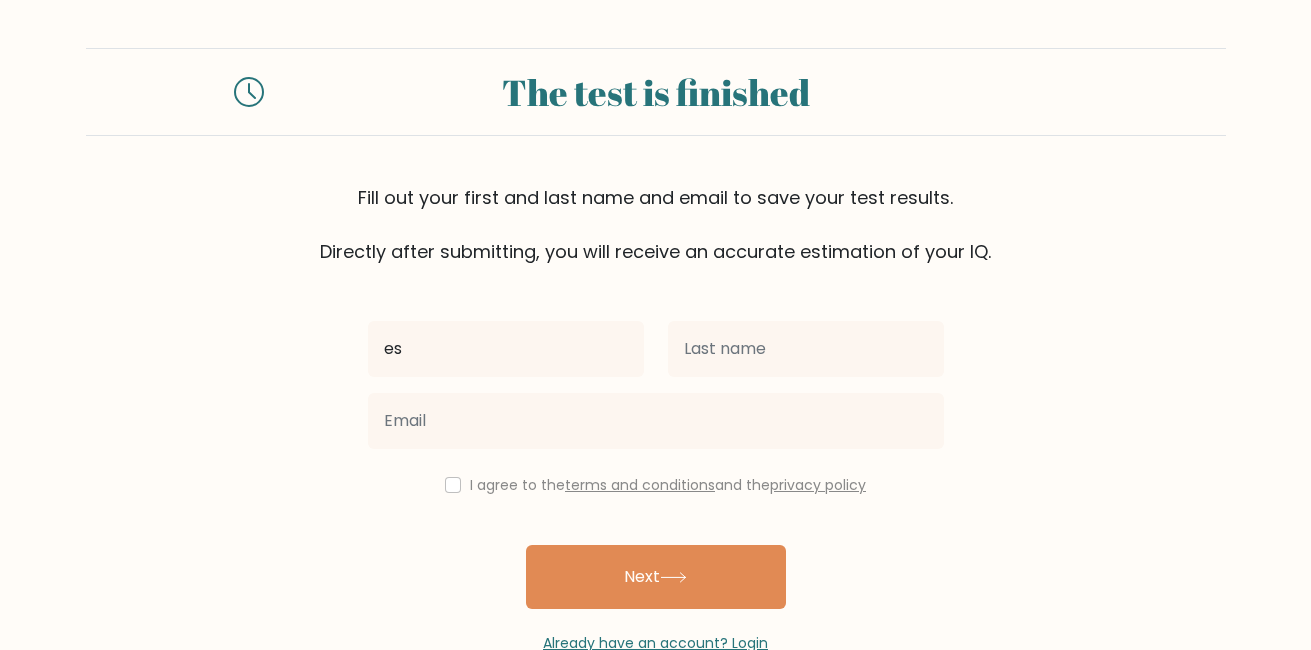 type on "e" 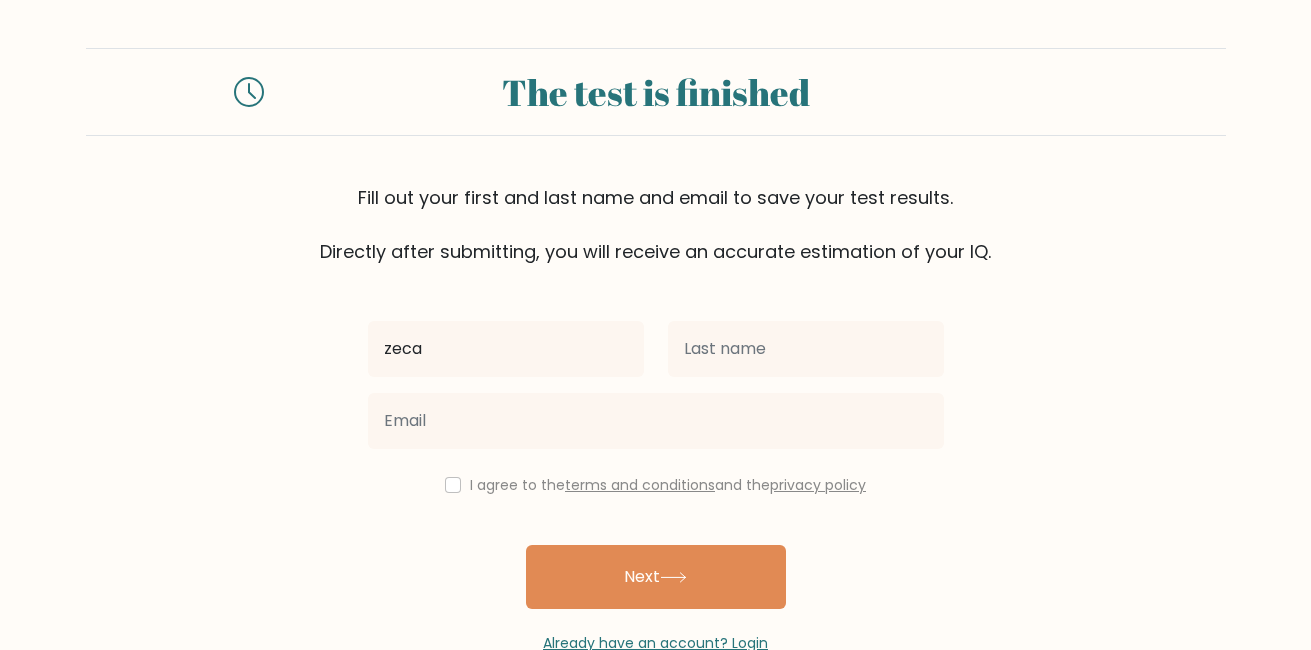 type on "zeca" 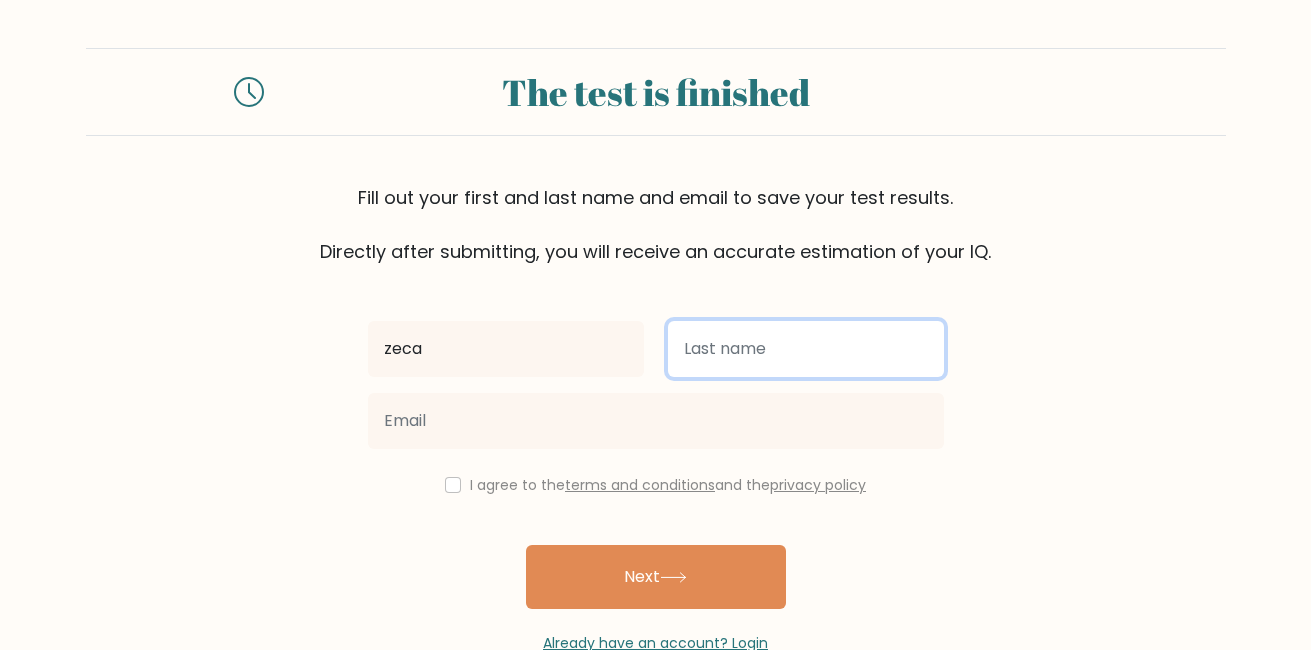 click at bounding box center [806, 349] 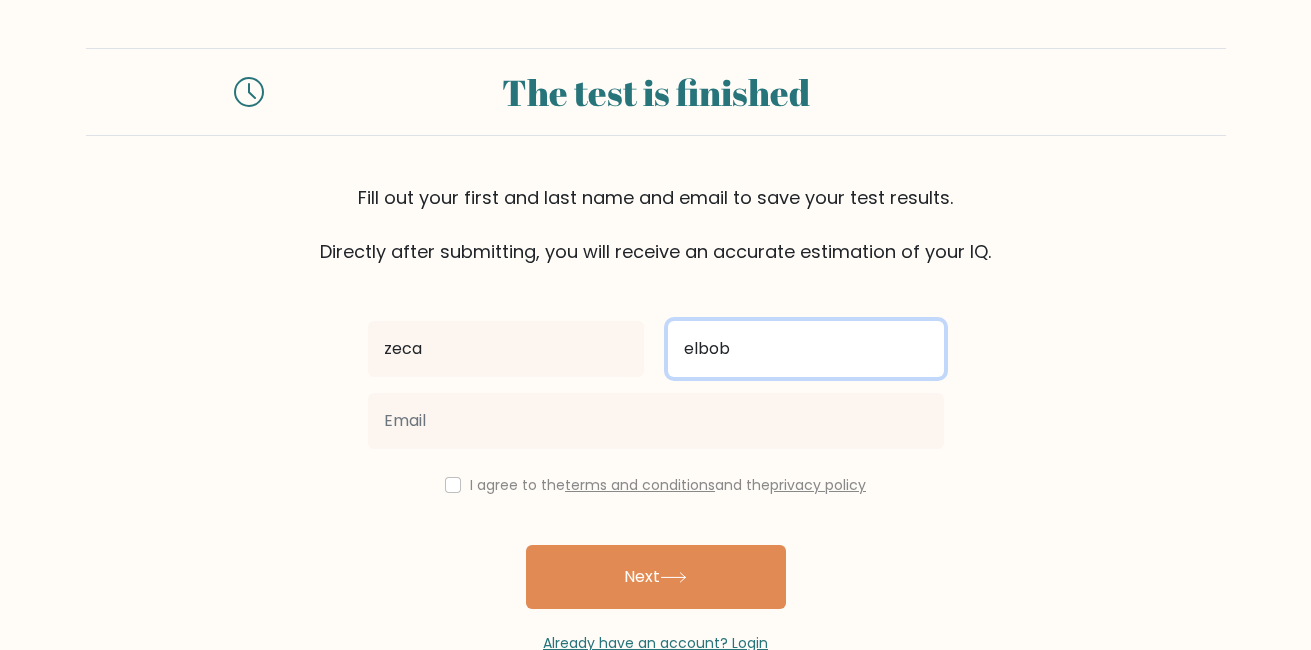 type on "elbob" 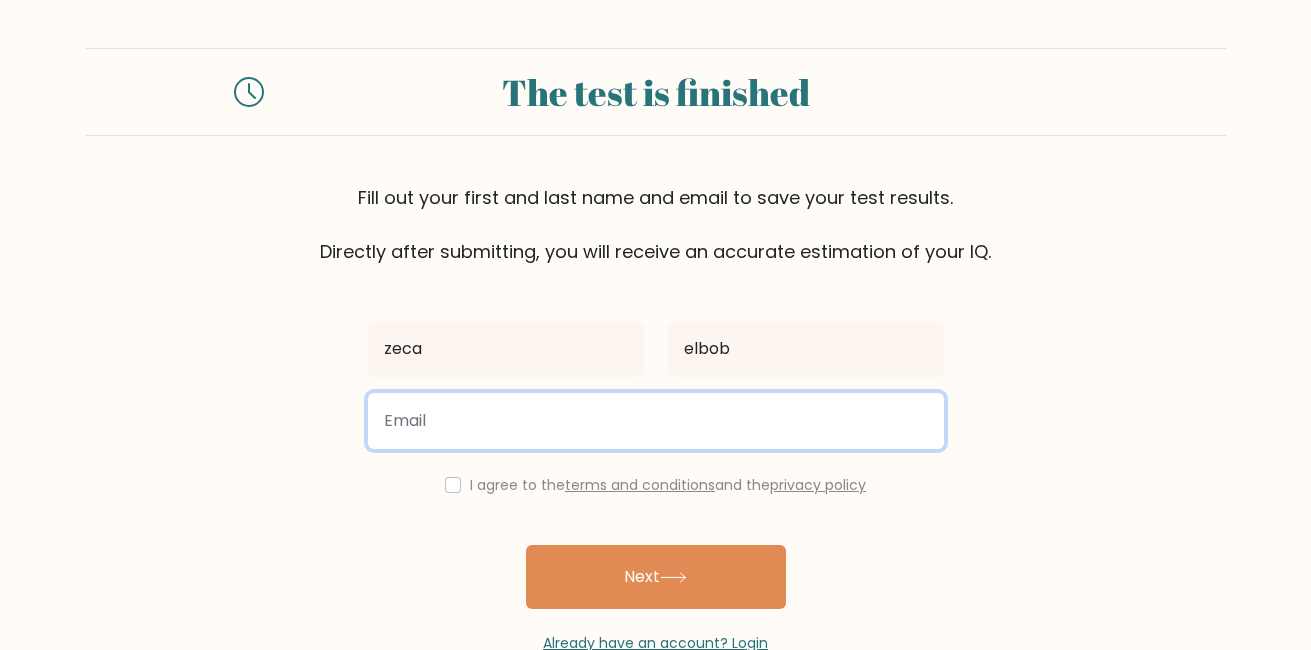 click at bounding box center [656, 421] 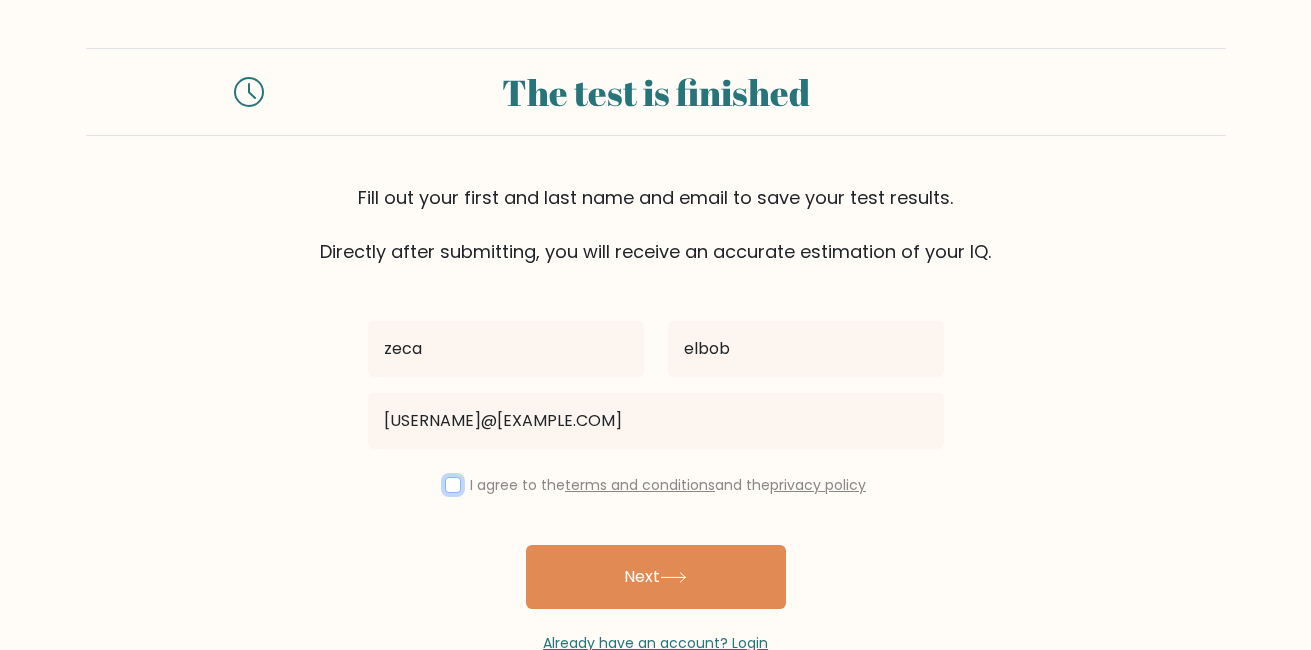 click at bounding box center [453, 485] 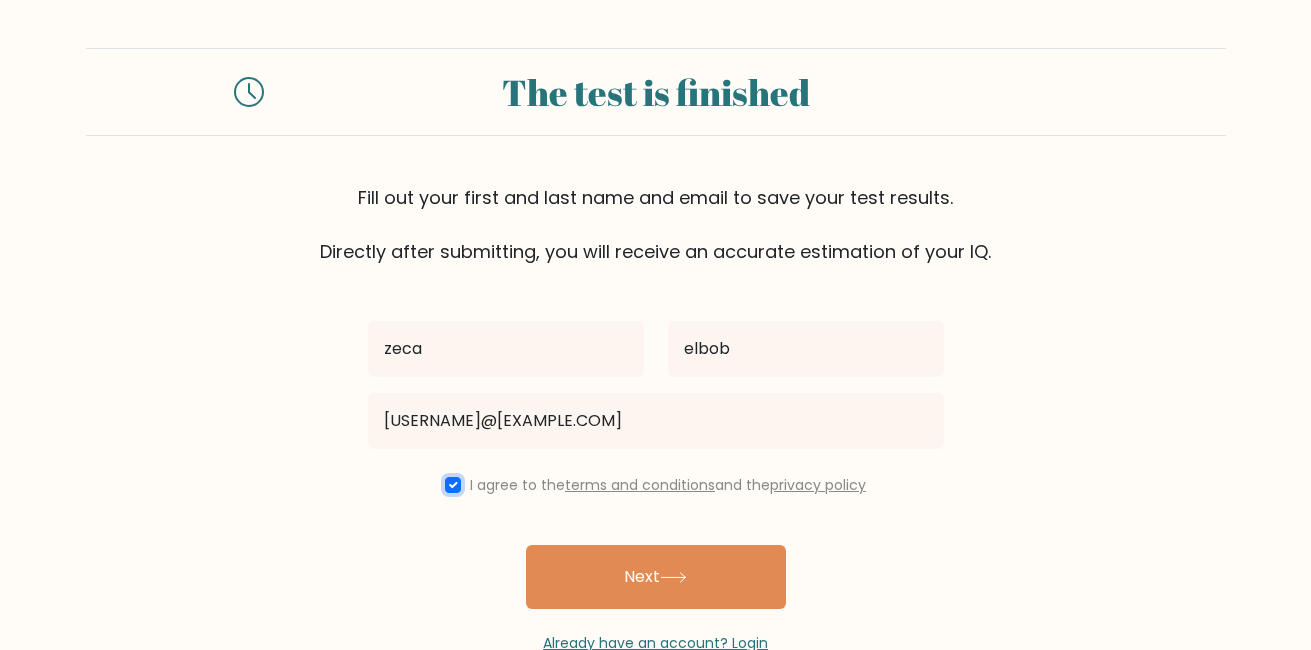 scroll, scrollTop: 52, scrollLeft: 0, axis: vertical 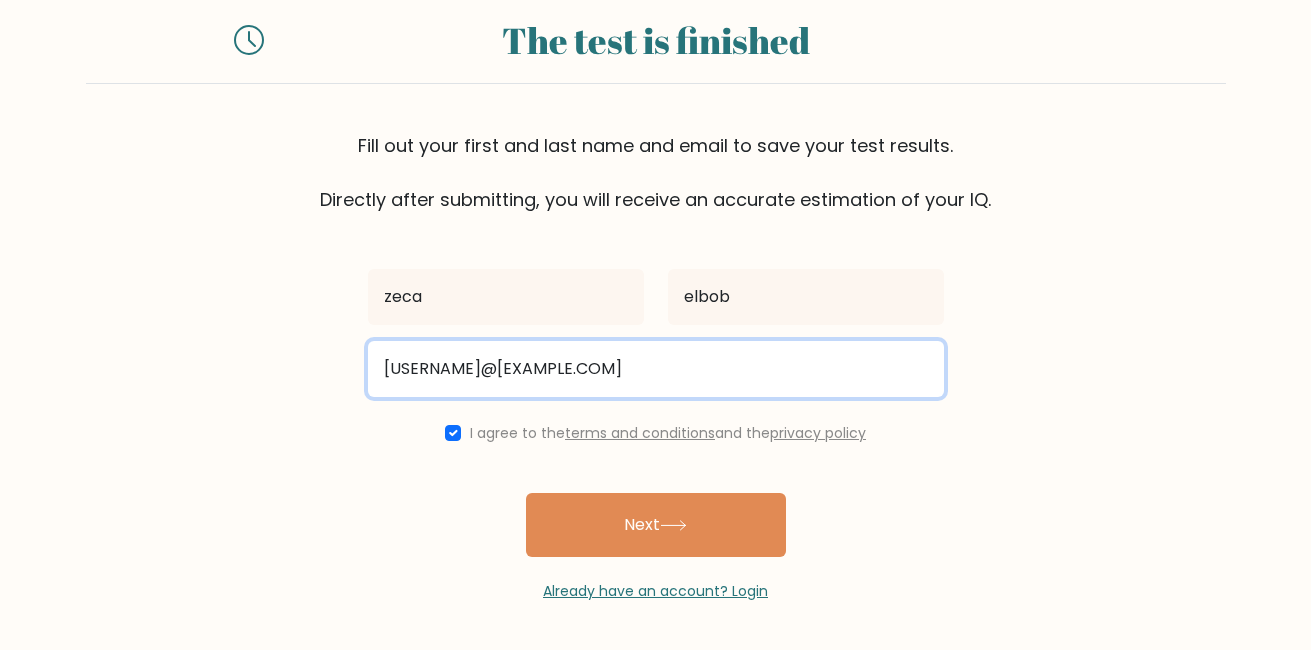 click on "ESLAMMOSTAFA200444@GMAIL.COM" at bounding box center (656, 369) 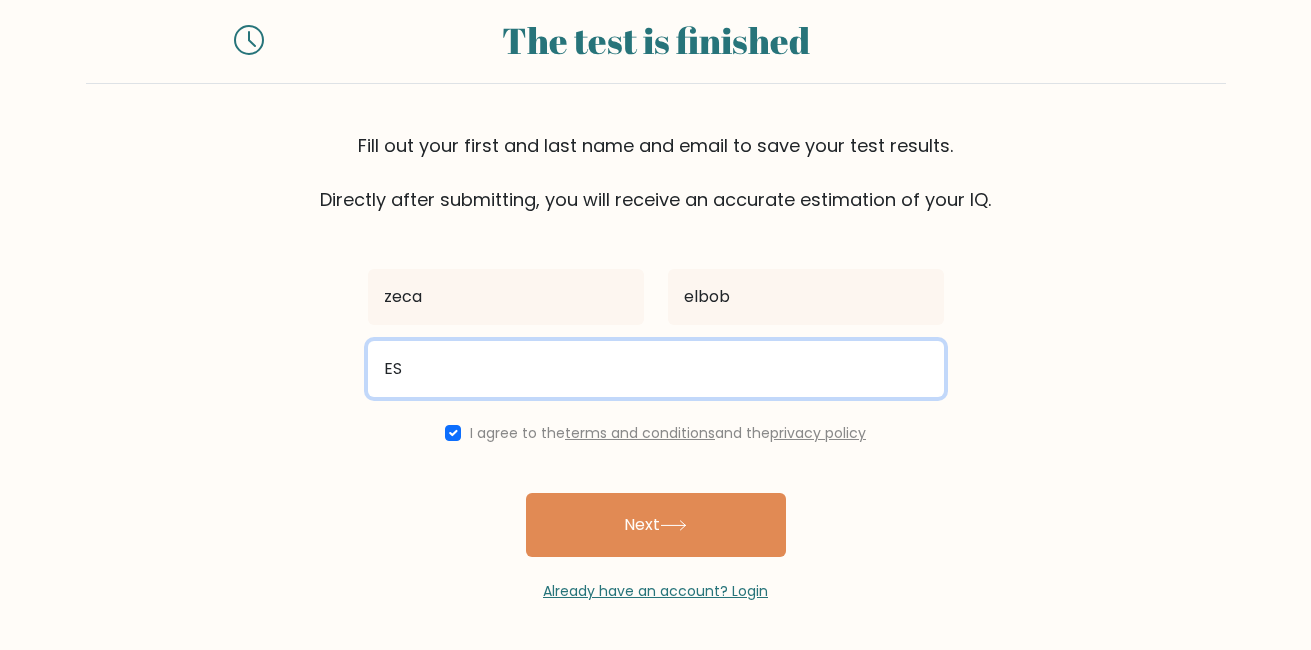 type on "E" 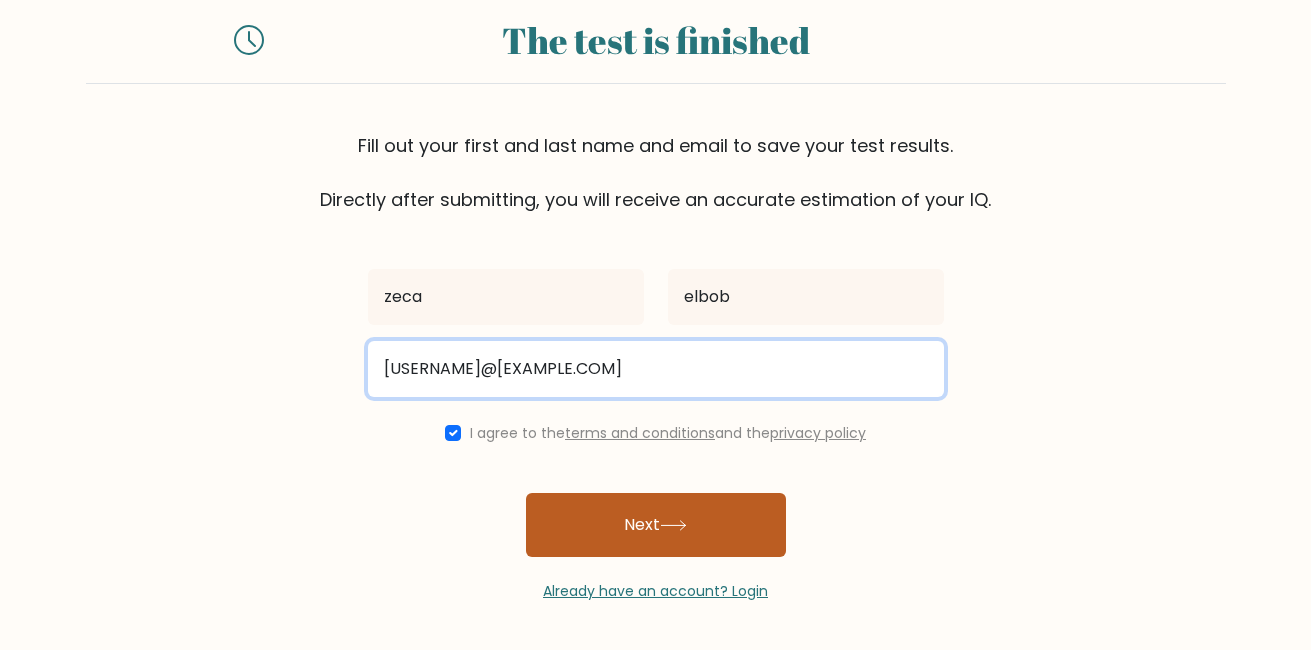 type on "eslammostafa200344@gmail.com" 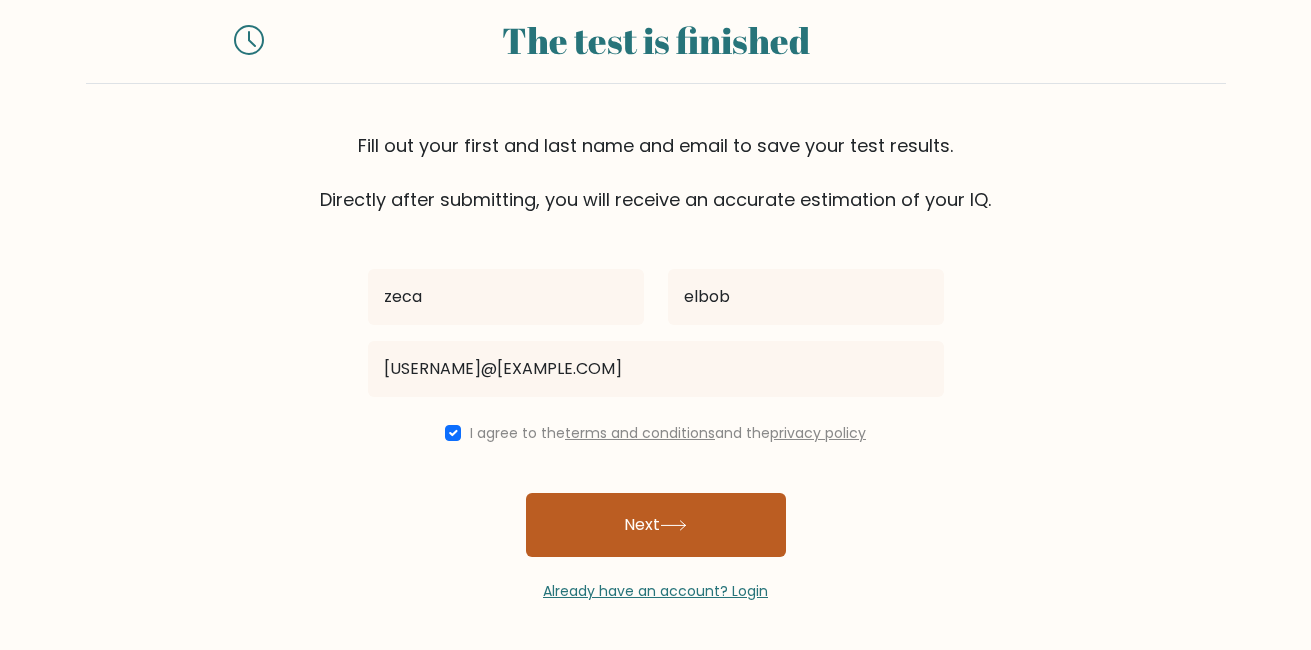 click on "Next" at bounding box center [656, 525] 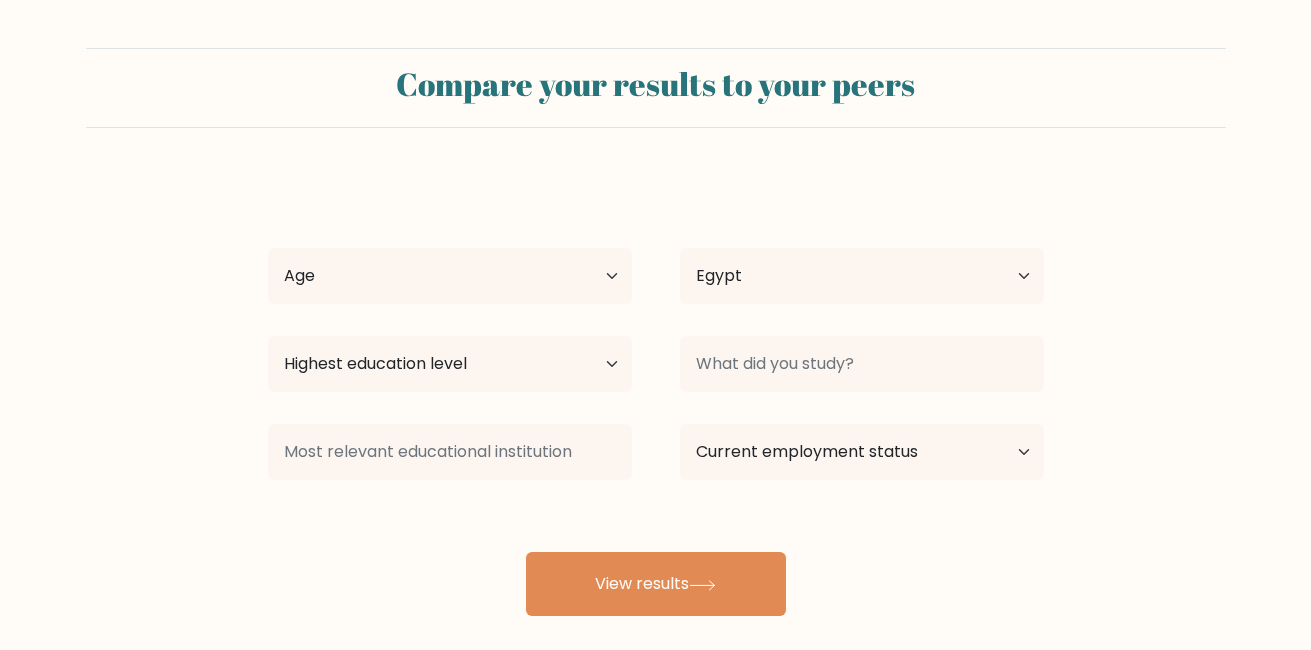 select on "EG" 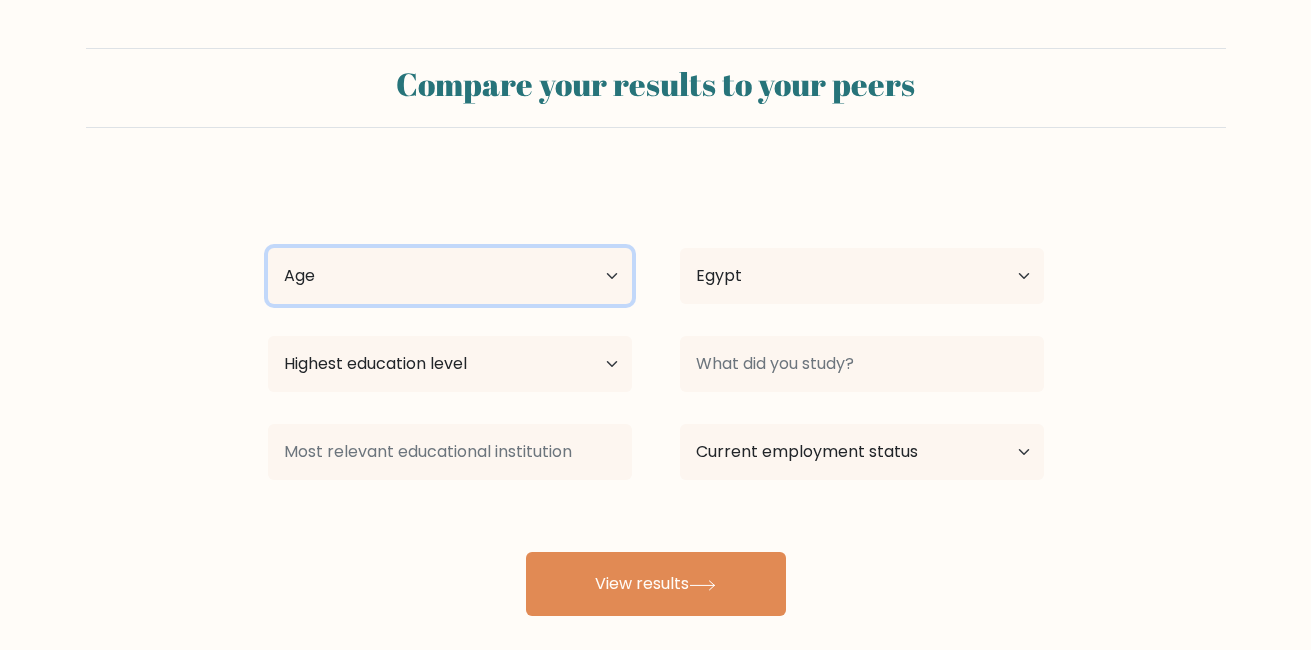 click on "Age
Under 18 years old
18-24 years old
25-34 years old
35-44 years old
45-54 years old
55-64 years old
65 years old and above" at bounding box center [450, 276] 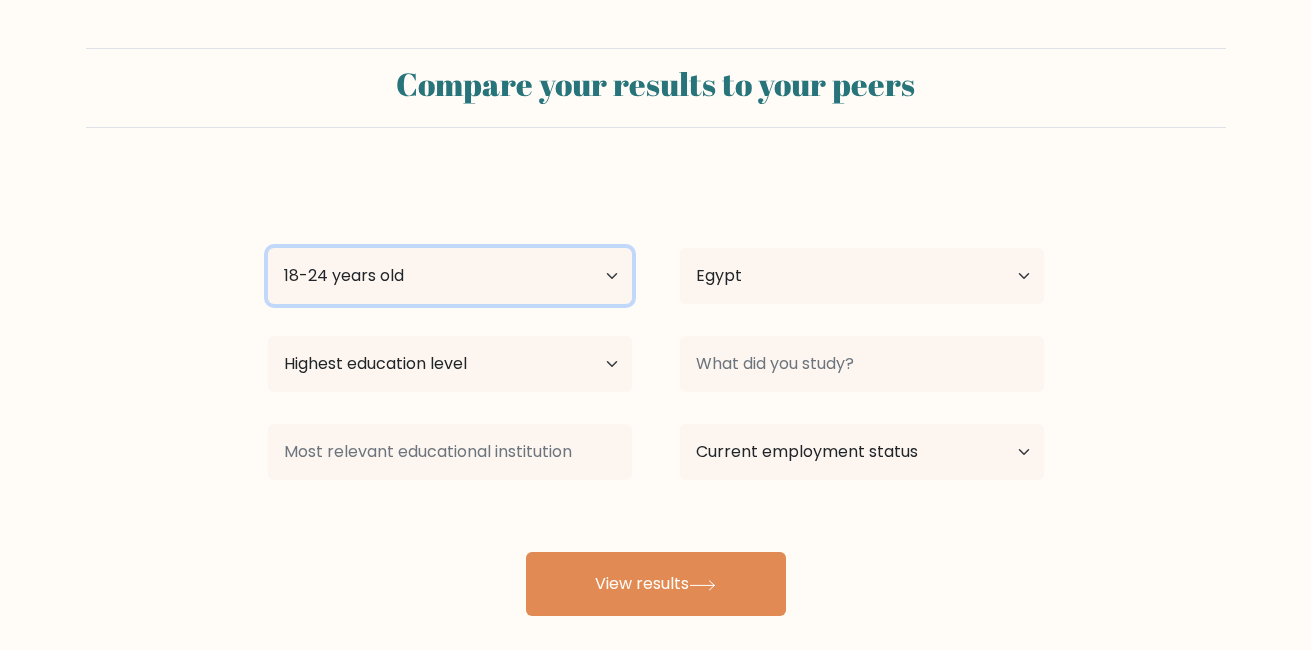 click on "Age
Under 18 years old
18-24 years old
25-34 years old
35-44 years old
45-54 years old
55-64 years old
65 years old and above" at bounding box center (450, 276) 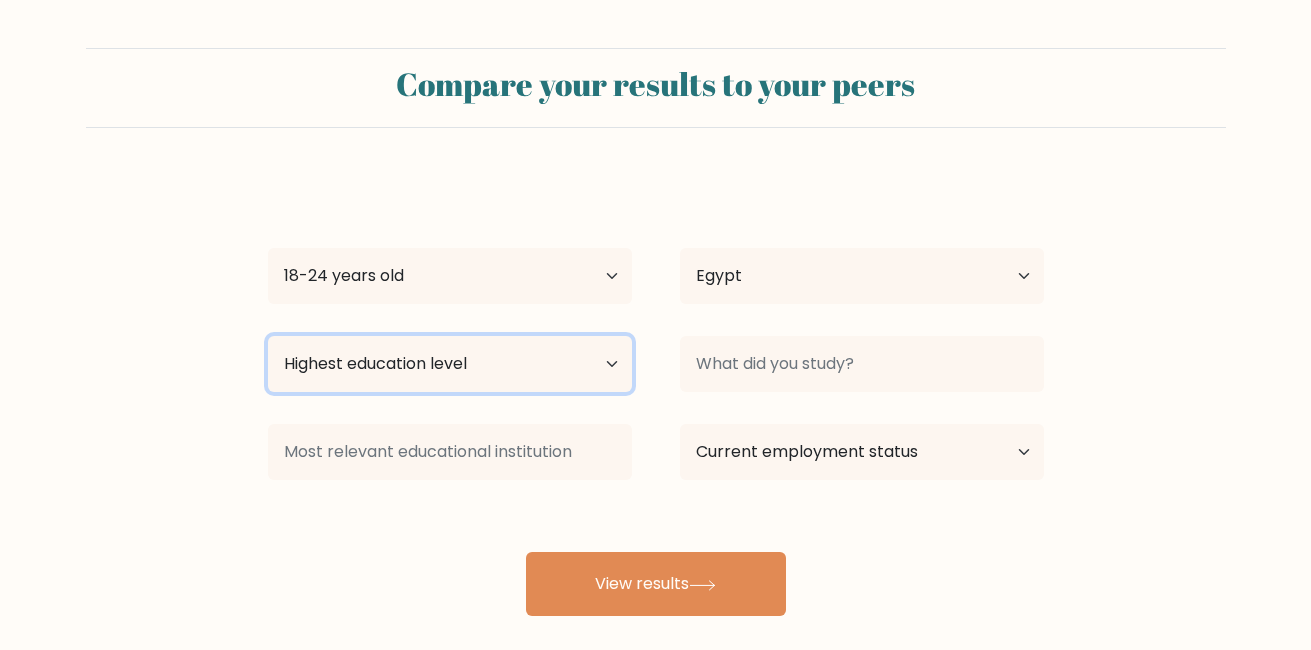 click on "Highest education level
No schooling
Primary
Lower Secondary
Upper Secondary
Occupation Specific
Bachelor's degree
Master's degree
Doctoral degree" at bounding box center (450, 364) 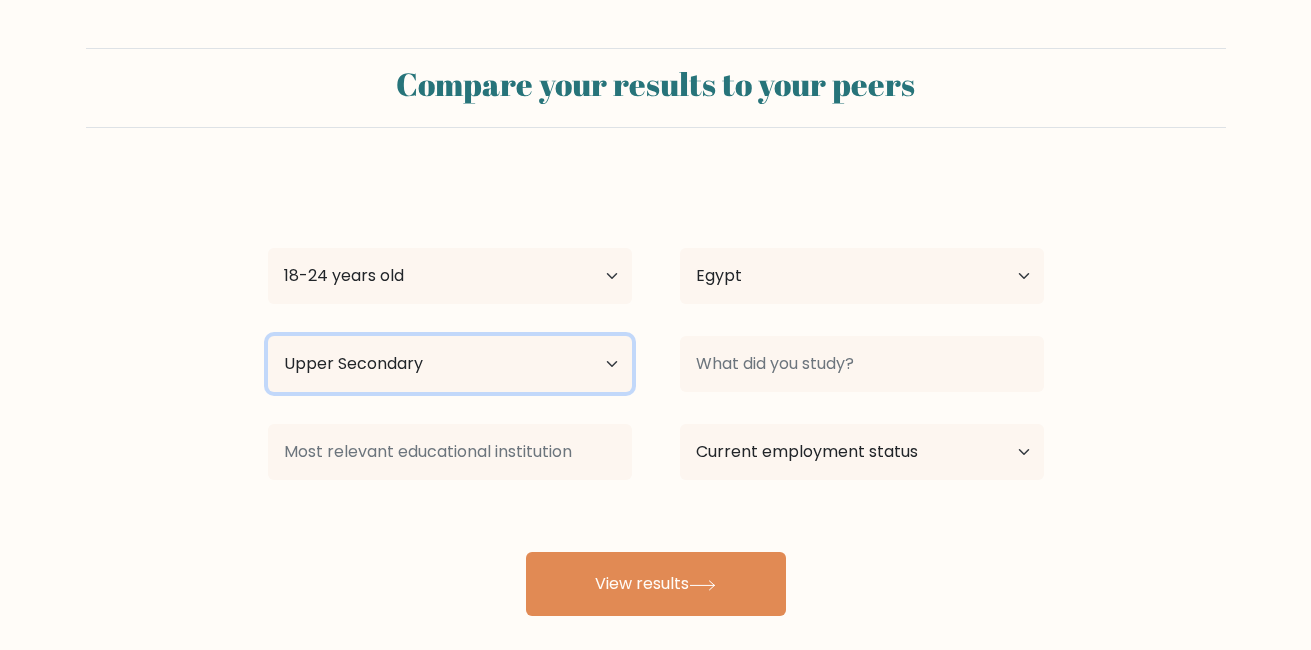 click on "Highest education level
No schooling
Primary
Lower Secondary
Upper Secondary
Occupation Specific
Bachelor's degree
Master's degree
Doctoral degree" at bounding box center [450, 364] 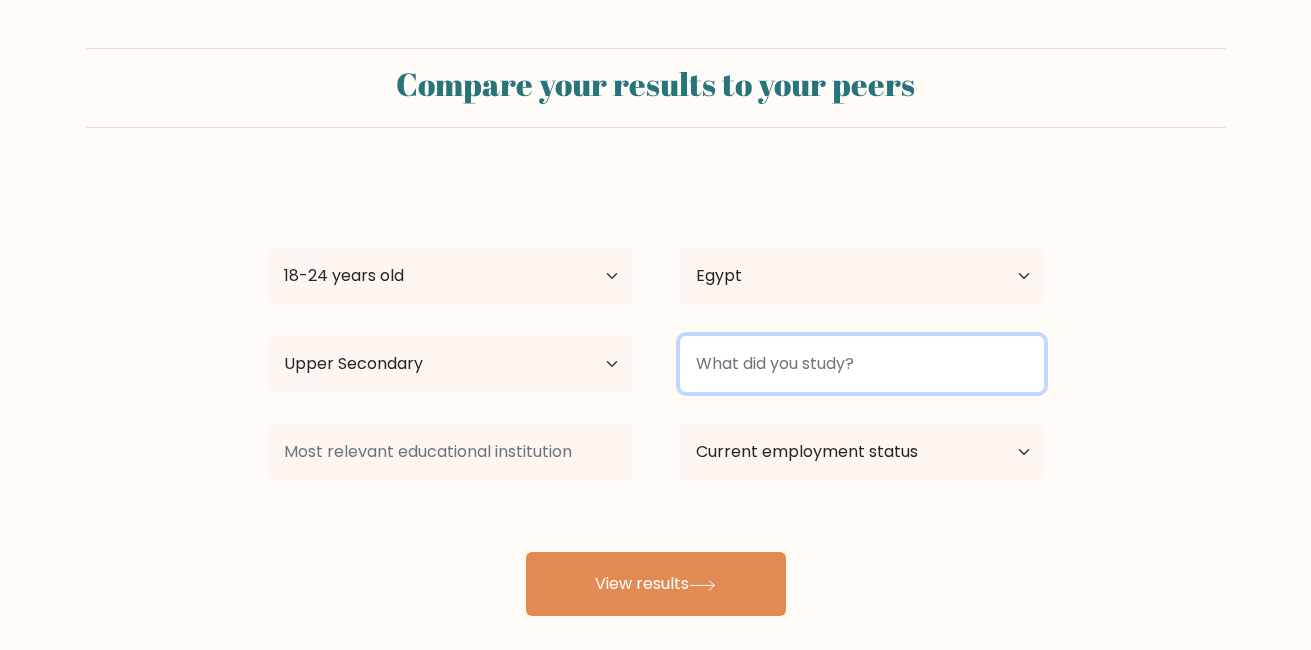 click at bounding box center [862, 364] 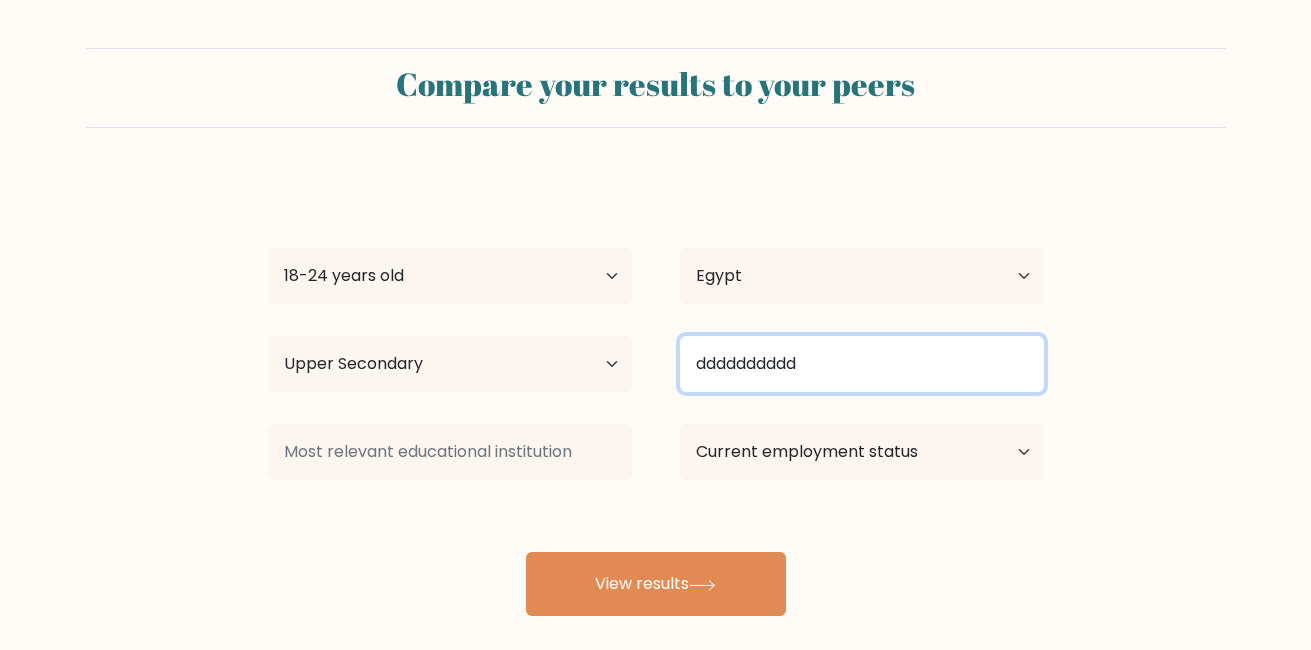 type on "dddddddddd" 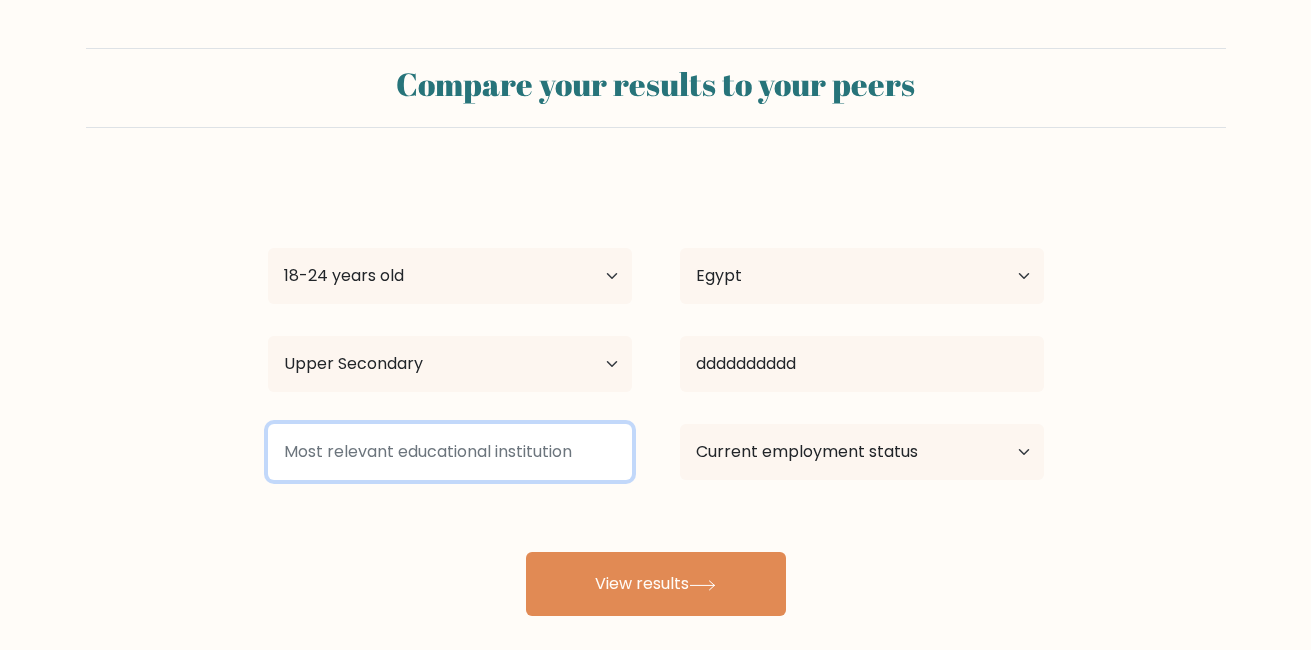 click at bounding box center (450, 452) 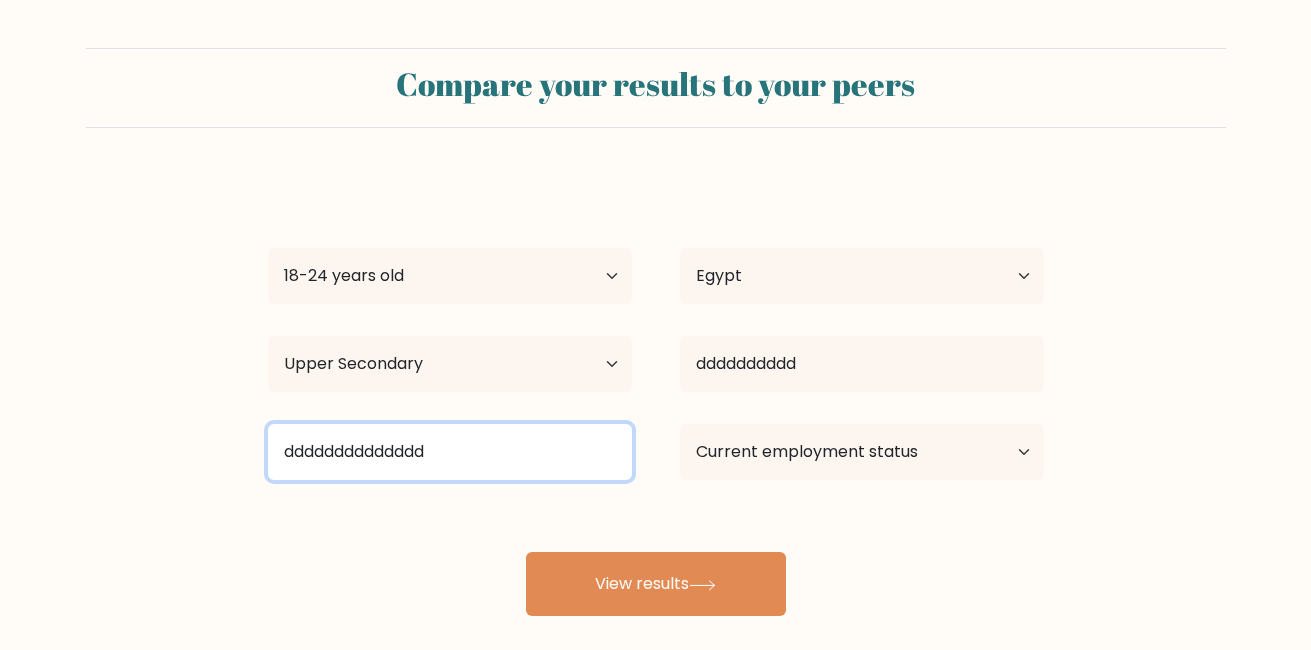 type on "dddddddddddddd" 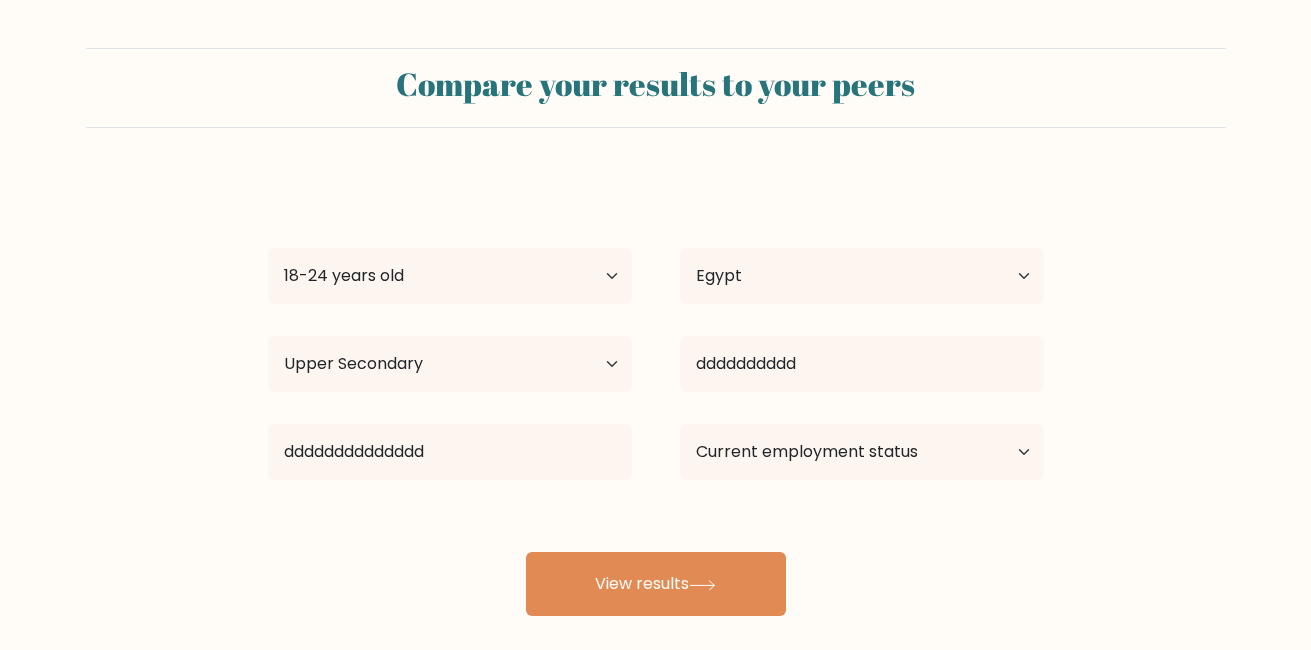 click on "Compare your results to your peers
zeca
elbob
Age
Under 18 years old
18-24 years old
25-34 years old
35-44 years old
45-54 years old
55-64 years old
65 years old and above
Country
Afghanistan
Albania
Algeria
American Samoa
Andorra
Angola
Anguilla
Antarctica
Antigua and Barbuda
Argentina
Armenia
Aruba Chad" at bounding box center (655, 379) 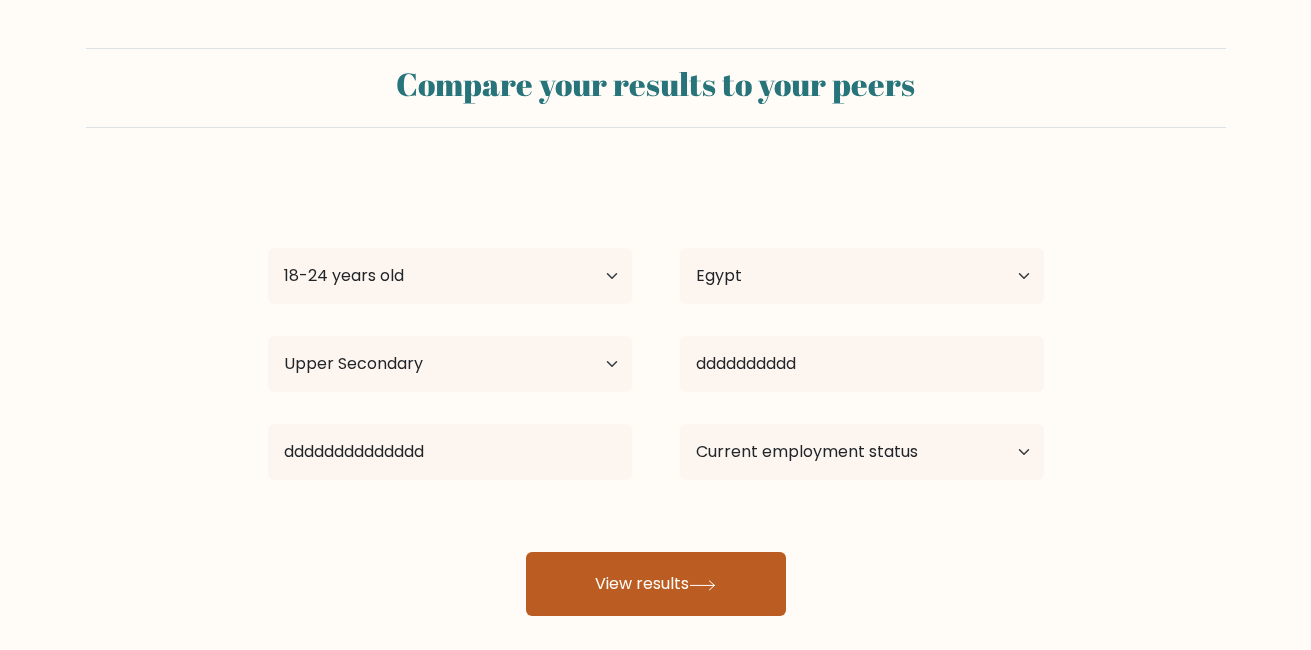 click on "View results" at bounding box center [656, 584] 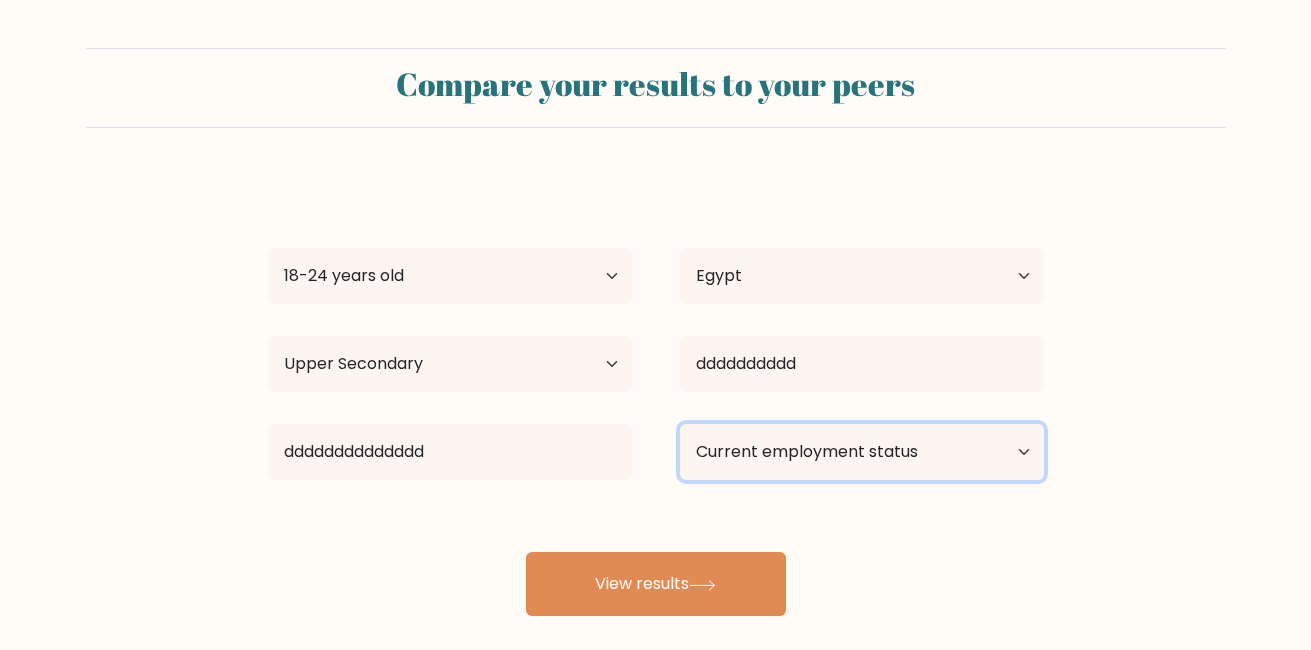 click on "Current employment status
Employed
Student
Retired
Other / prefer not to answer" at bounding box center [862, 452] 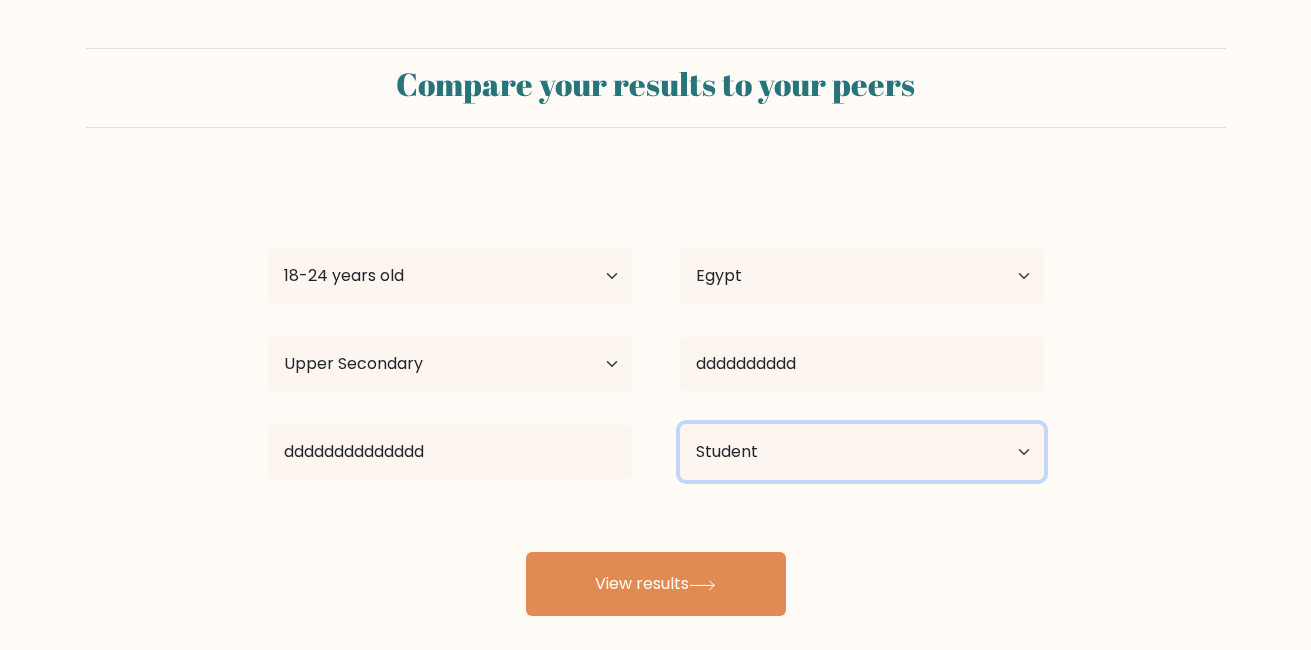 click on "Current employment status
Employed
Student
Retired
Other / prefer not to answer" at bounding box center [862, 452] 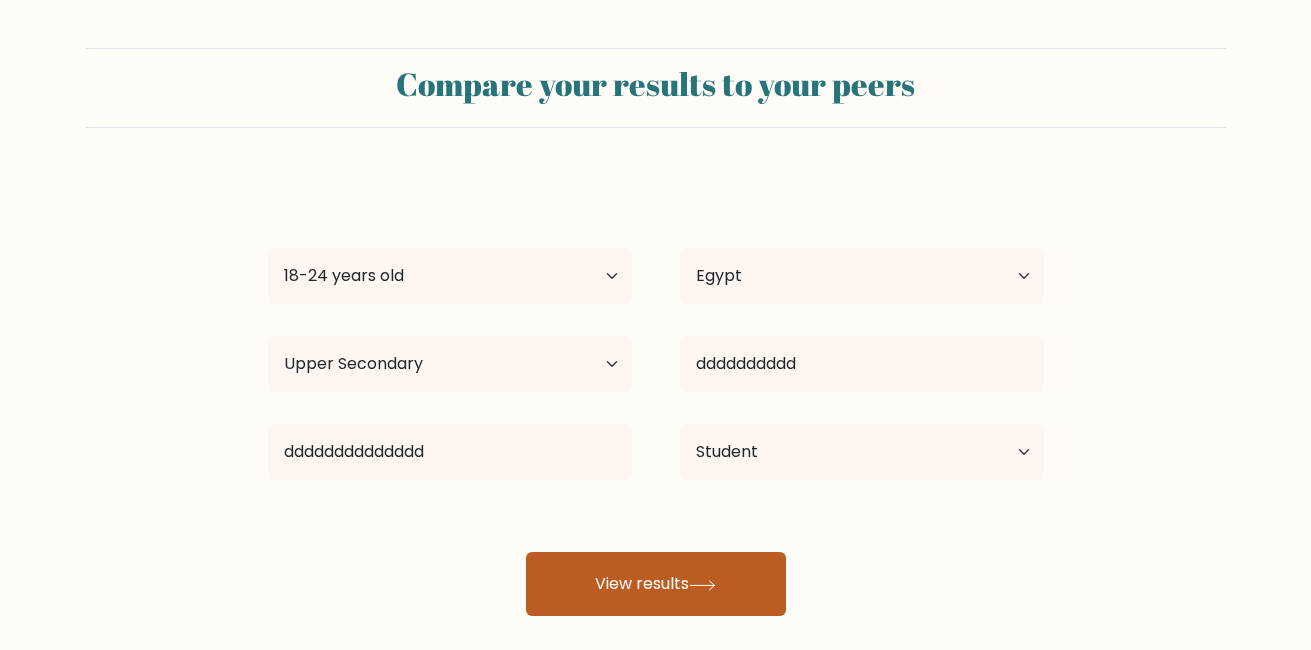 click on "View results" at bounding box center [656, 584] 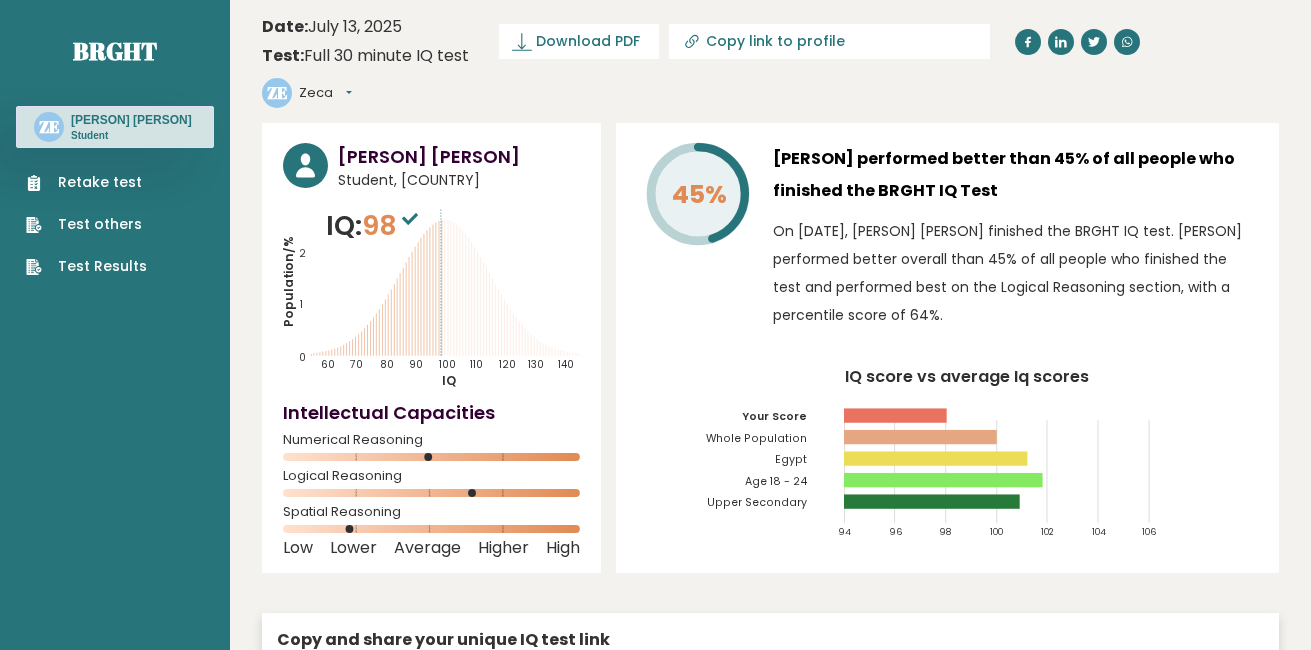 scroll, scrollTop: 0, scrollLeft: 0, axis: both 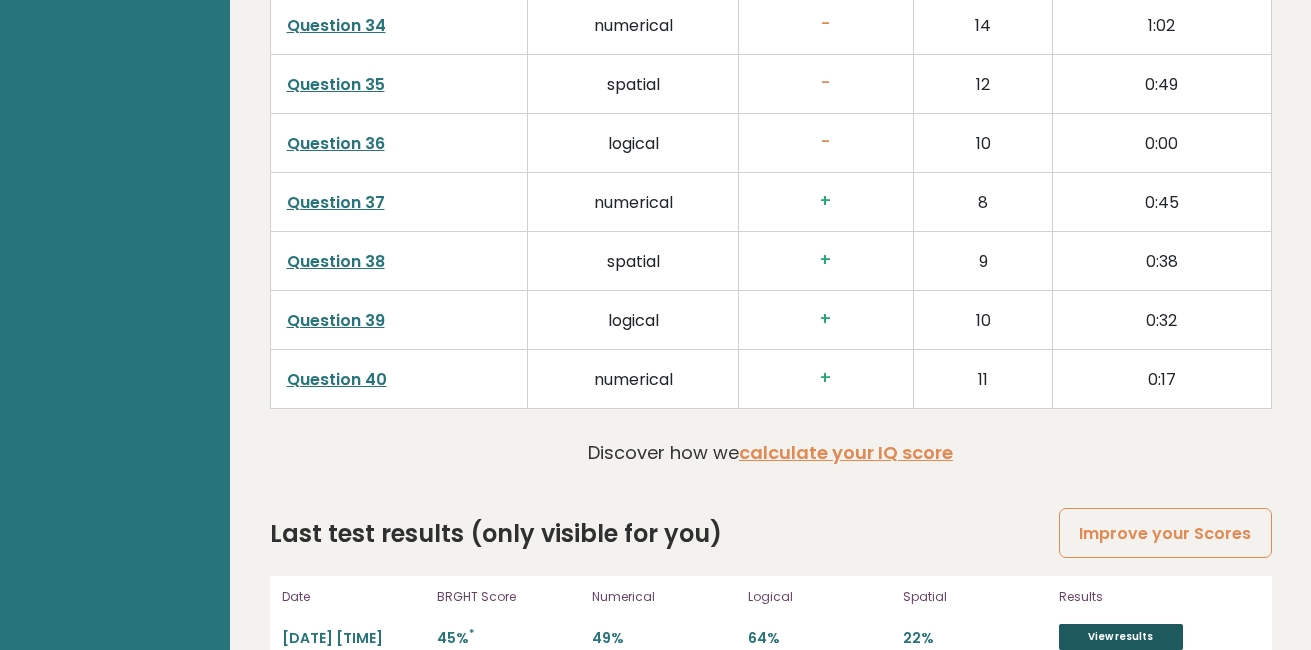 click on "View results" at bounding box center [1121, 637] 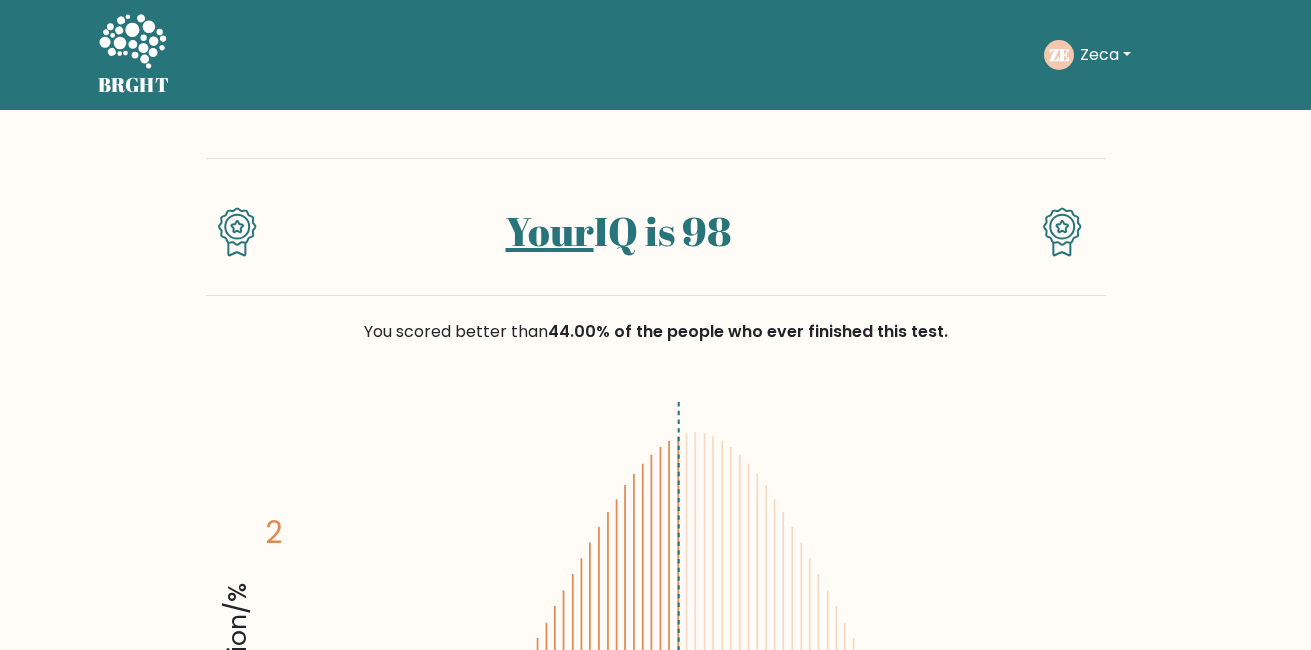 scroll, scrollTop: 0, scrollLeft: 0, axis: both 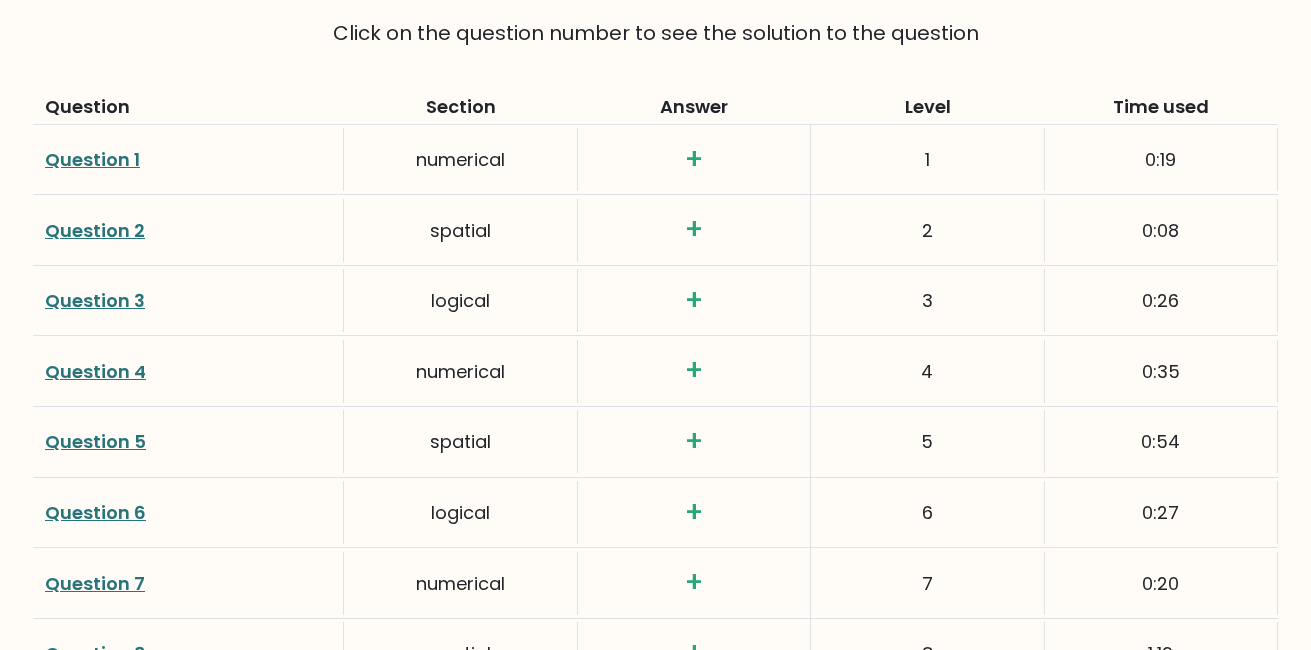 click on "Question 1" at bounding box center (92, 159) 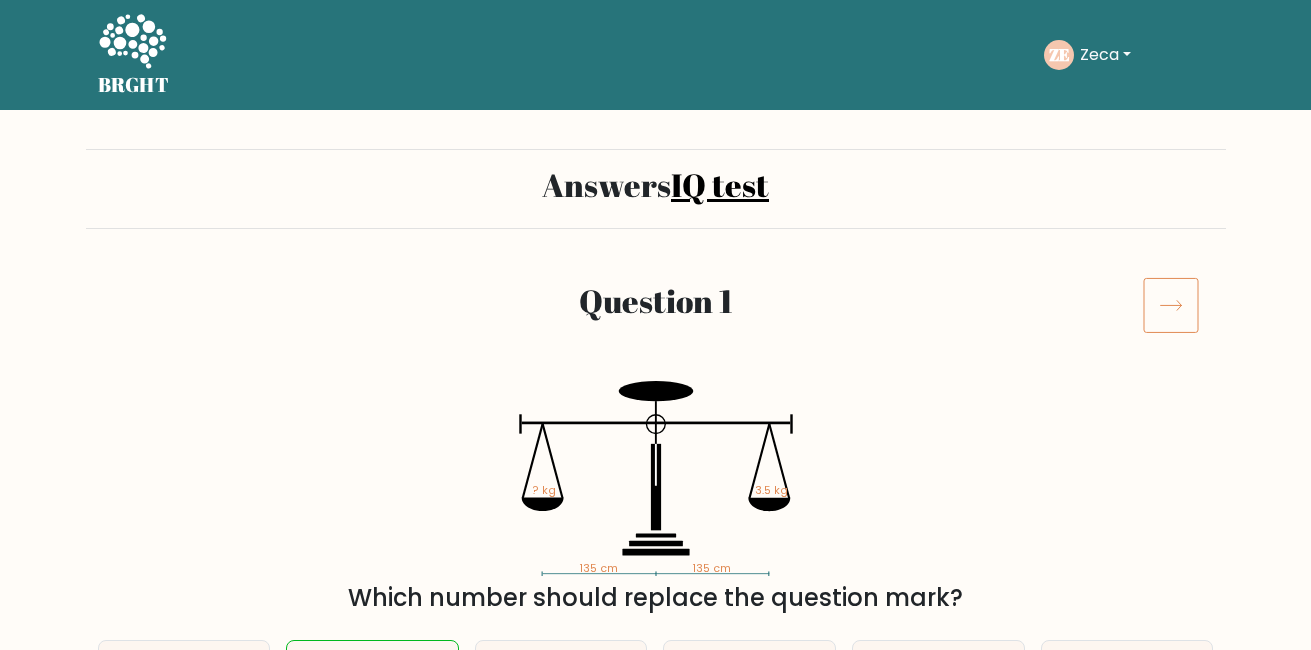 scroll, scrollTop: 0, scrollLeft: 0, axis: both 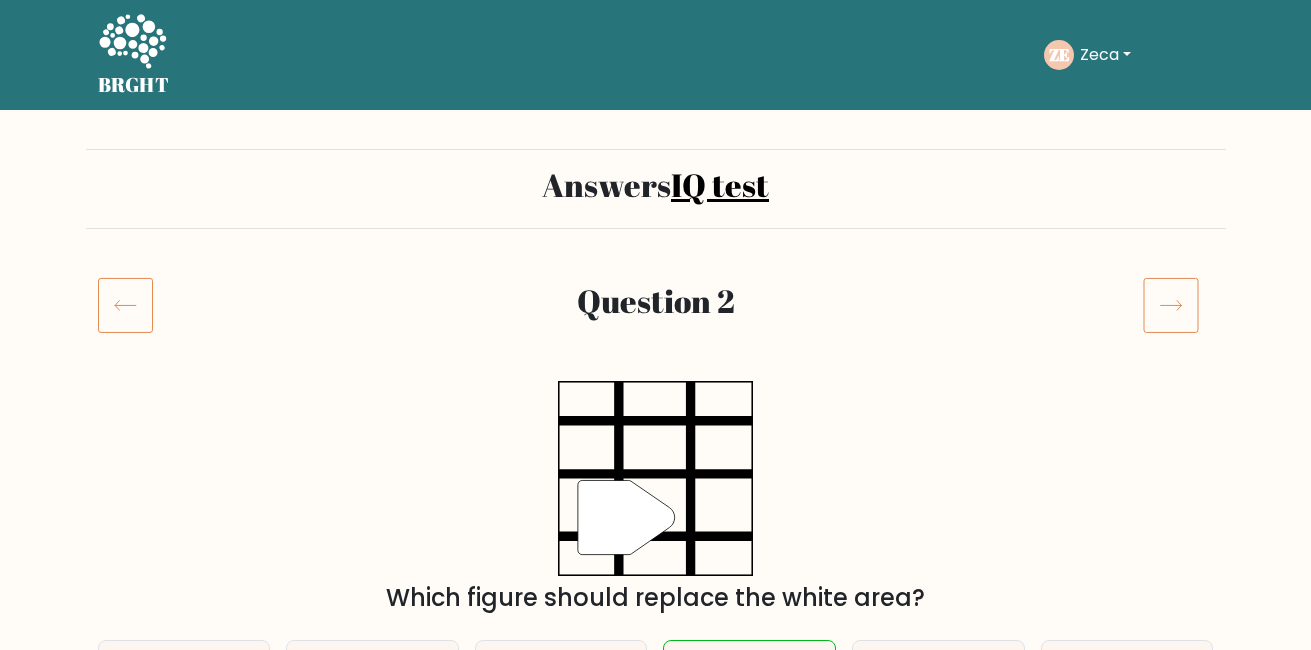 click 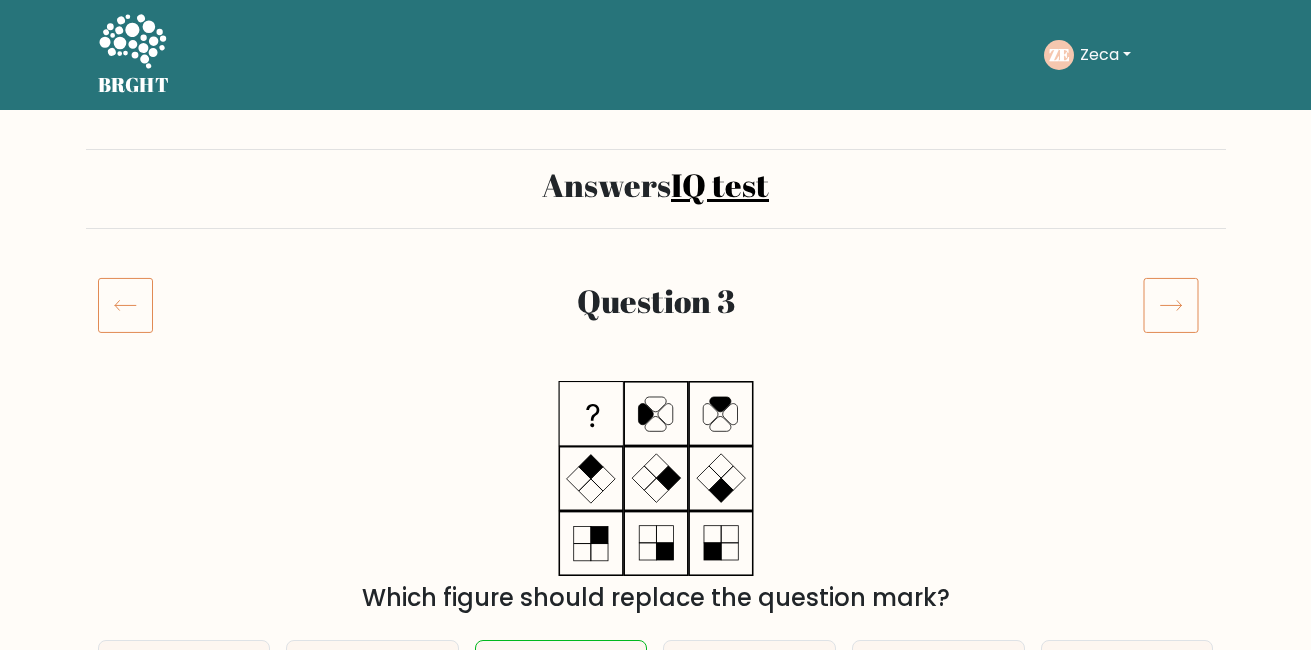 scroll, scrollTop: 0, scrollLeft: 0, axis: both 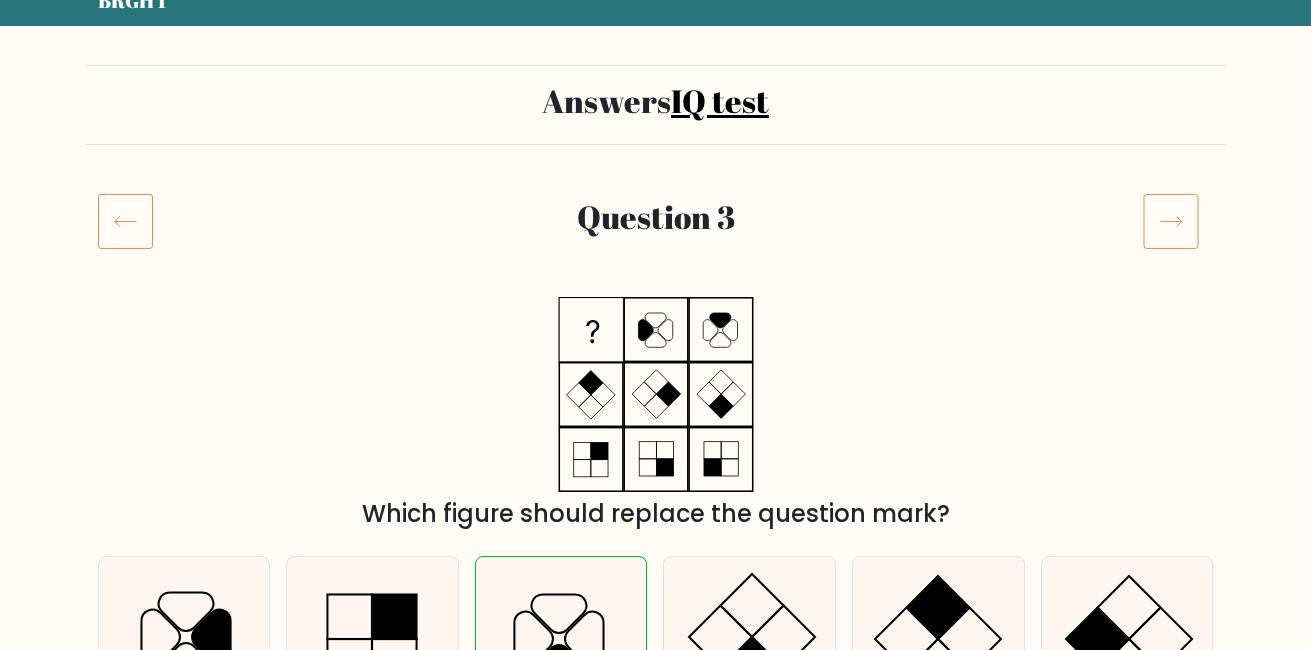 click 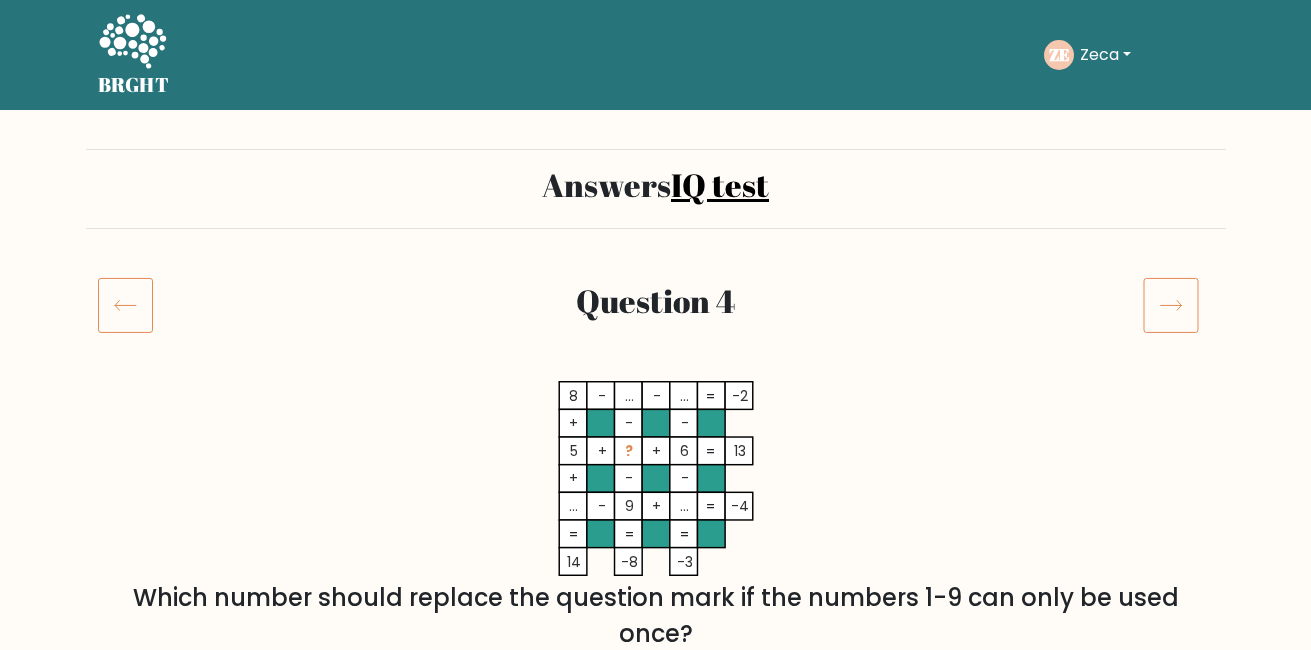 scroll, scrollTop: 0, scrollLeft: 0, axis: both 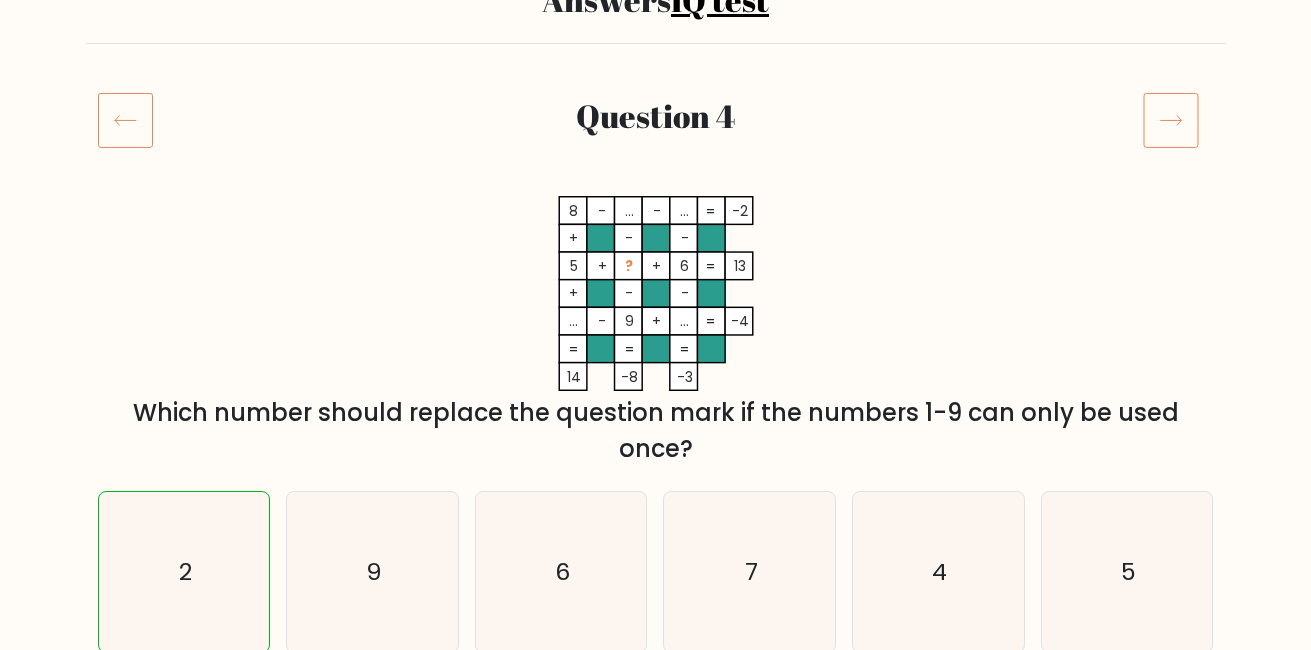 click 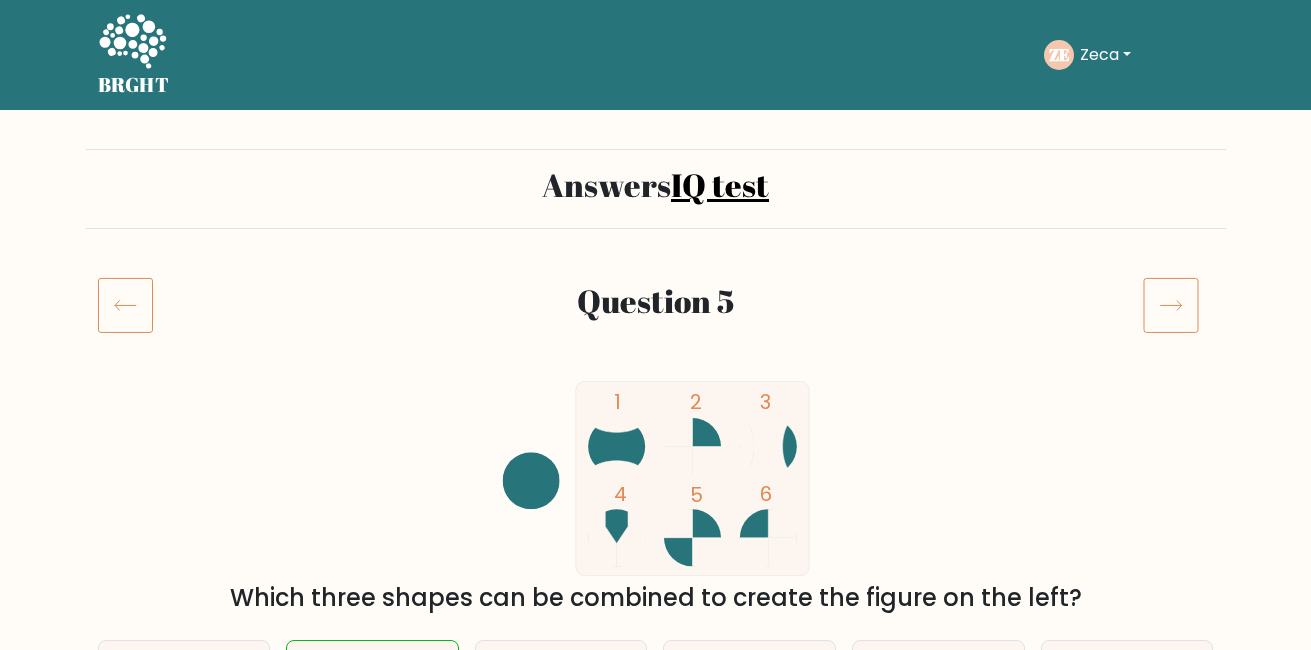 scroll, scrollTop: 0, scrollLeft: 0, axis: both 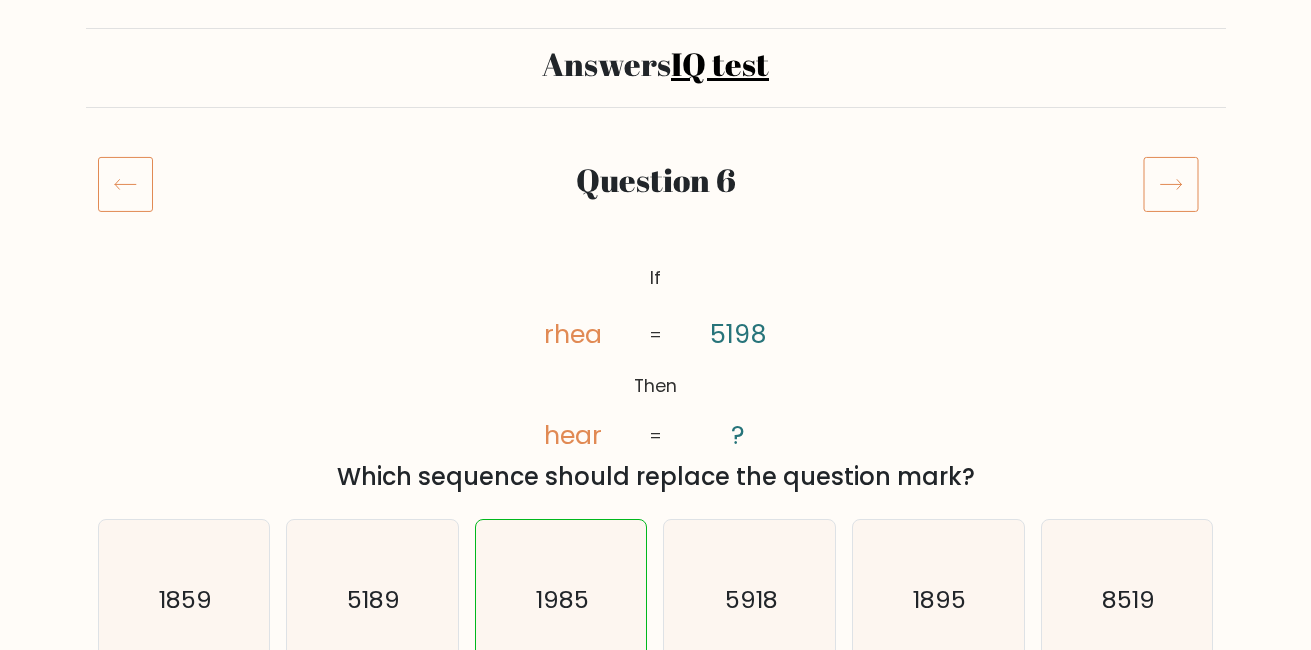 click 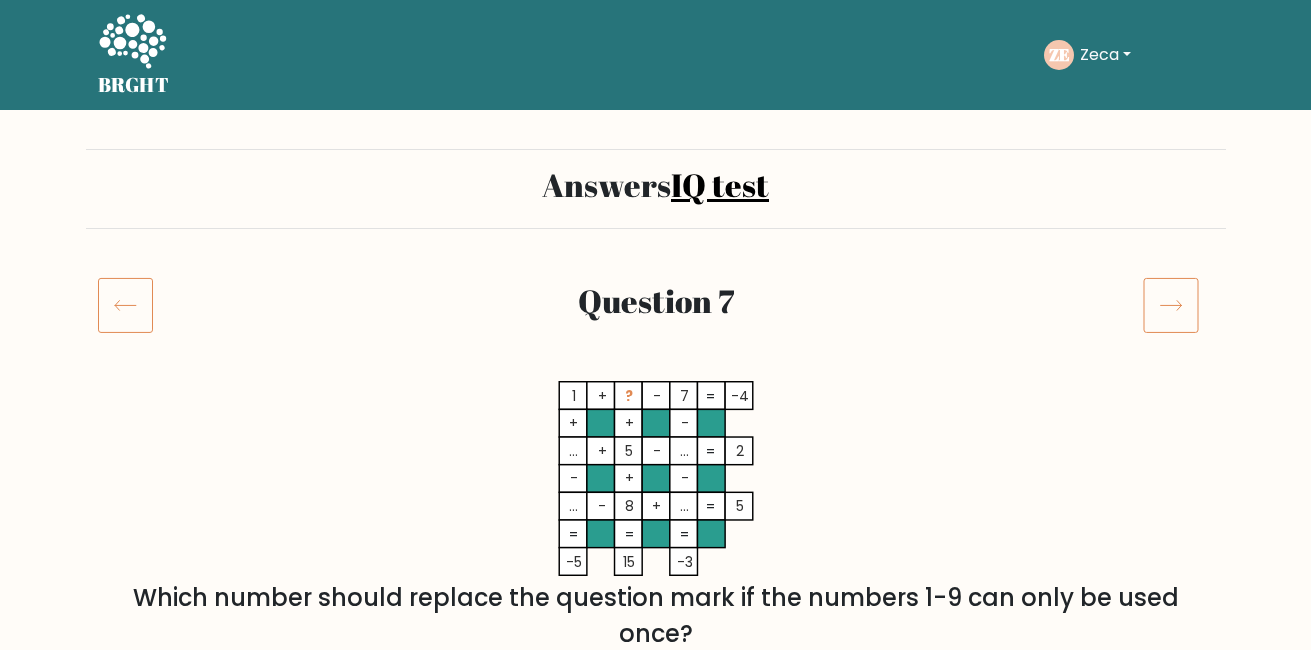 scroll, scrollTop: 569, scrollLeft: 0, axis: vertical 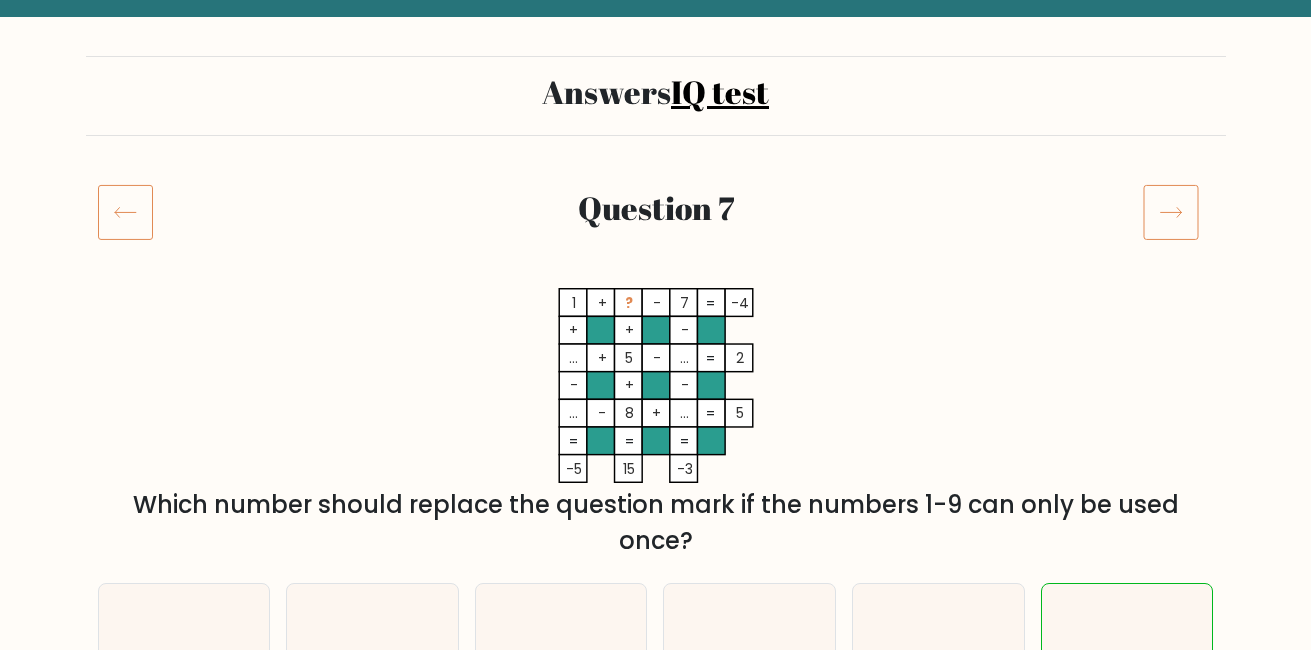 click 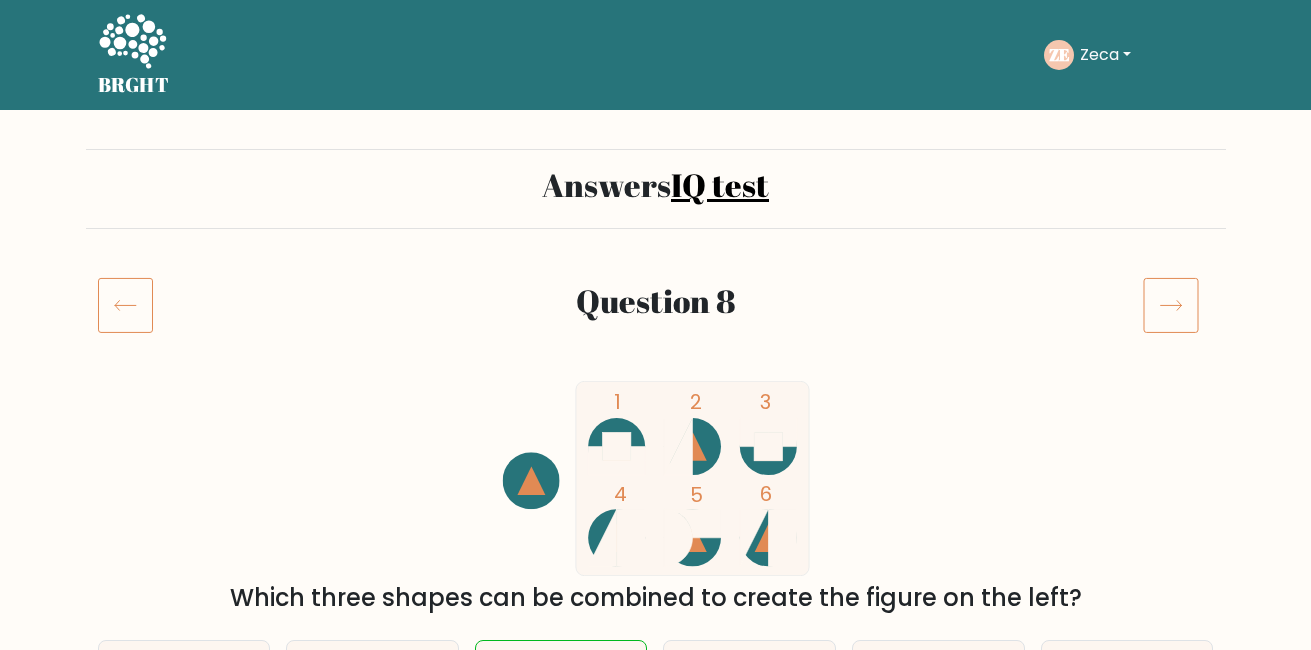 scroll, scrollTop: 0, scrollLeft: 0, axis: both 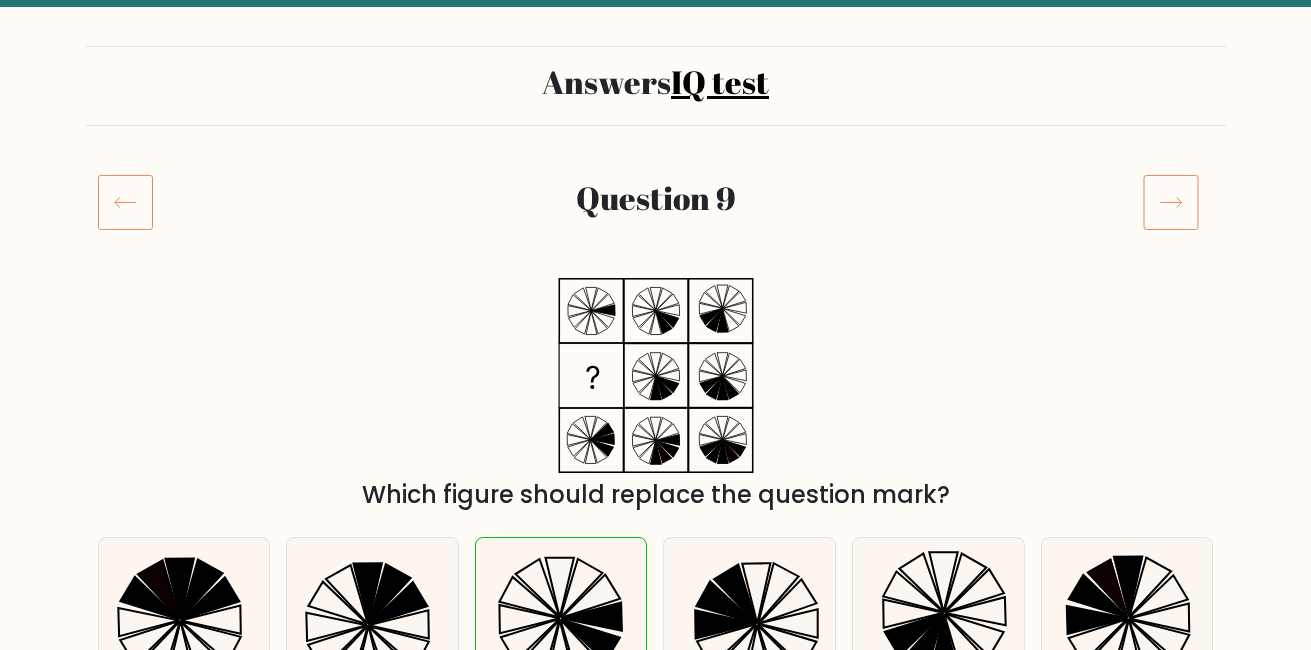 click 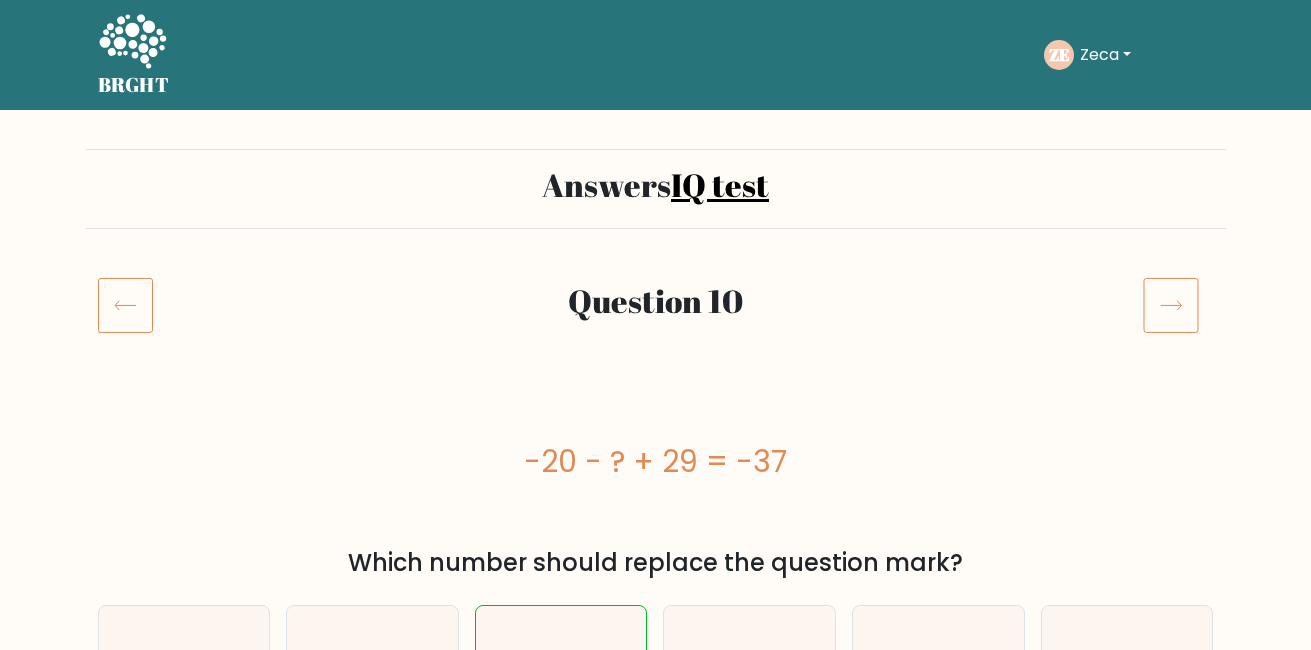 scroll, scrollTop: 0, scrollLeft: 0, axis: both 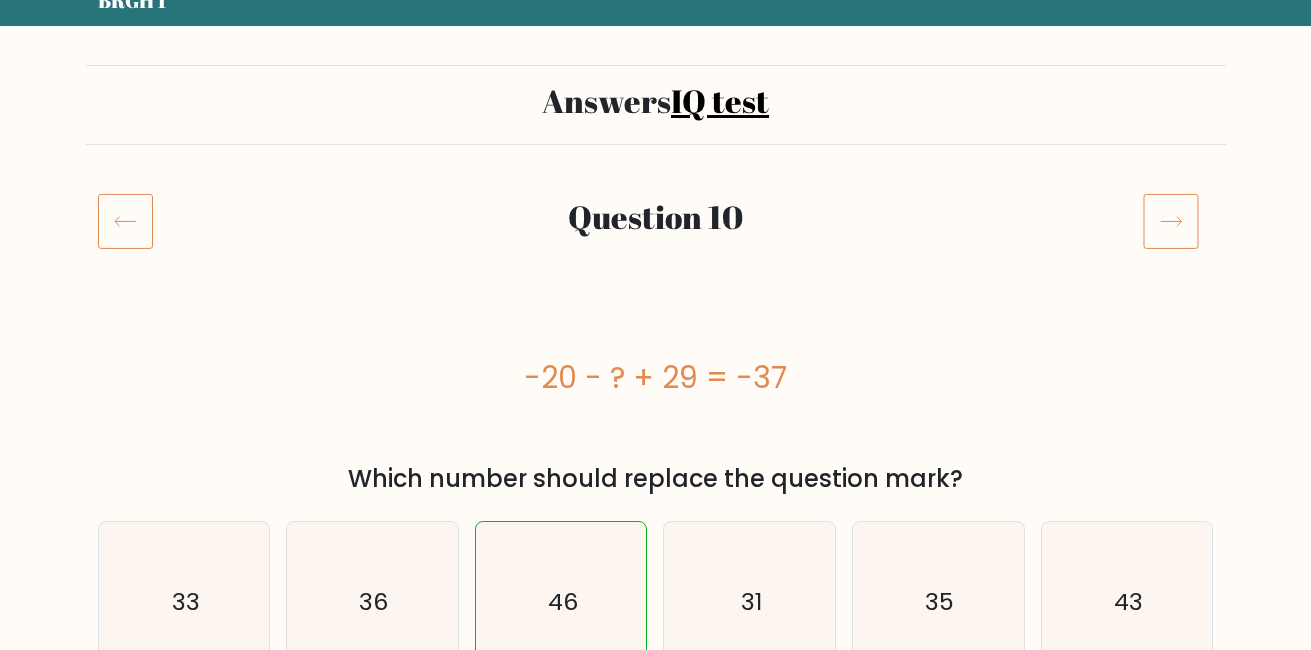 click 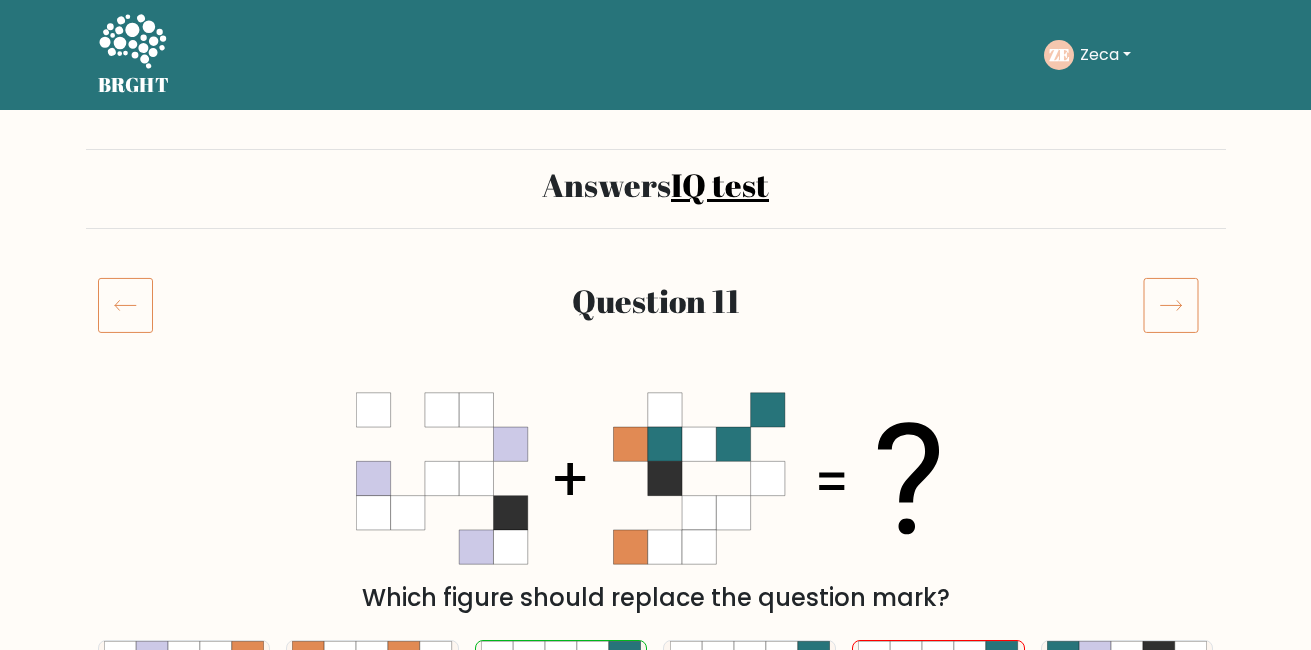 scroll, scrollTop: 0, scrollLeft: 0, axis: both 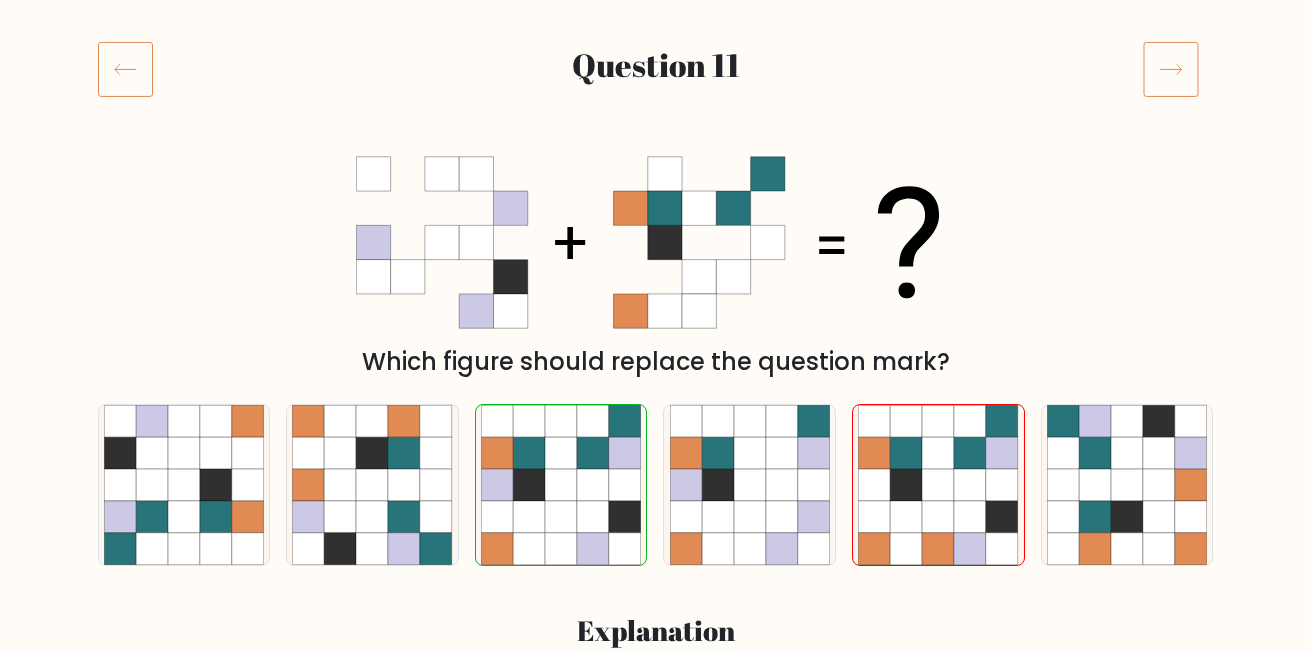 click 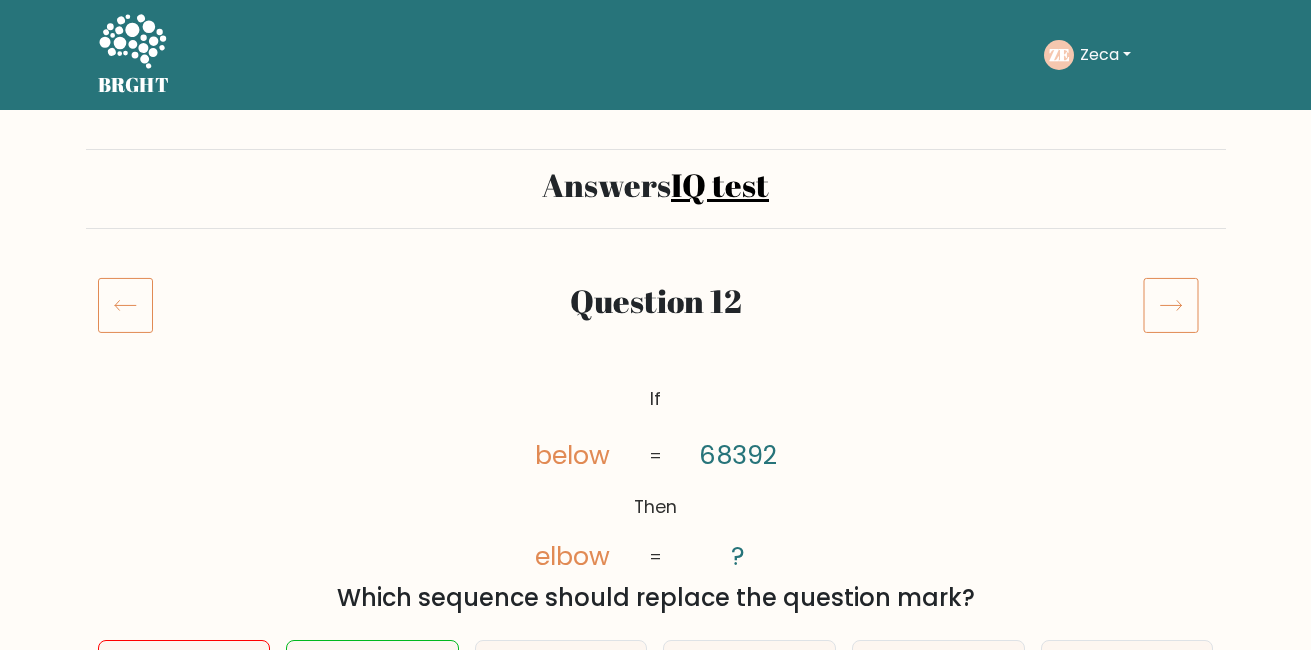 scroll, scrollTop: 0, scrollLeft: 0, axis: both 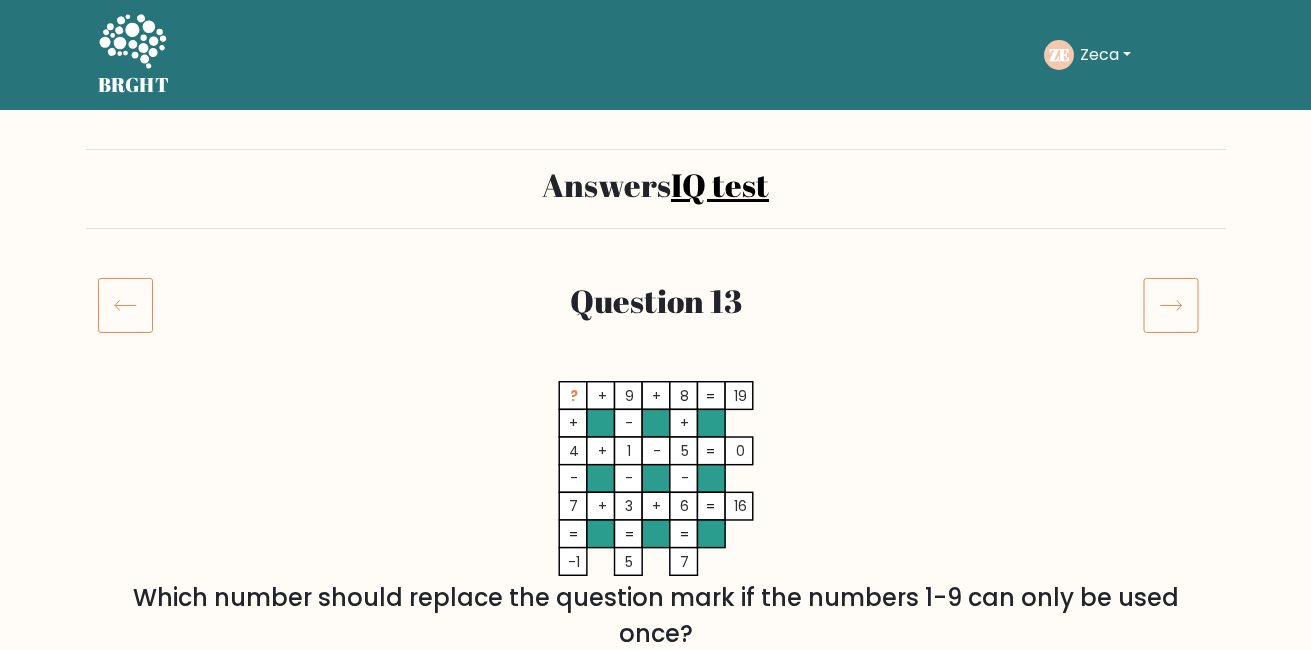 click 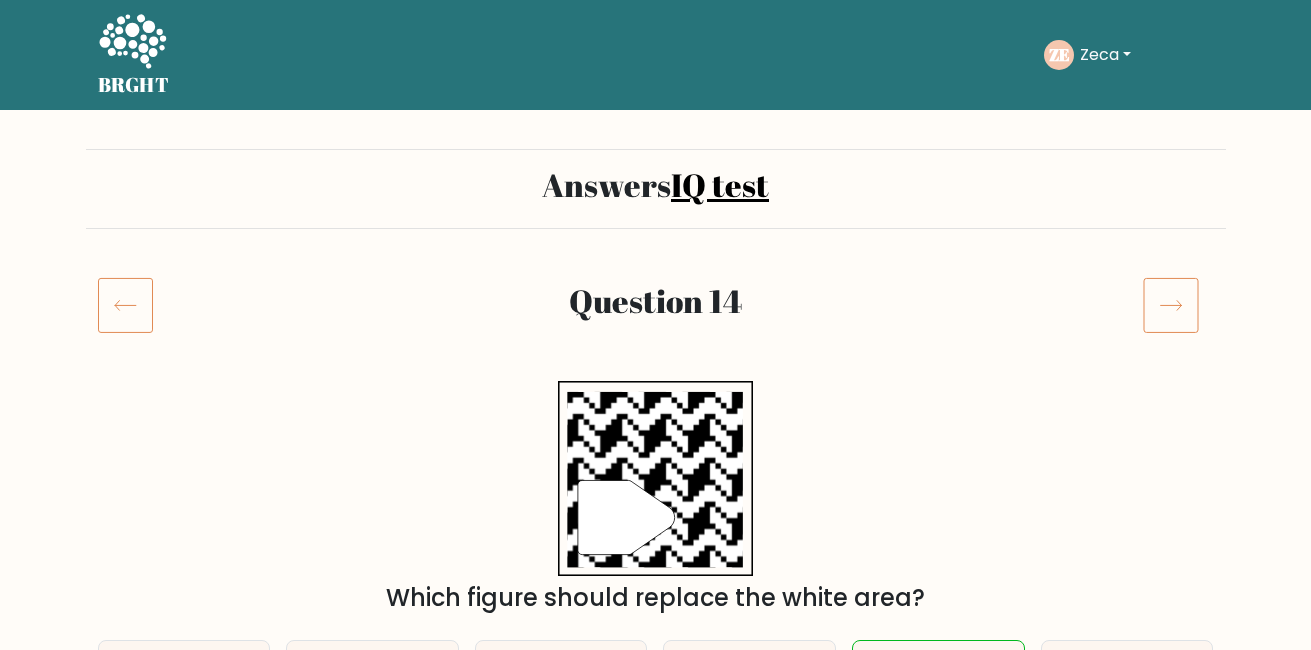 scroll, scrollTop: 0, scrollLeft: 0, axis: both 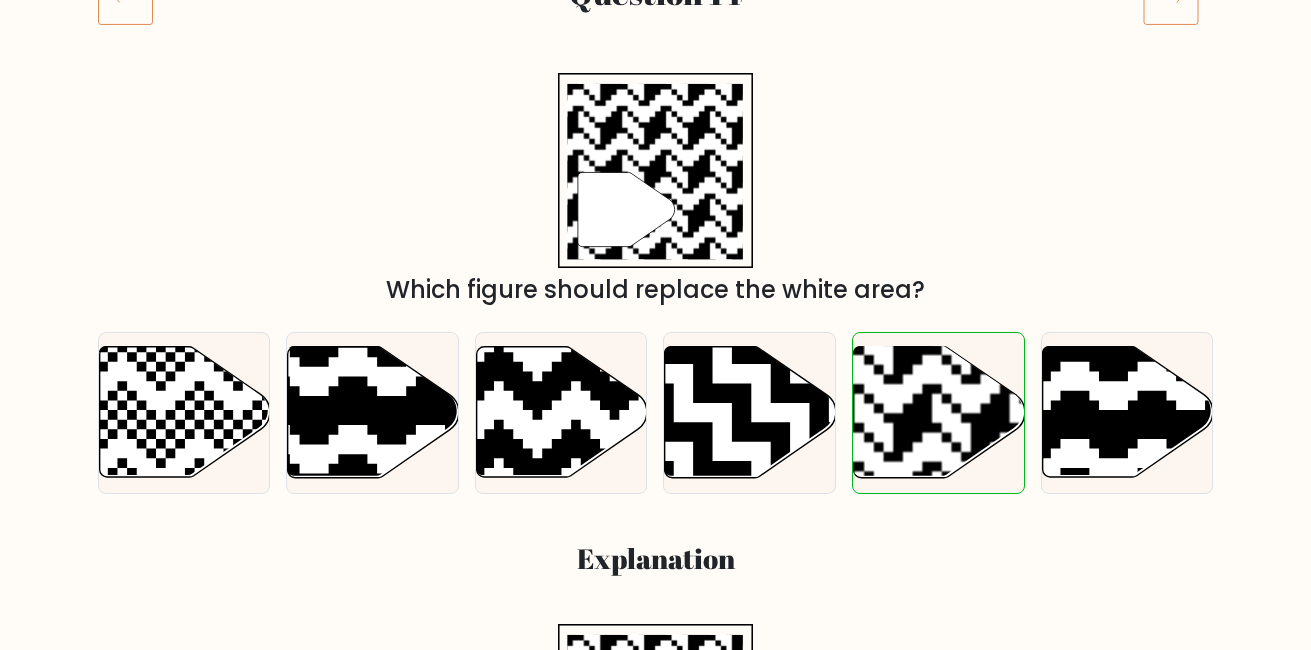click 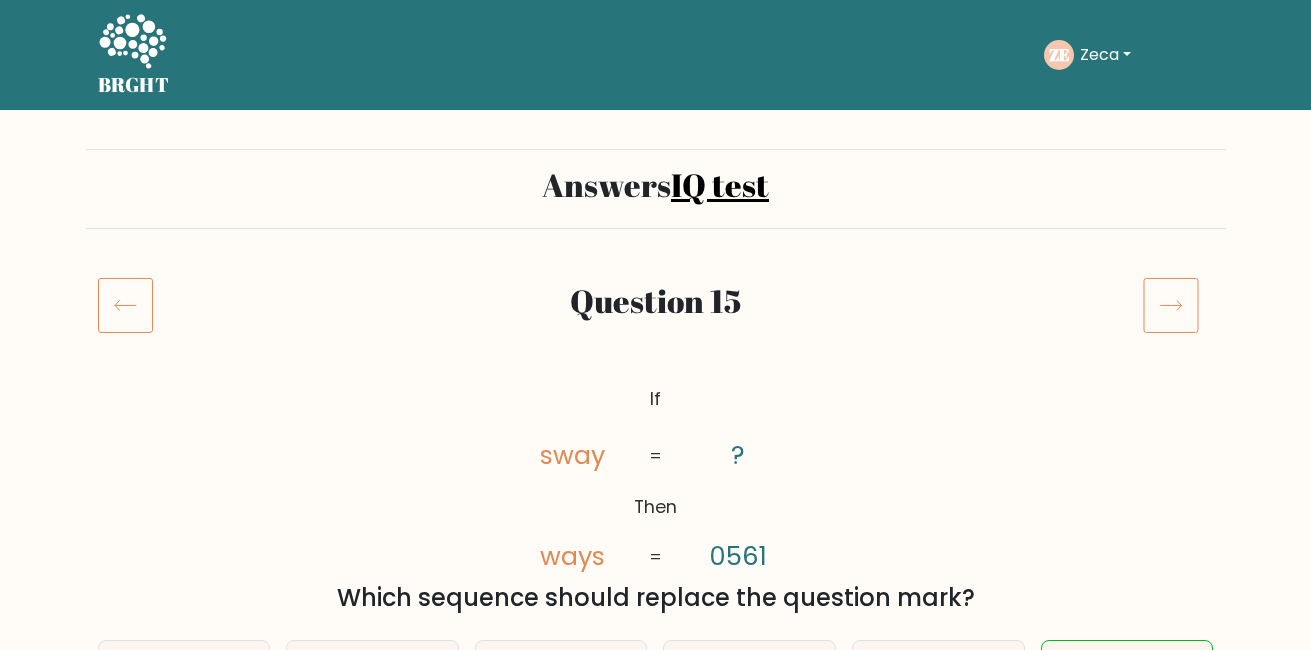 scroll, scrollTop: 0, scrollLeft: 0, axis: both 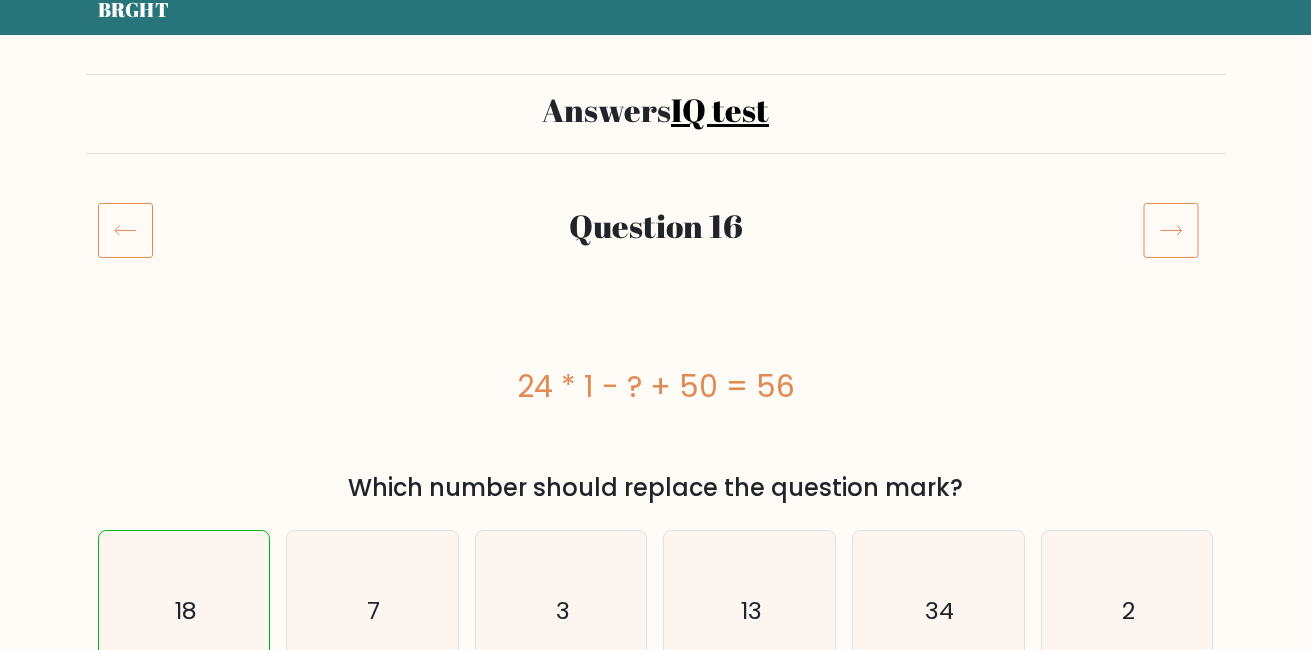 click 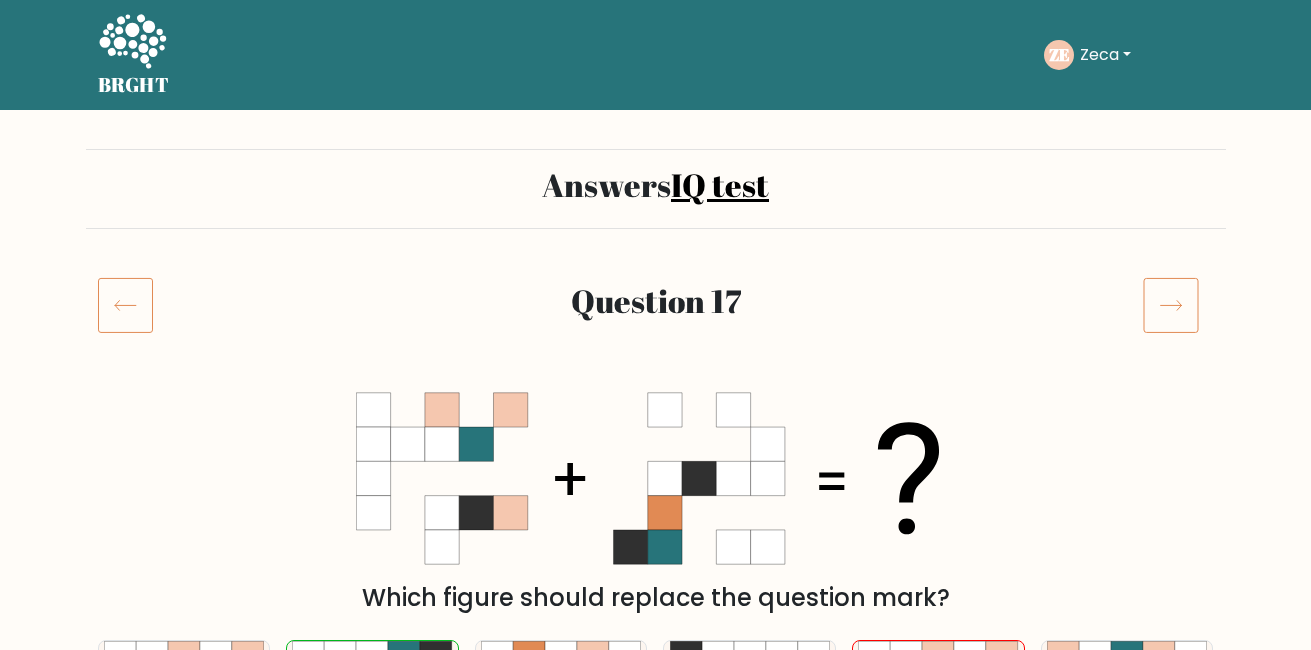 scroll, scrollTop: 0, scrollLeft: 0, axis: both 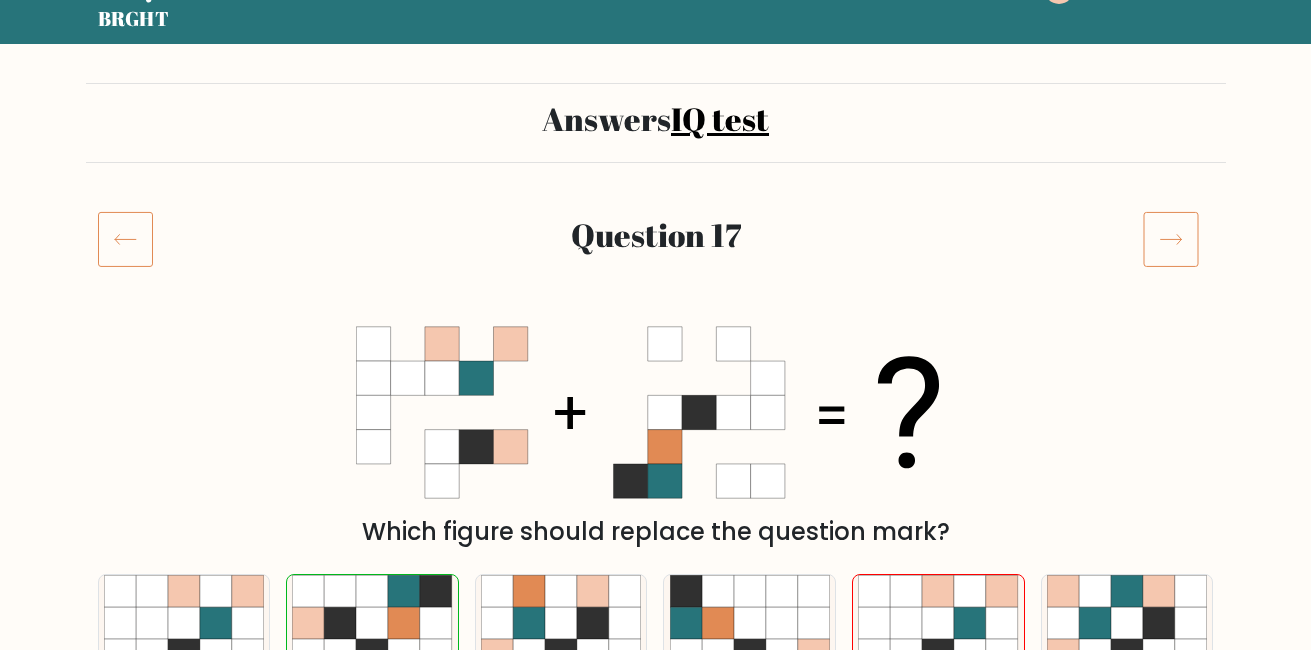 click 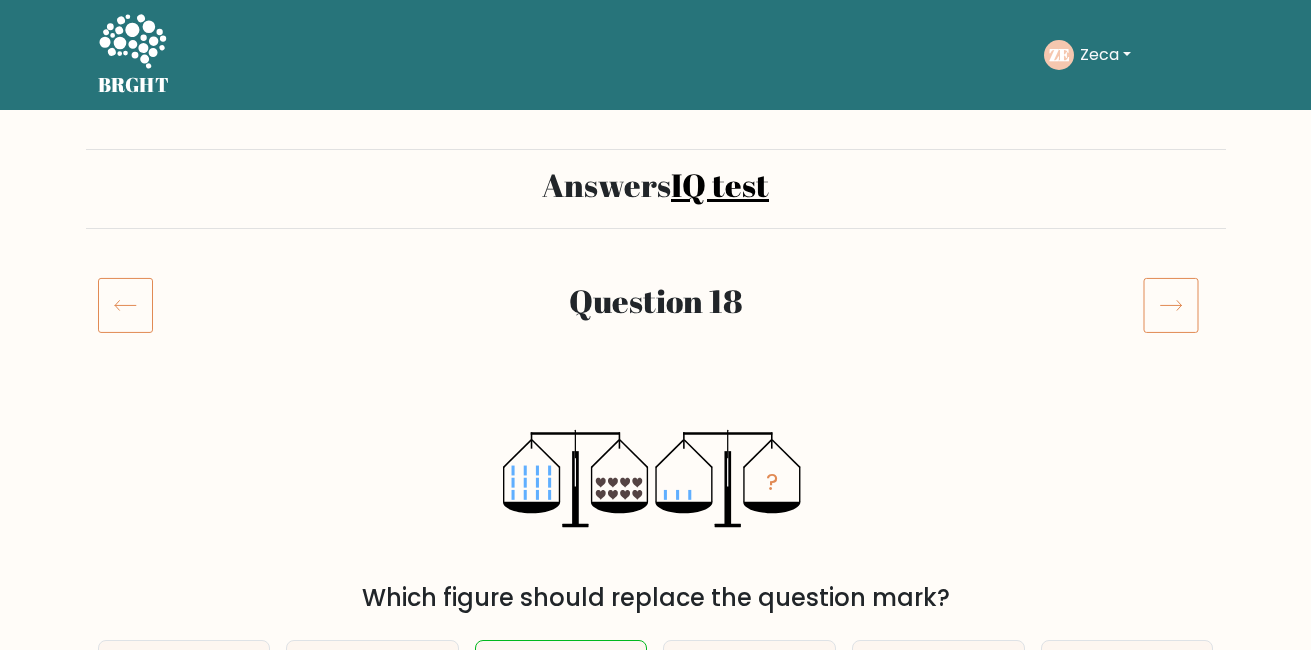 scroll, scrollTop: 0, scrollLeft: 0, axis: both 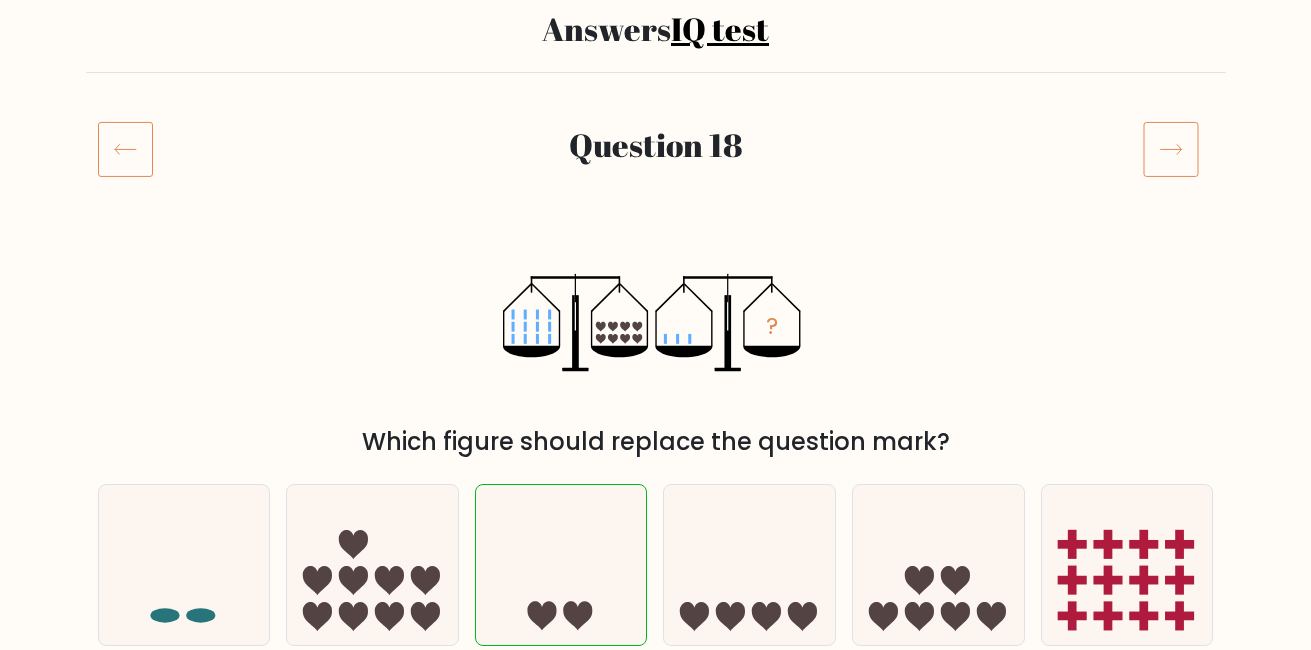 click 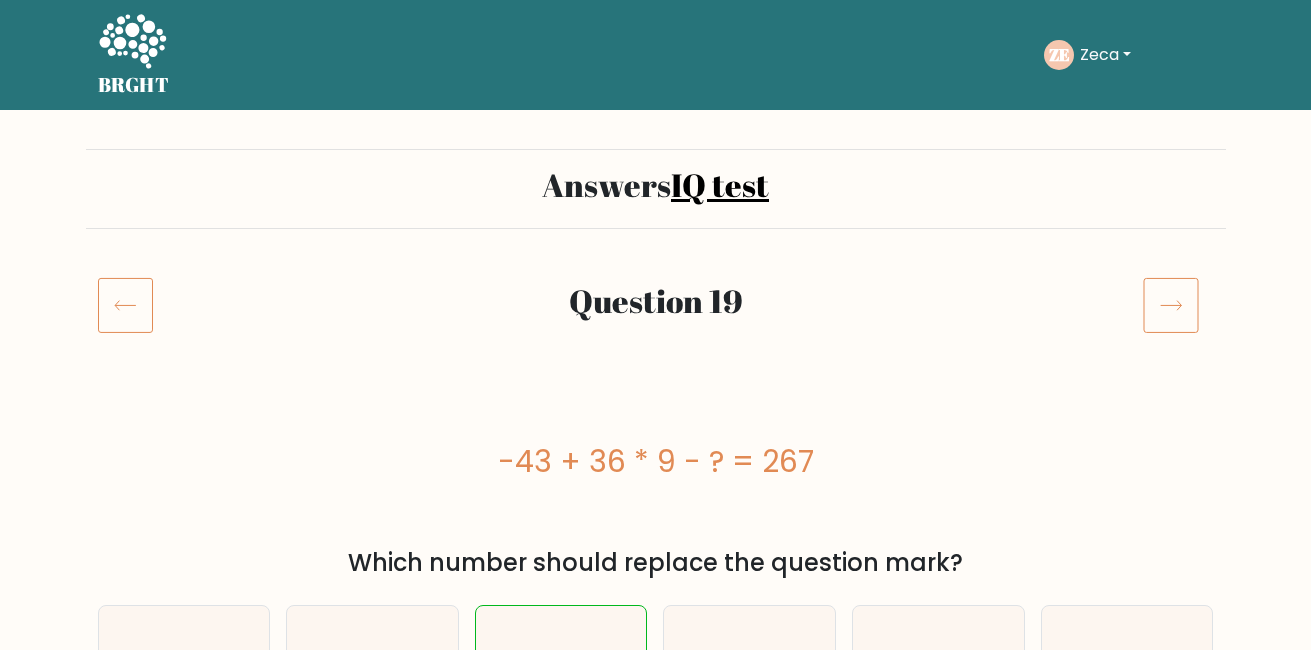scroll, scrollTop: 0, scrollLeft: 0, axis: both 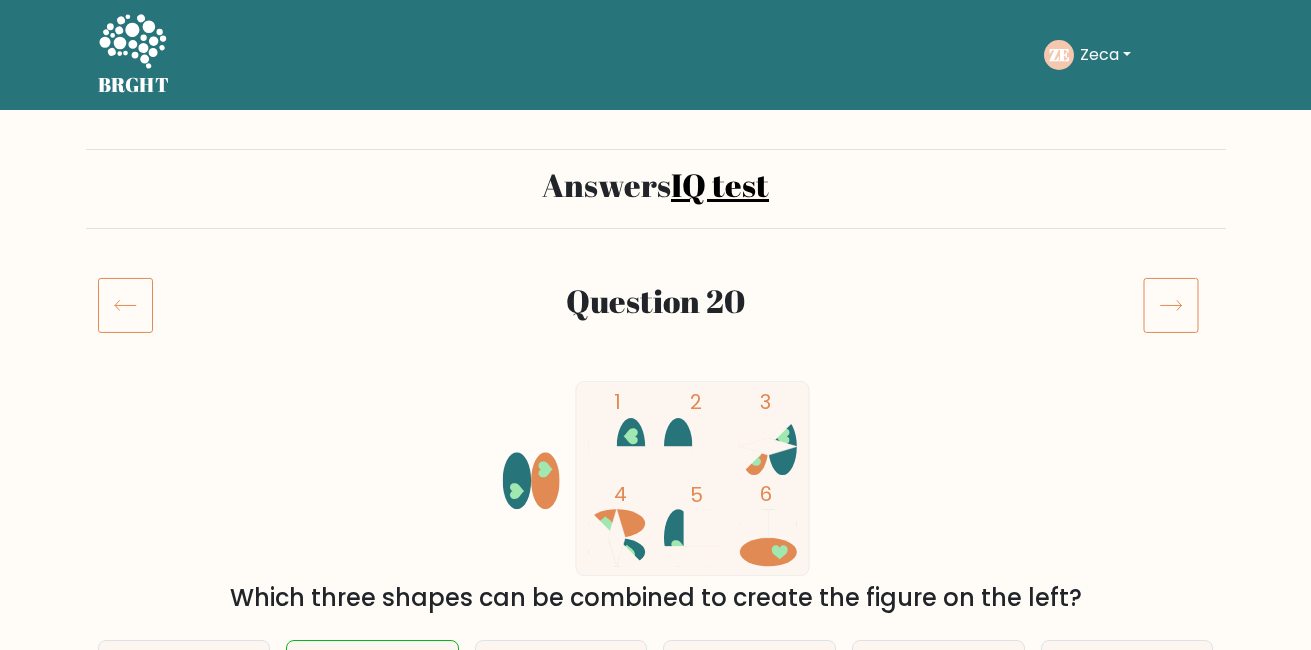 click 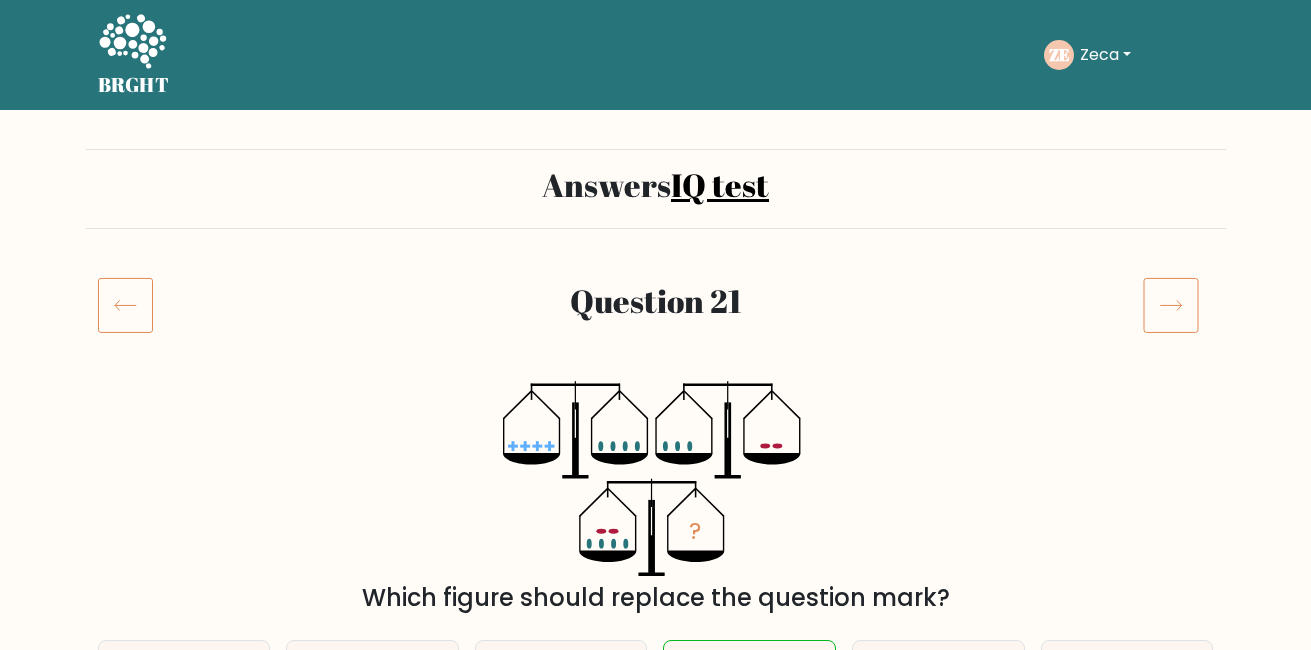 scroll, scrollTop: 0, scrollLeft: 0, axis: both 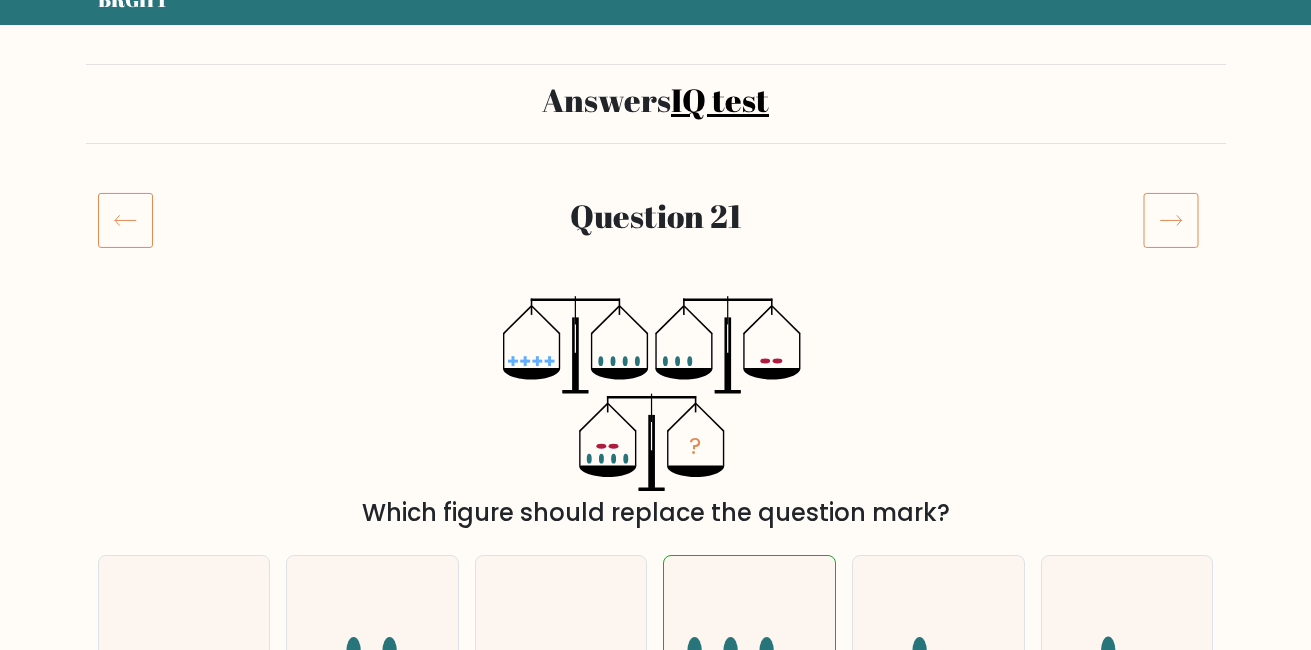 click 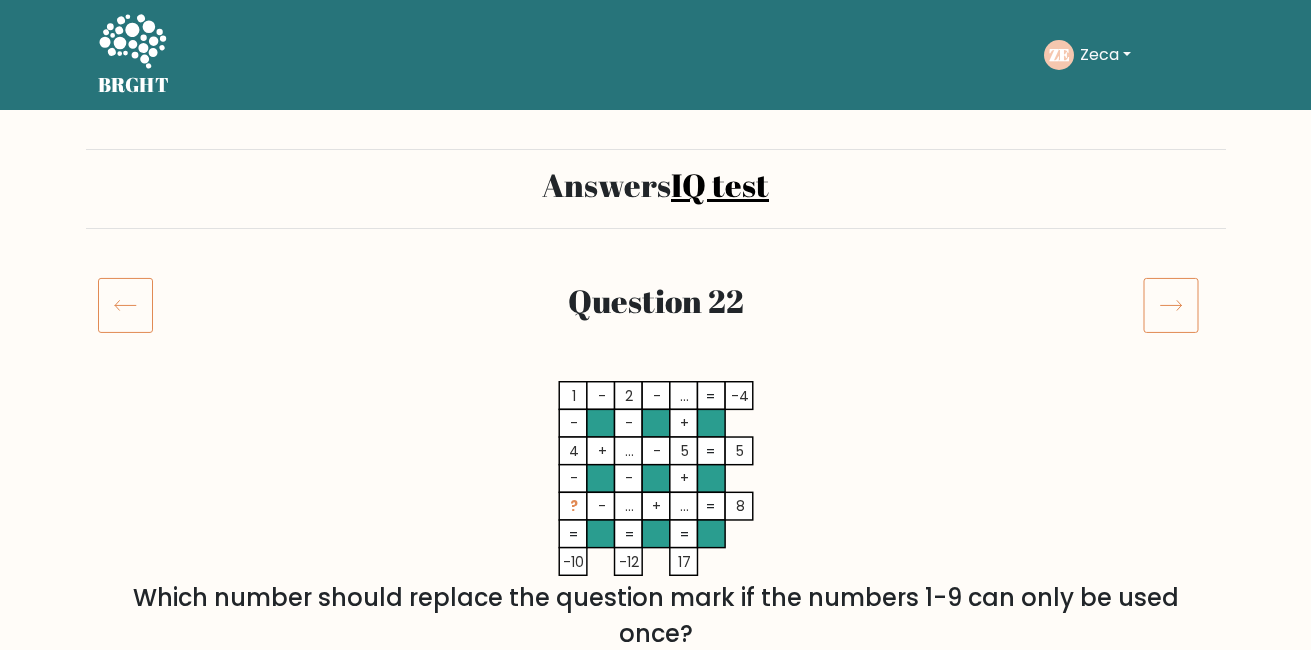 scroll, scrollTop: 0, scrollLeft: 0, axis: both 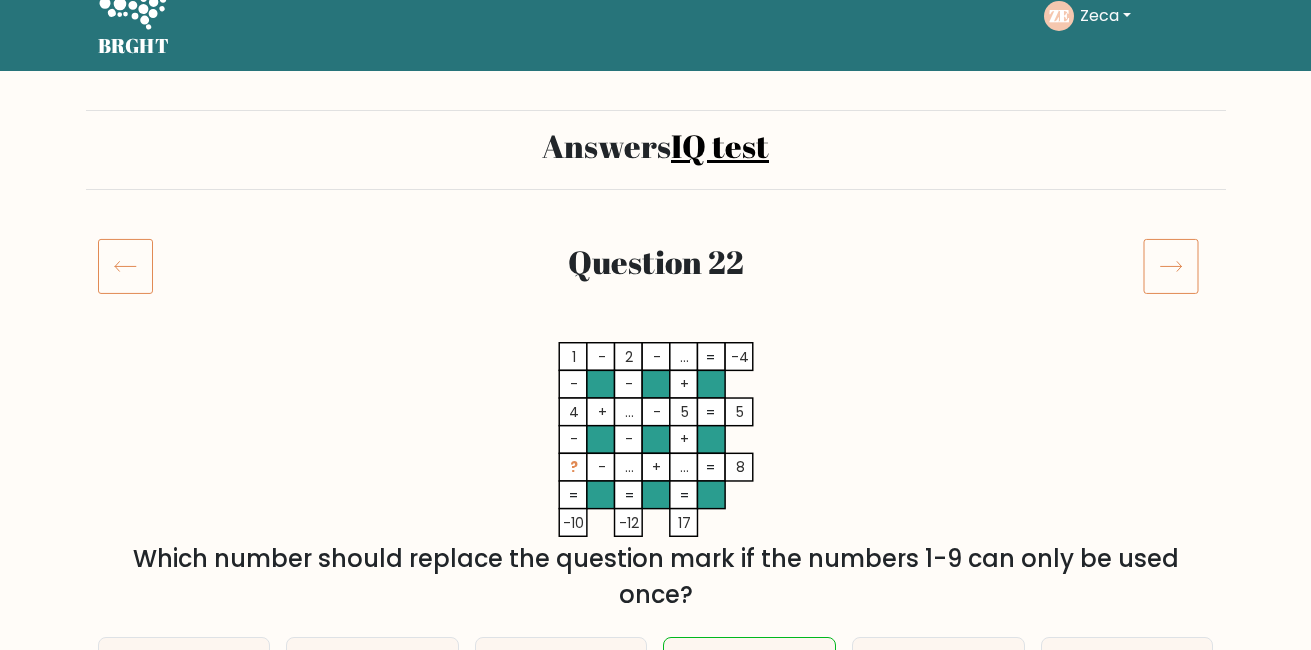 click 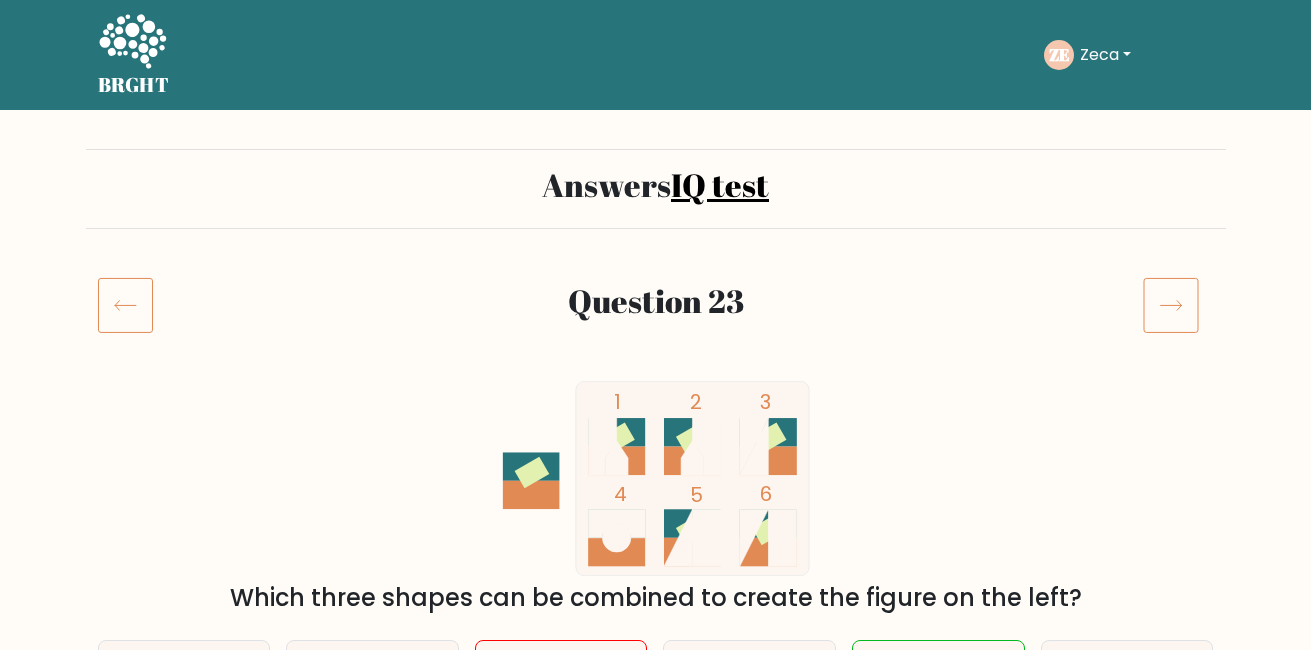 scroll, scrollTop: 0, scrollLeft: 0, axis: both 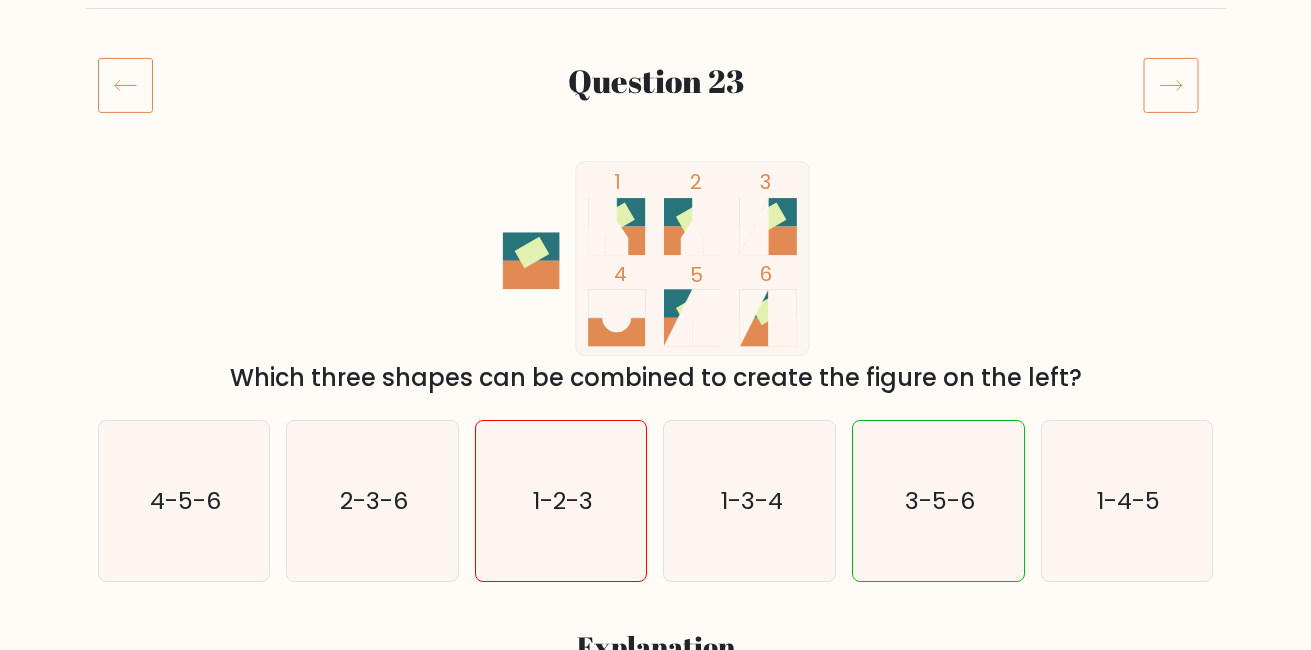 click 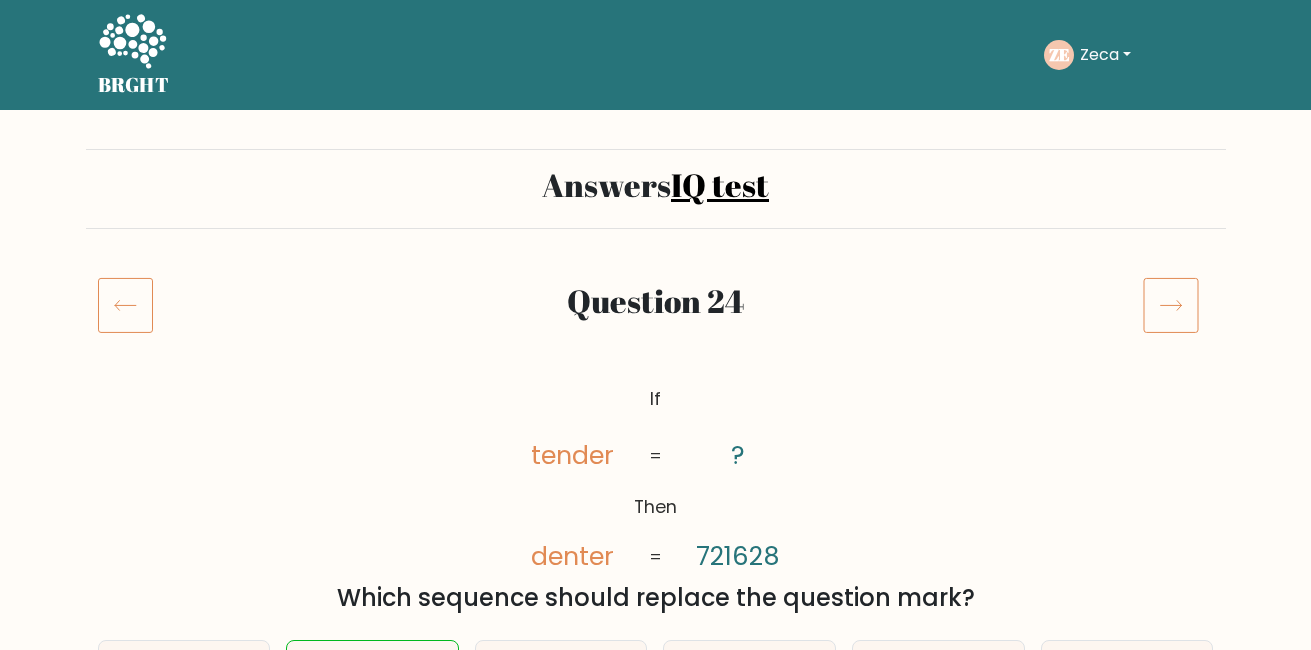 scroll, scrollTop: 0, scrollLeft: 0, axis: both 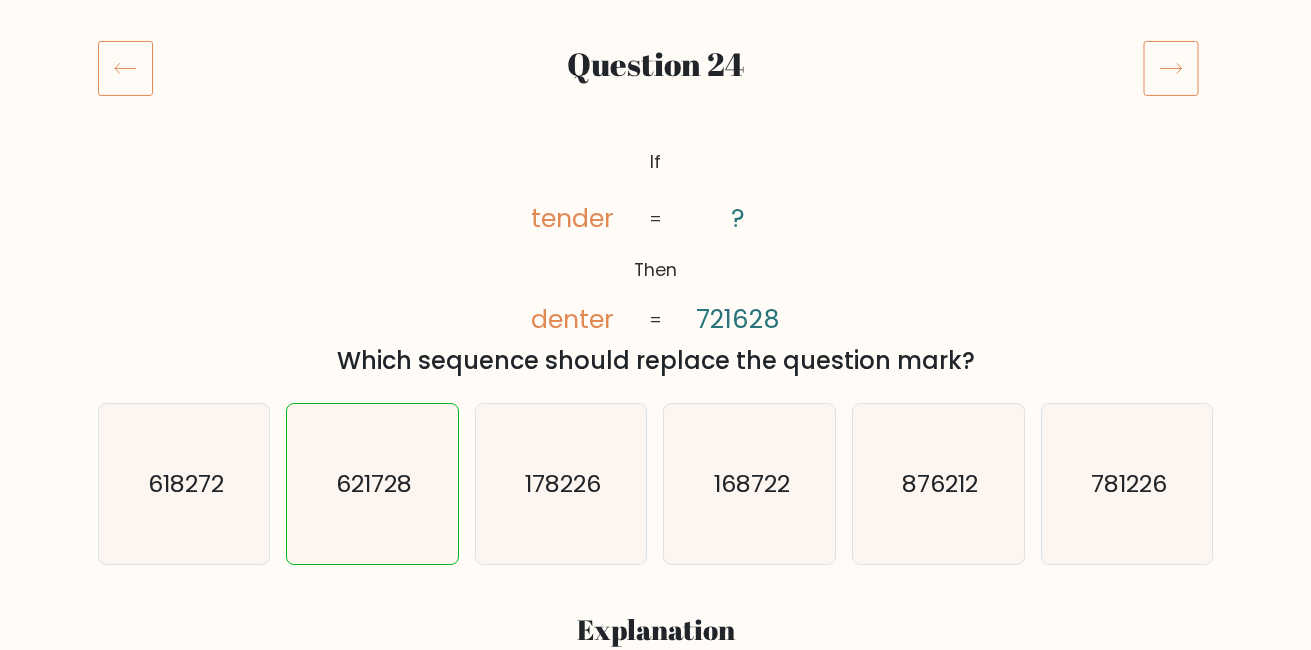 click 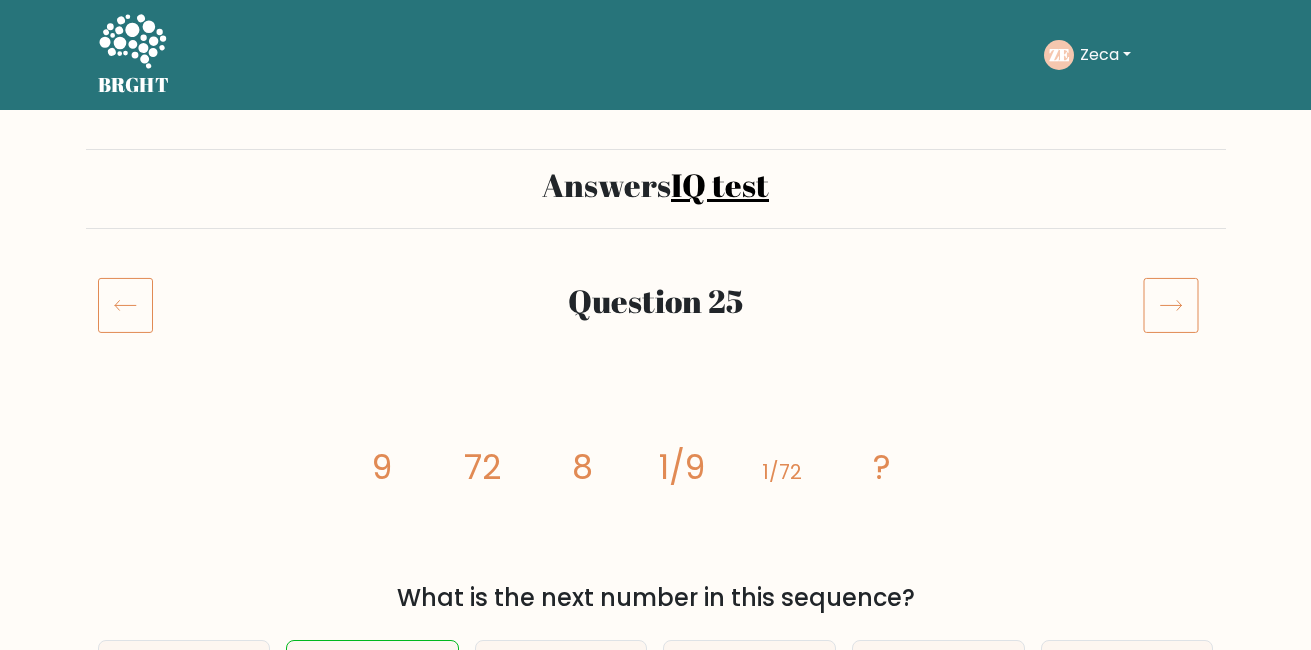 scroll, scrollTop: 0, scrollLeft: 0, axis: both 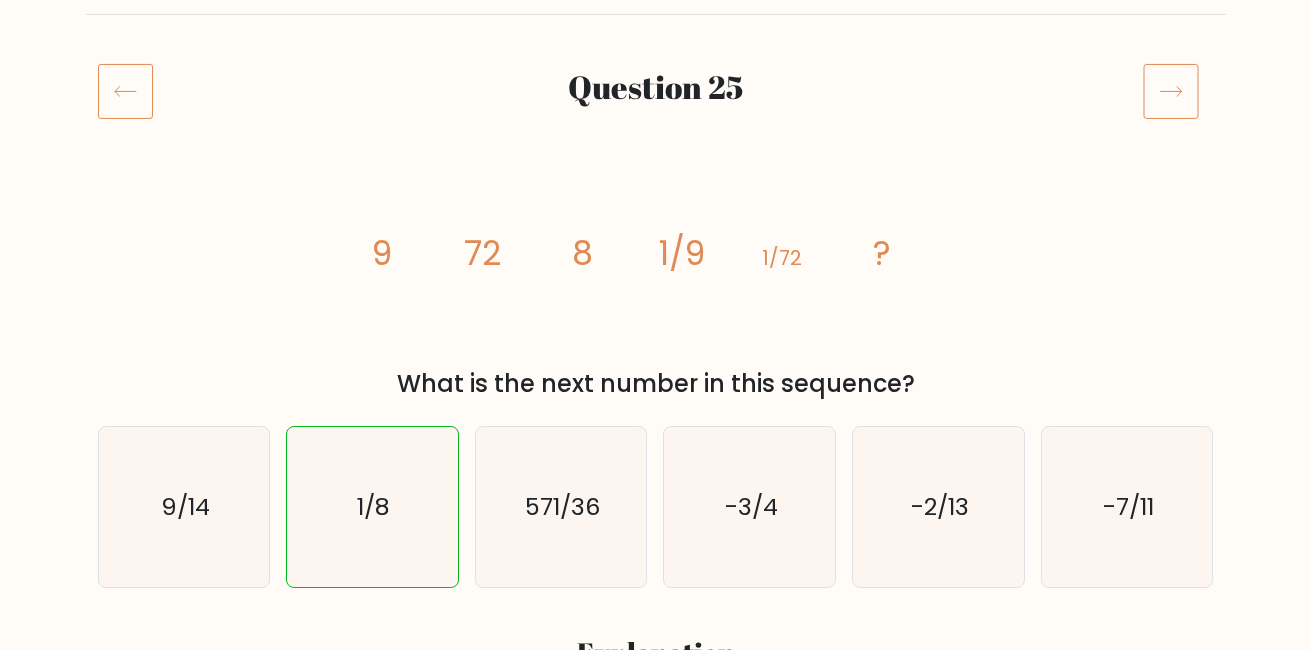 click 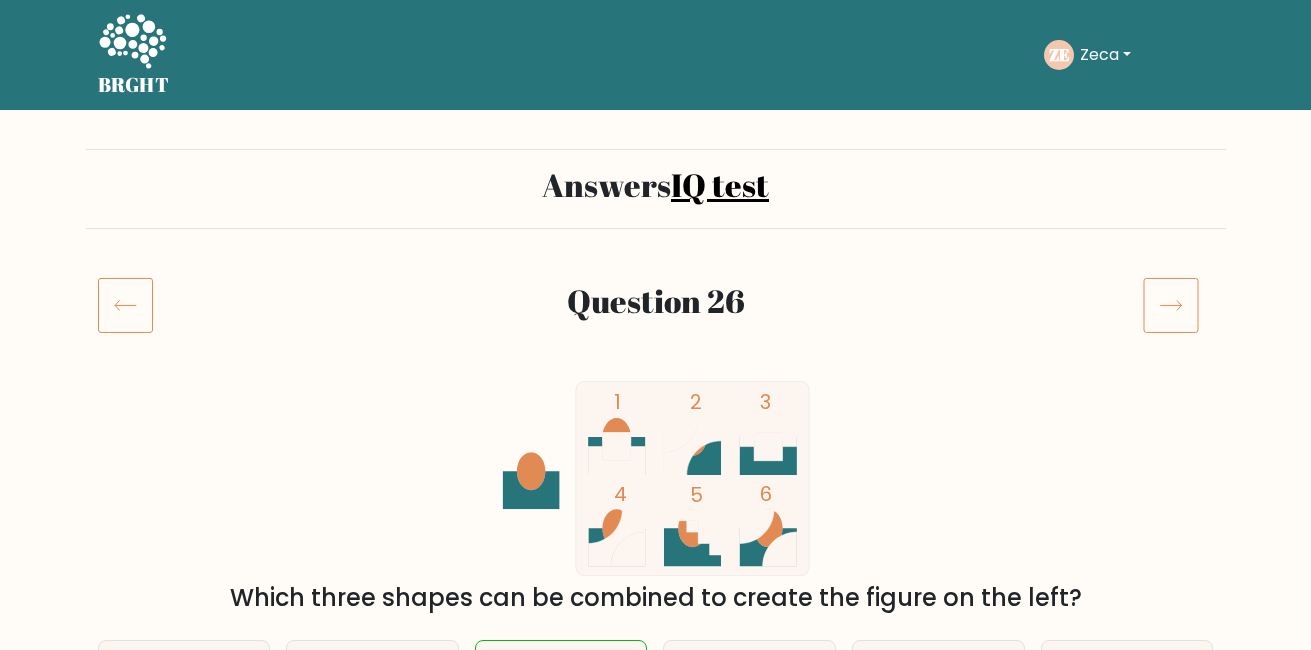 scroll, scrollTop: 0, scrollLeft: 0, axis: both 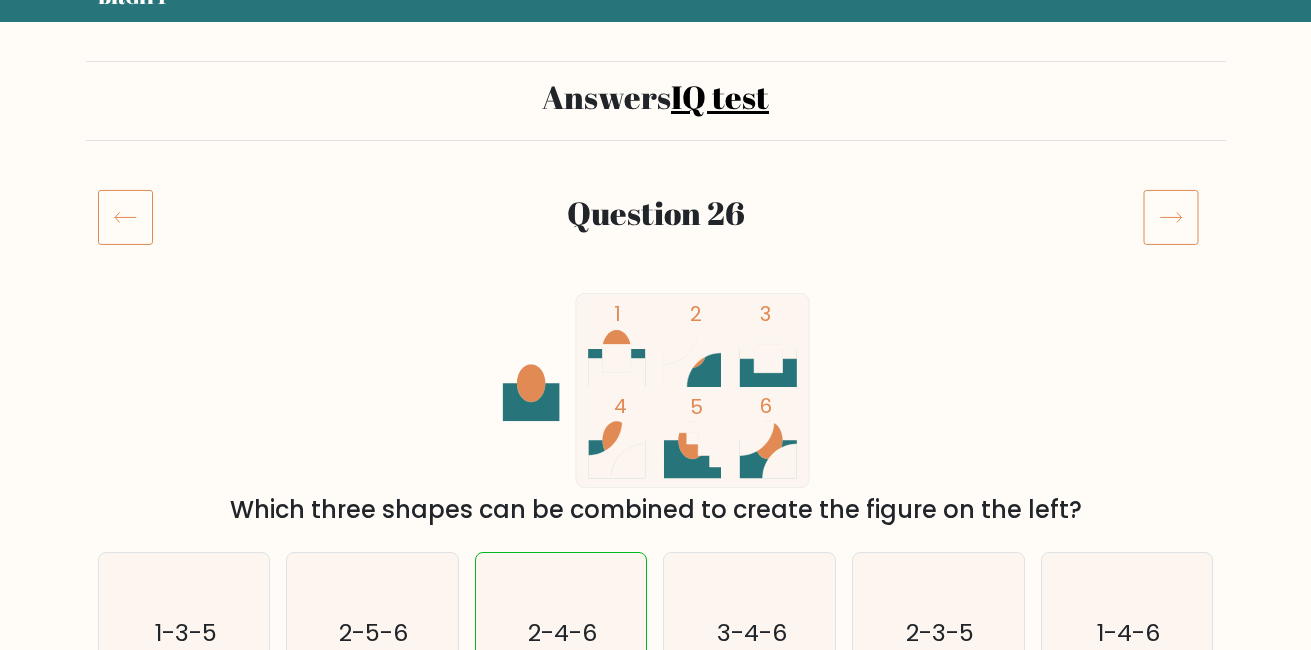 click 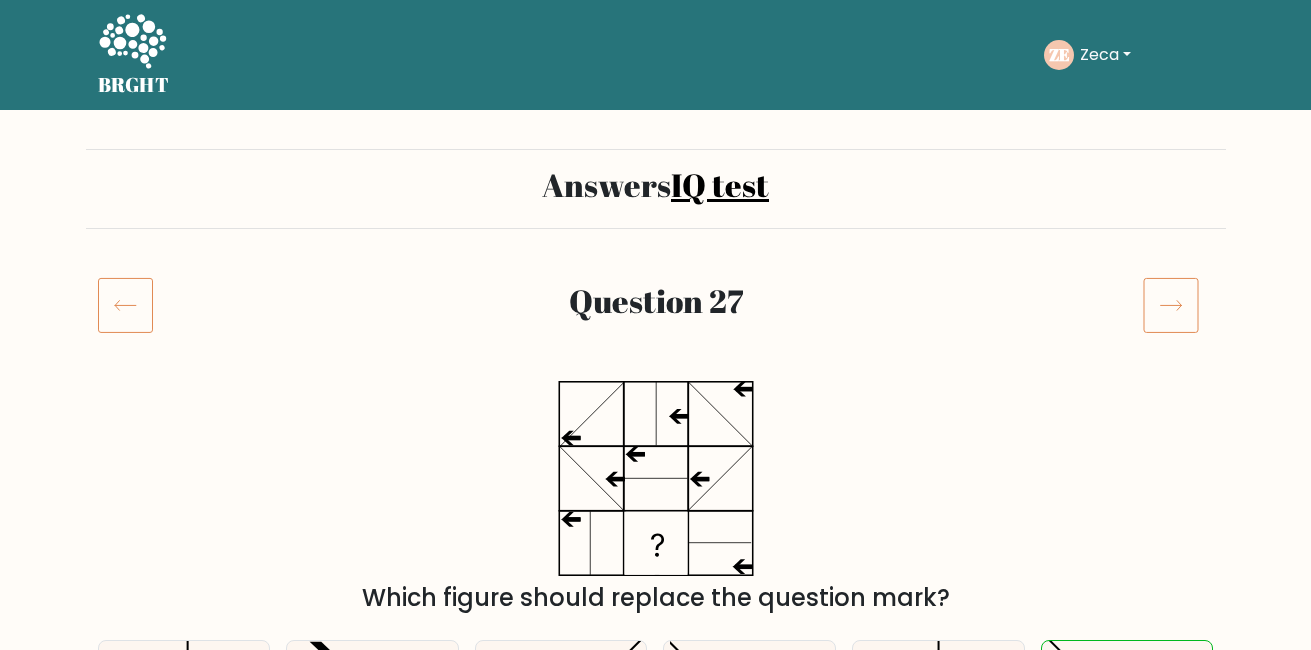 scroll, scrollTop: 0, scrollLeft: 0, axis: both 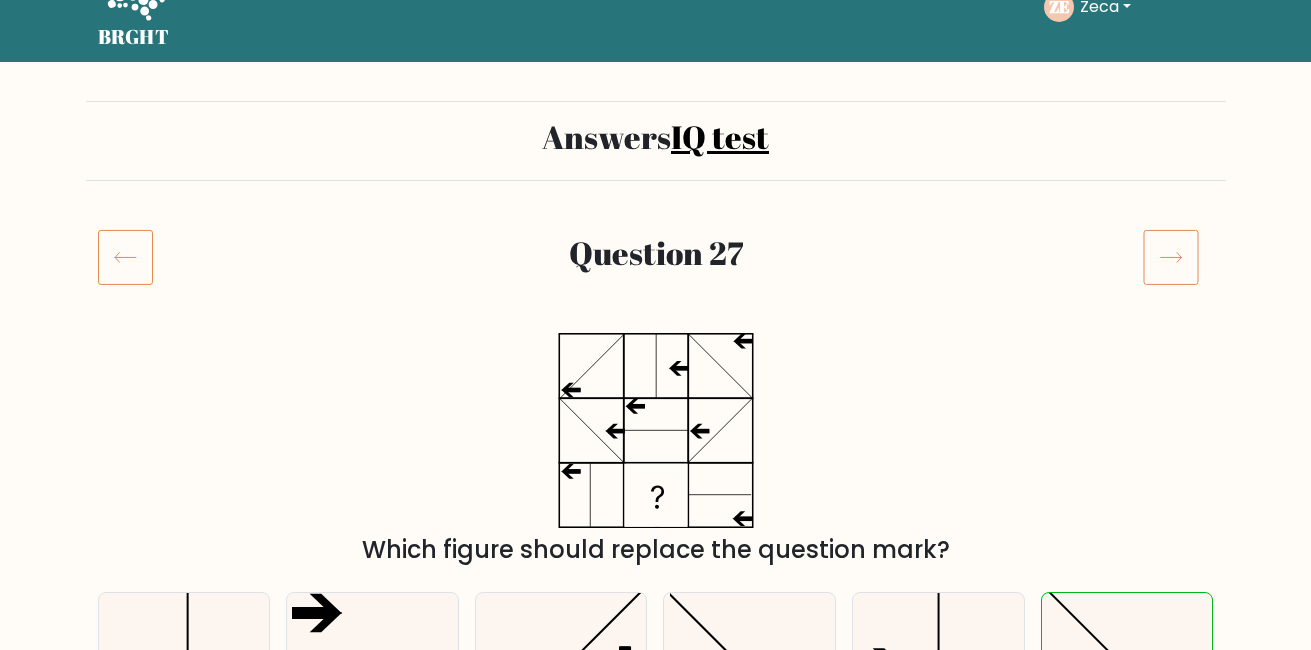 click 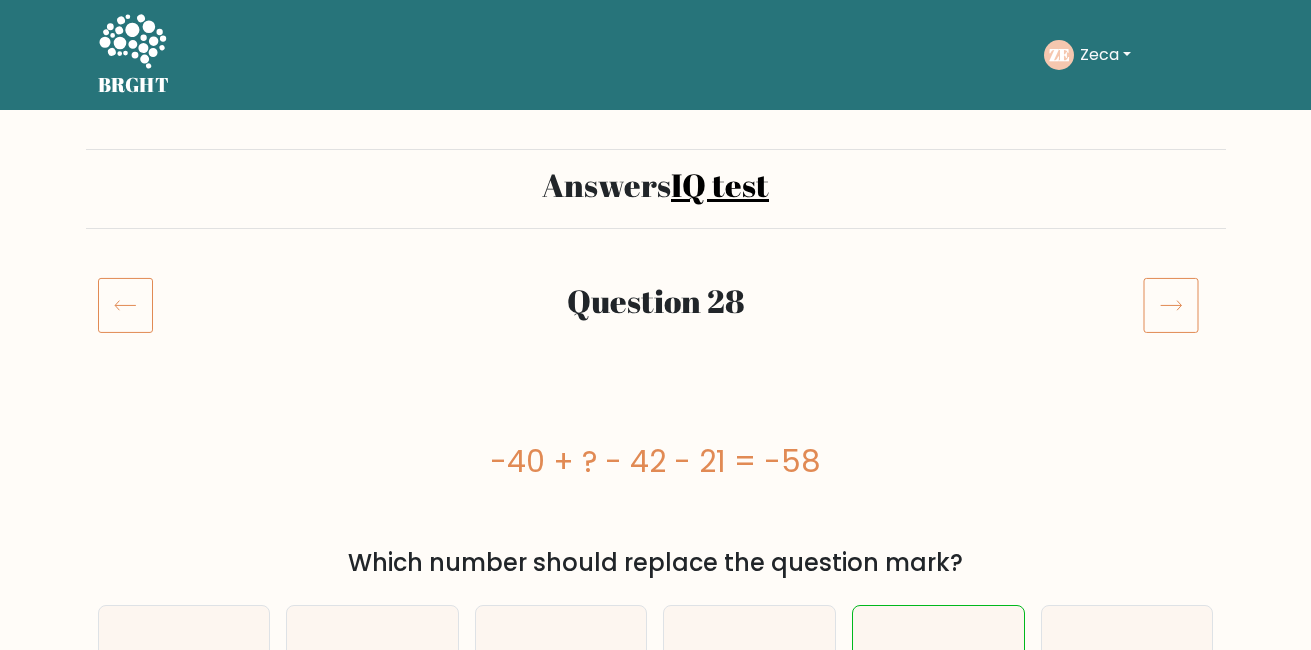 scroll, scrollTop: 0, scrollLeft: 0, axis: both 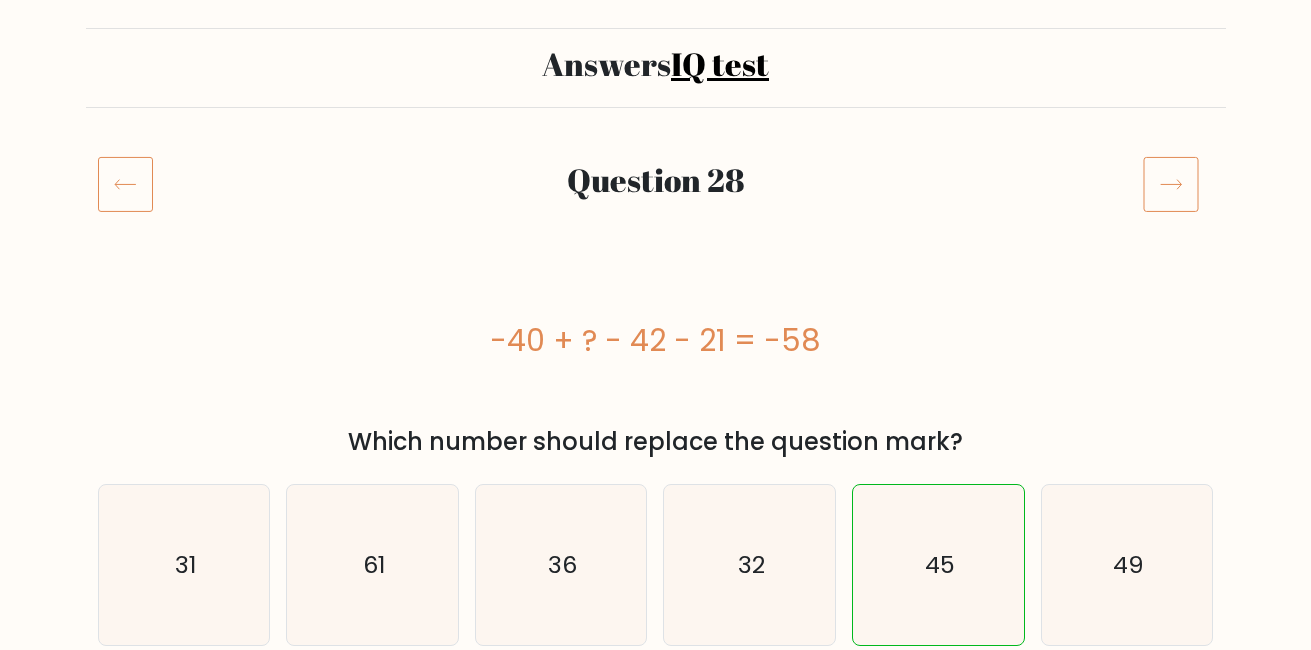 click 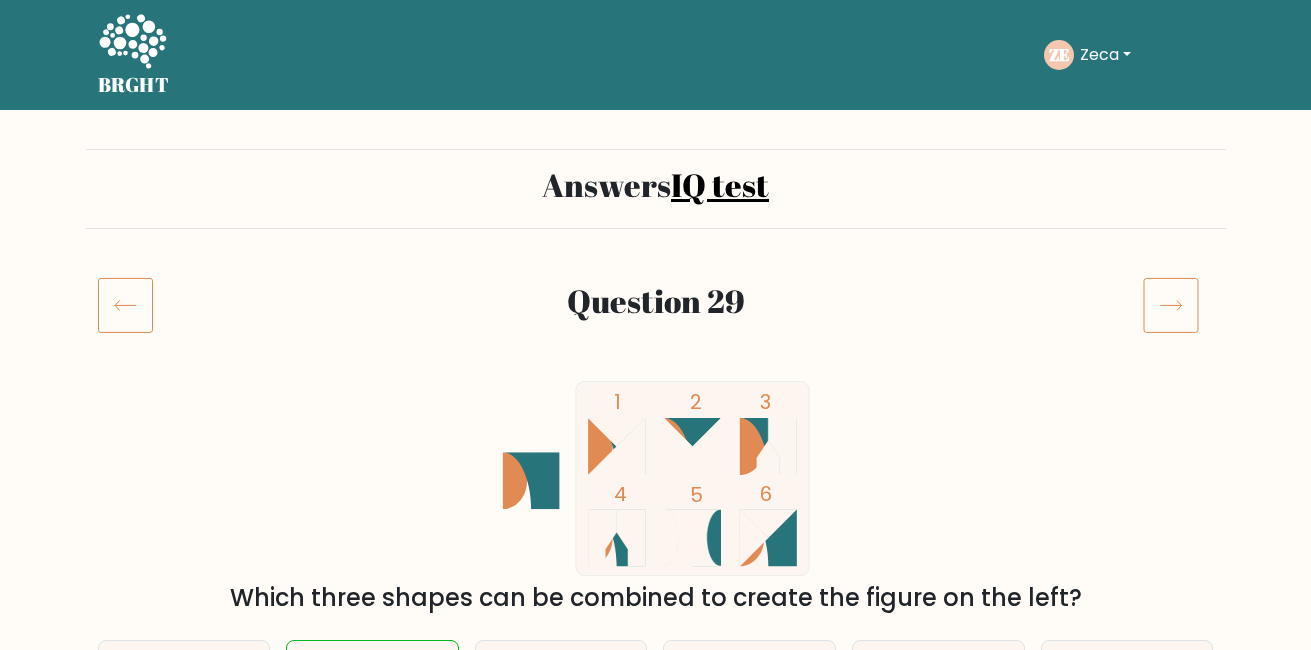 scroll, scrollTop: 0, scrollLeft: 0, axis: both 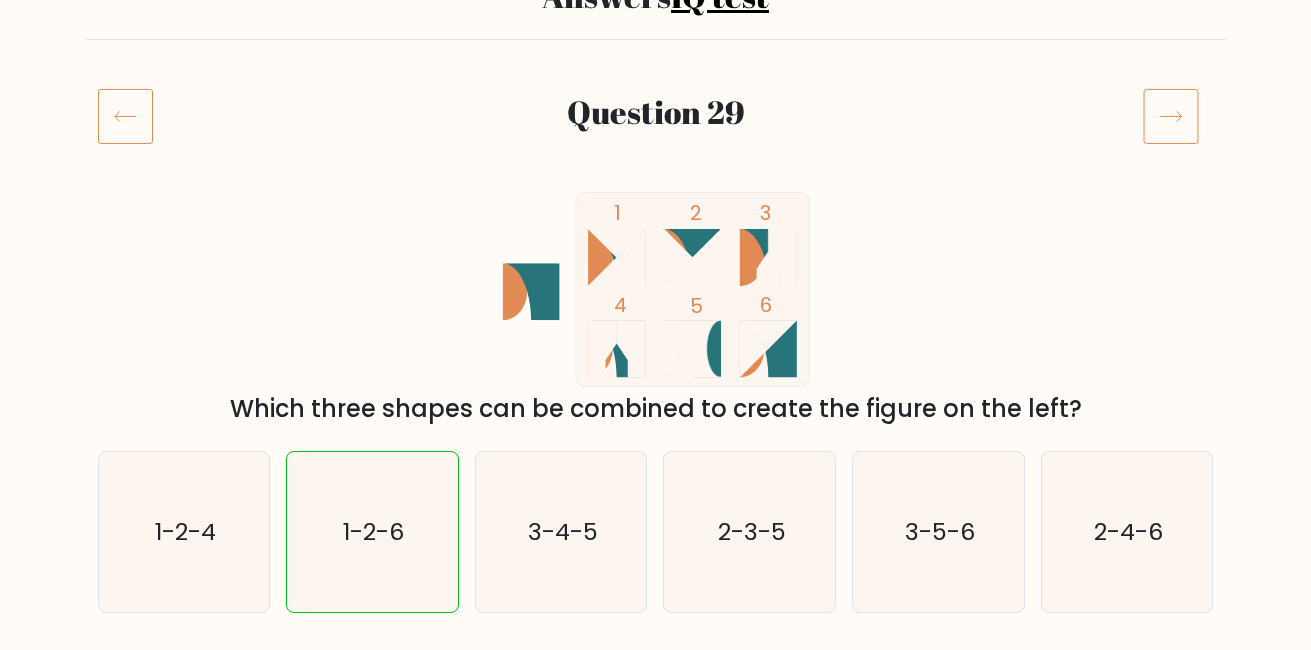 click 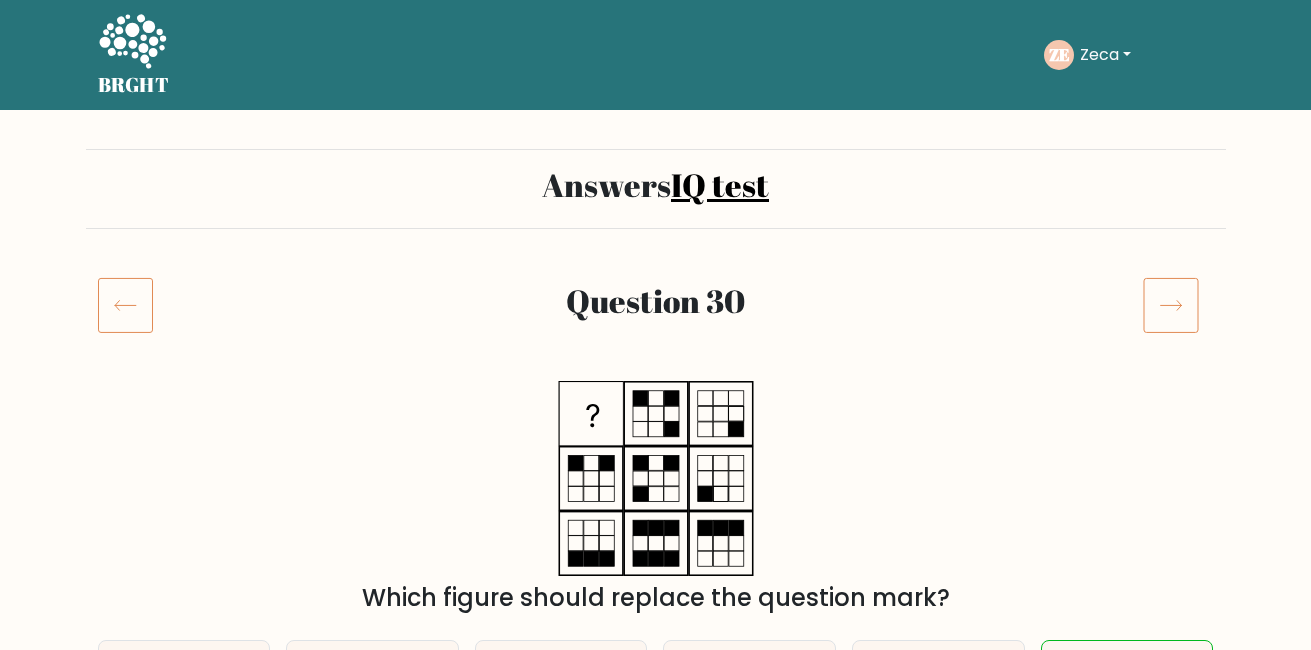 scroll, scrollTop: 0, scrollLeft: 0, axis: both 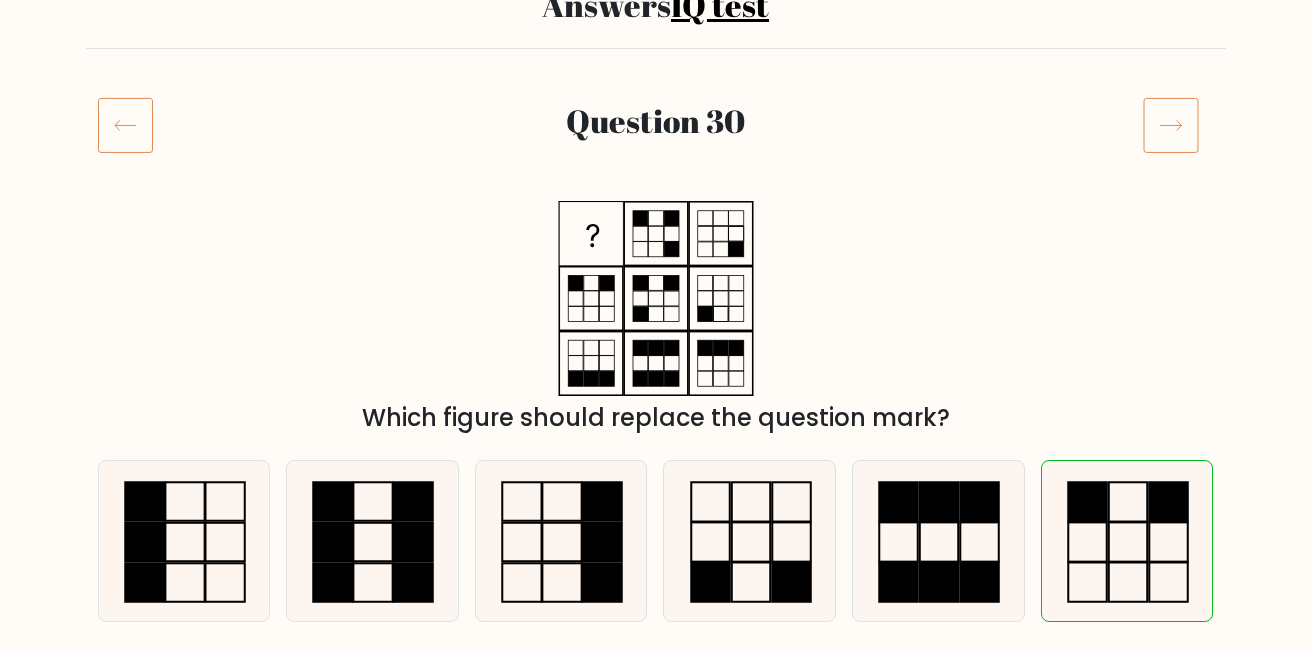 click 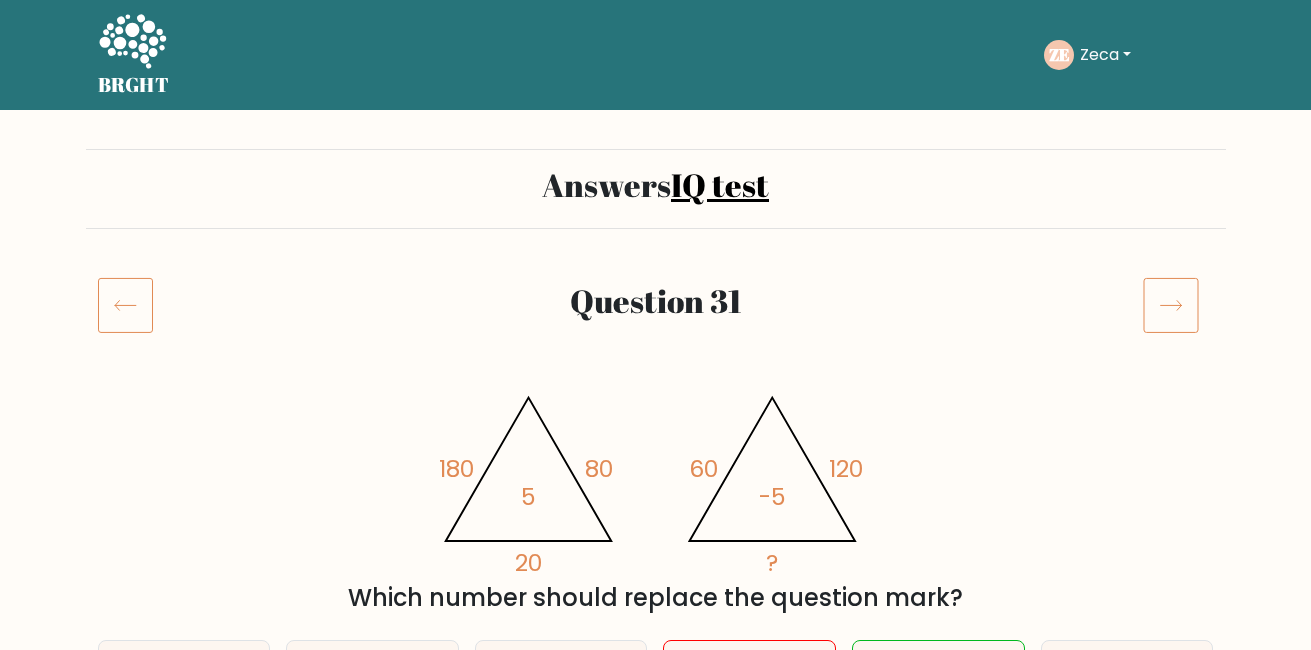 scroll, scrollTop: 0, scrollLeft: 0, axis: both 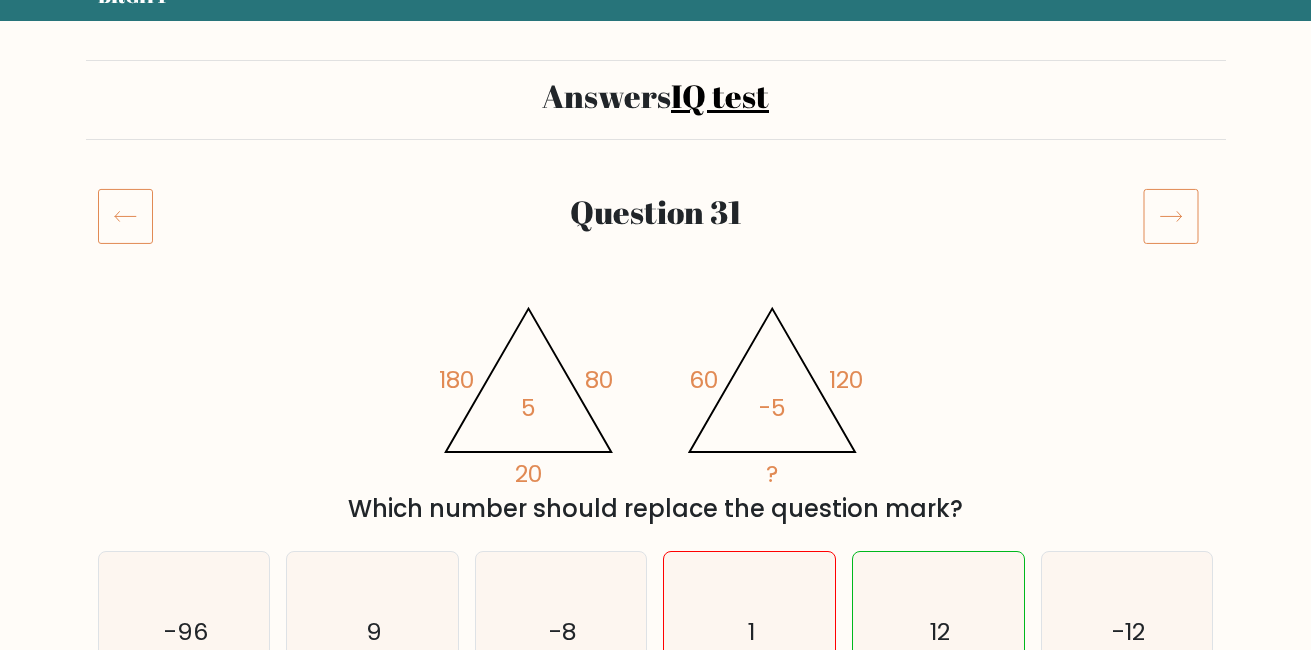 click 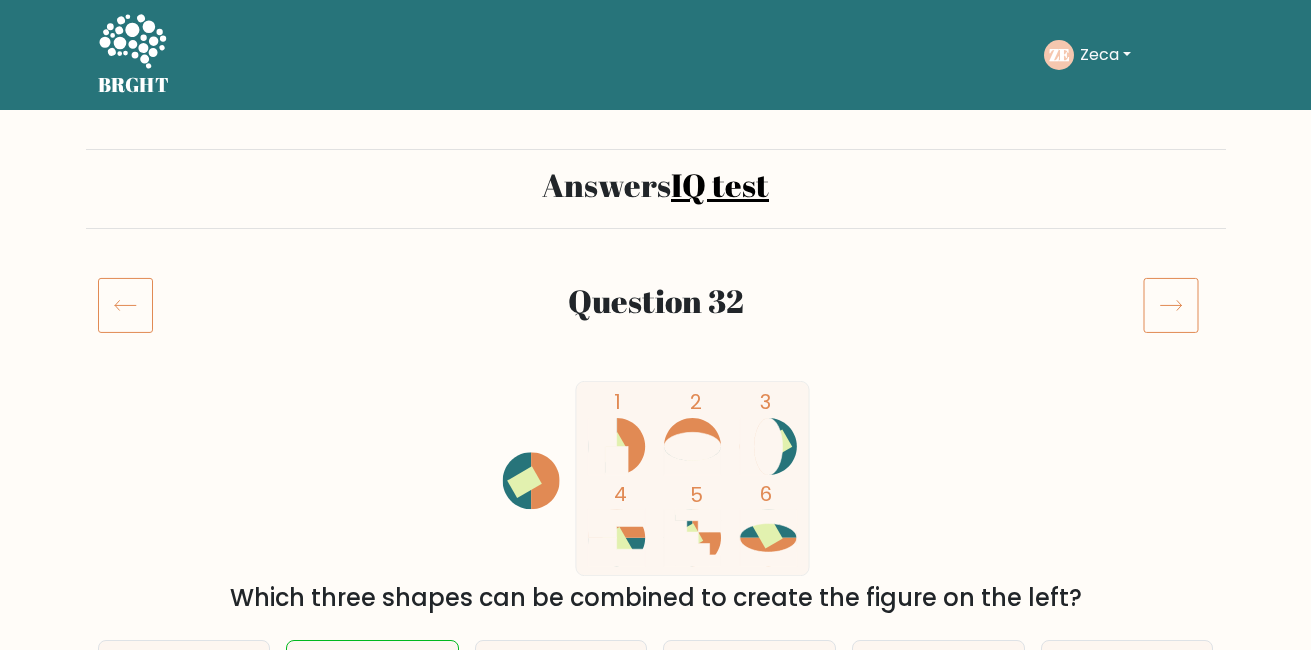 scroll, scrollTop: 0, scrollLeft: 0, axis: both 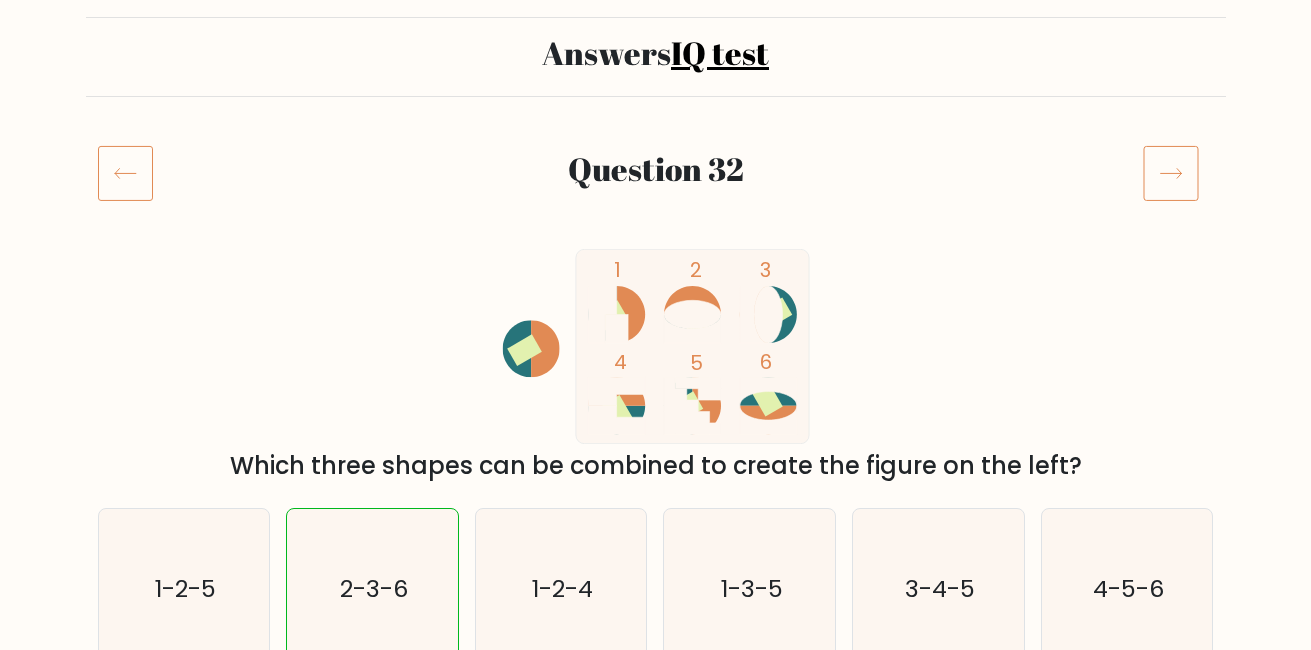click 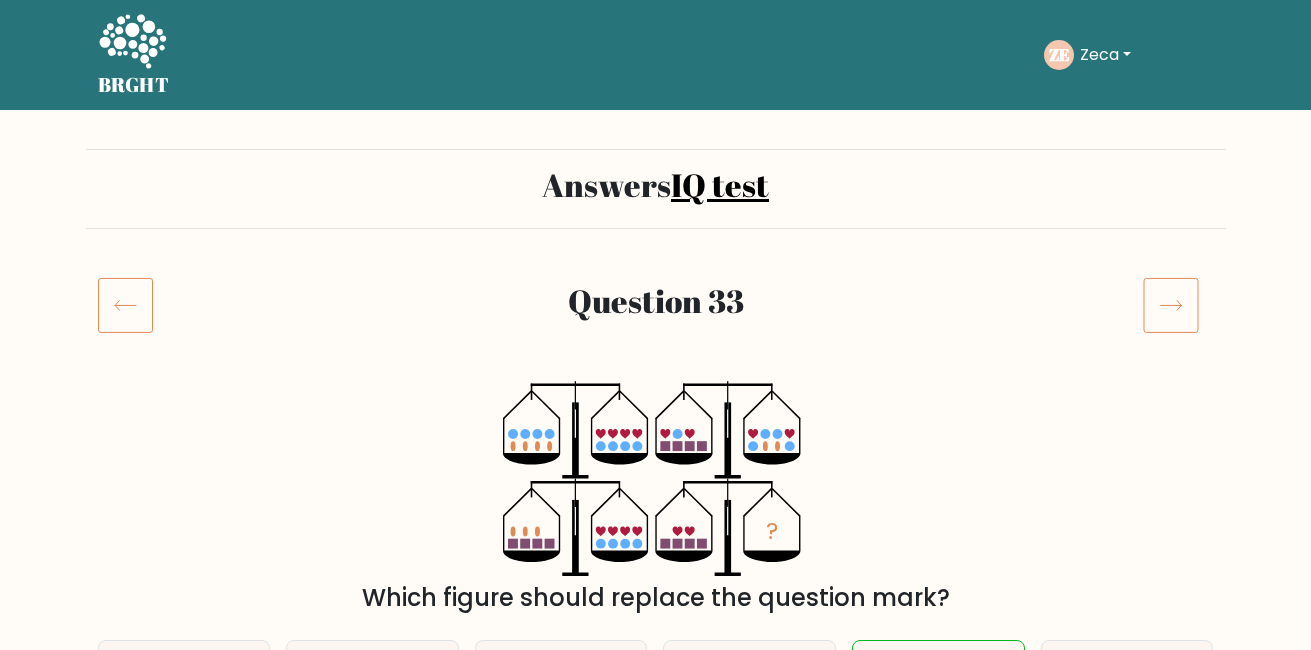scroll, scrollTop: 0, scrollLeft: 0, axis: both 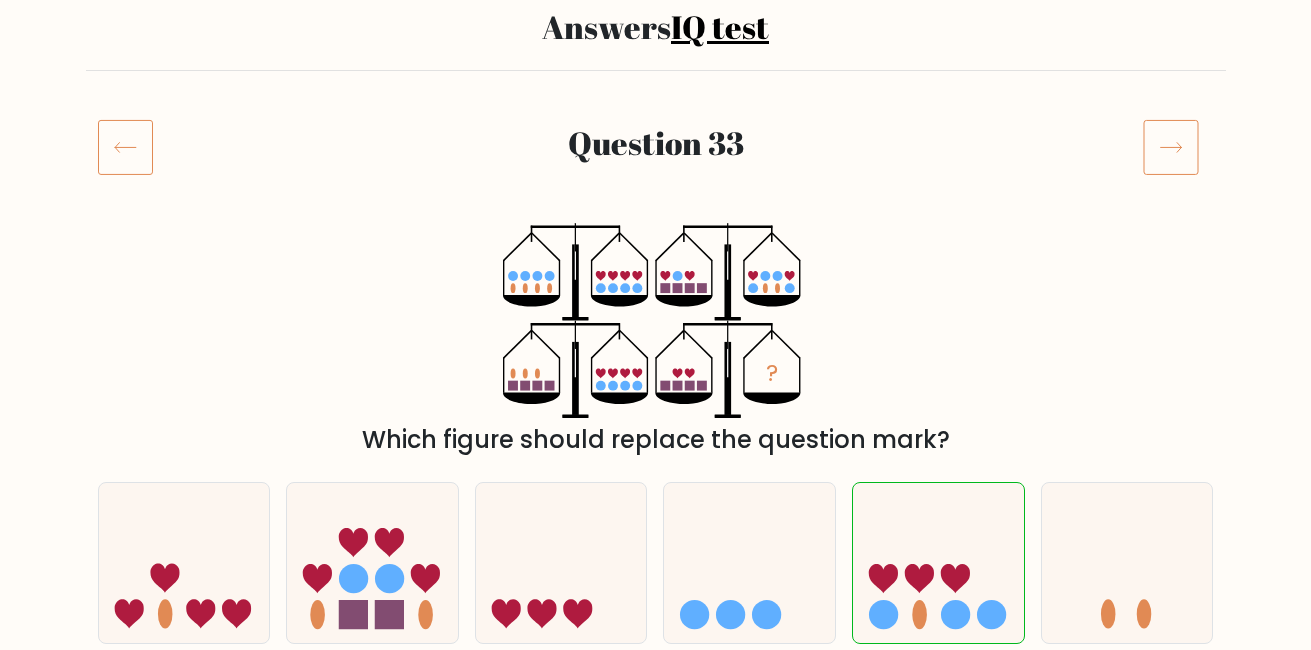 click 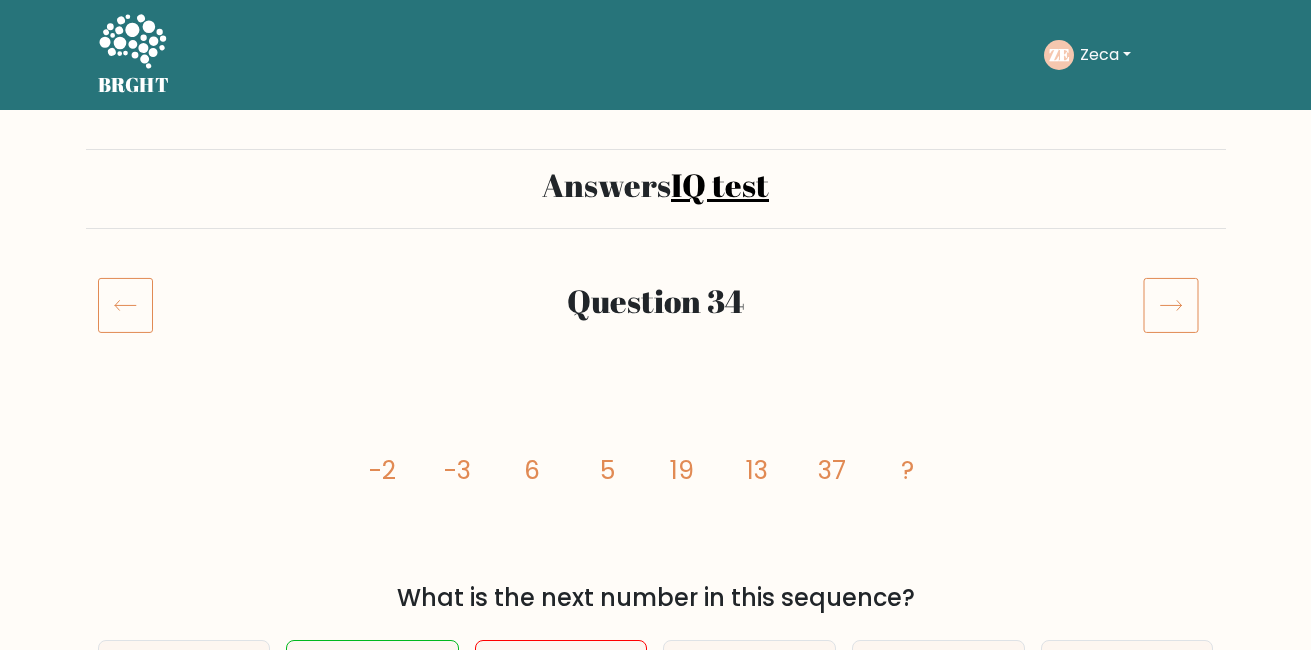 scroll, scrollTop: 0, scrollLeft: 0, axis: both 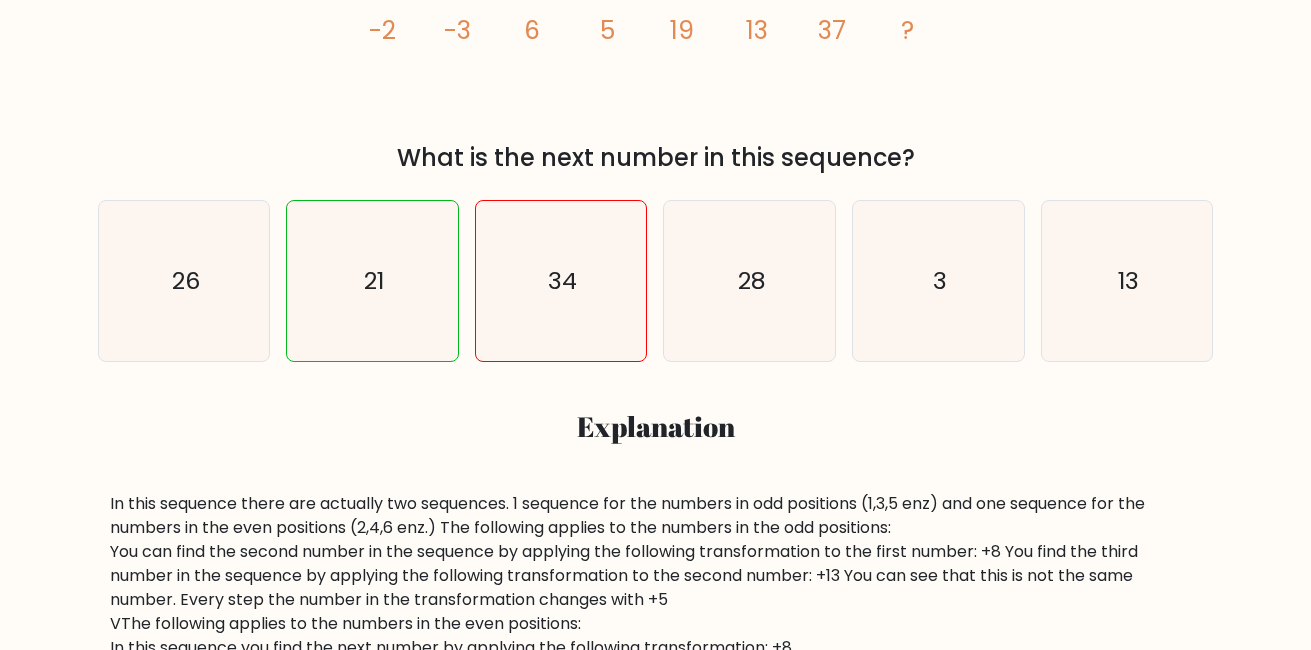 drag, startPoint x: 1289, startPoint y: 282, endPoint x: 1324, endPoint y: 255, distance: 44.20407 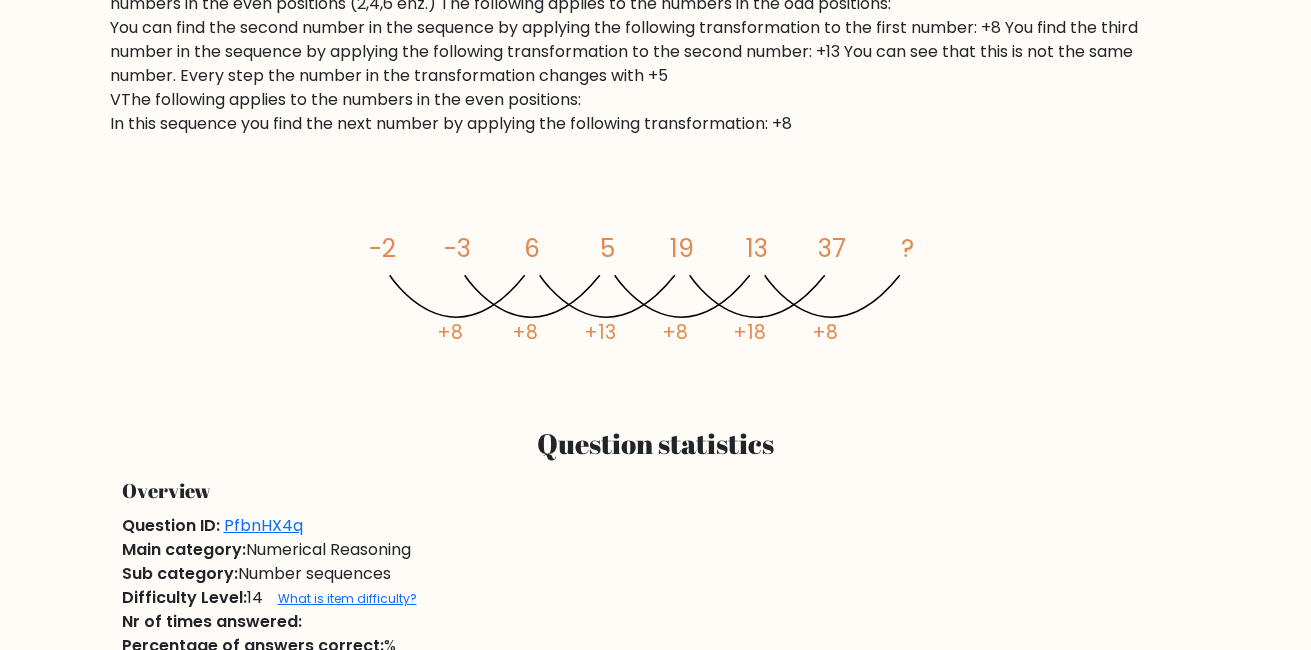scroll, scrollTop: 981, scrollLeft: 0, axis: vertical 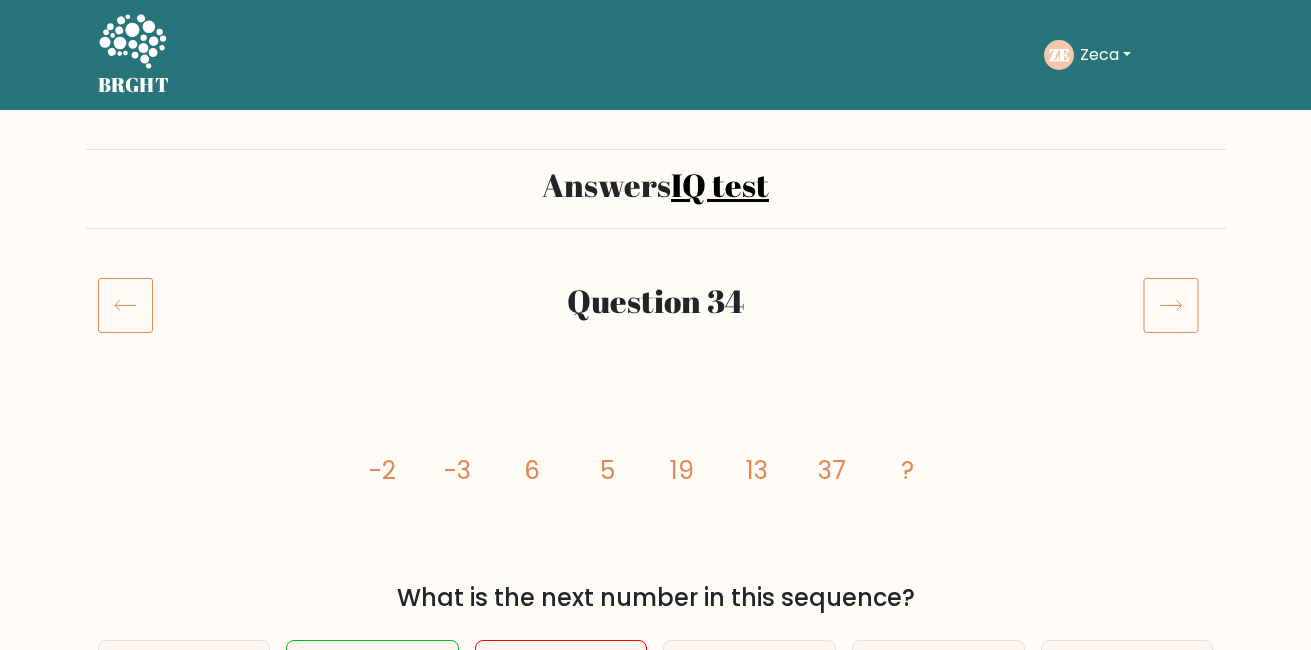 click 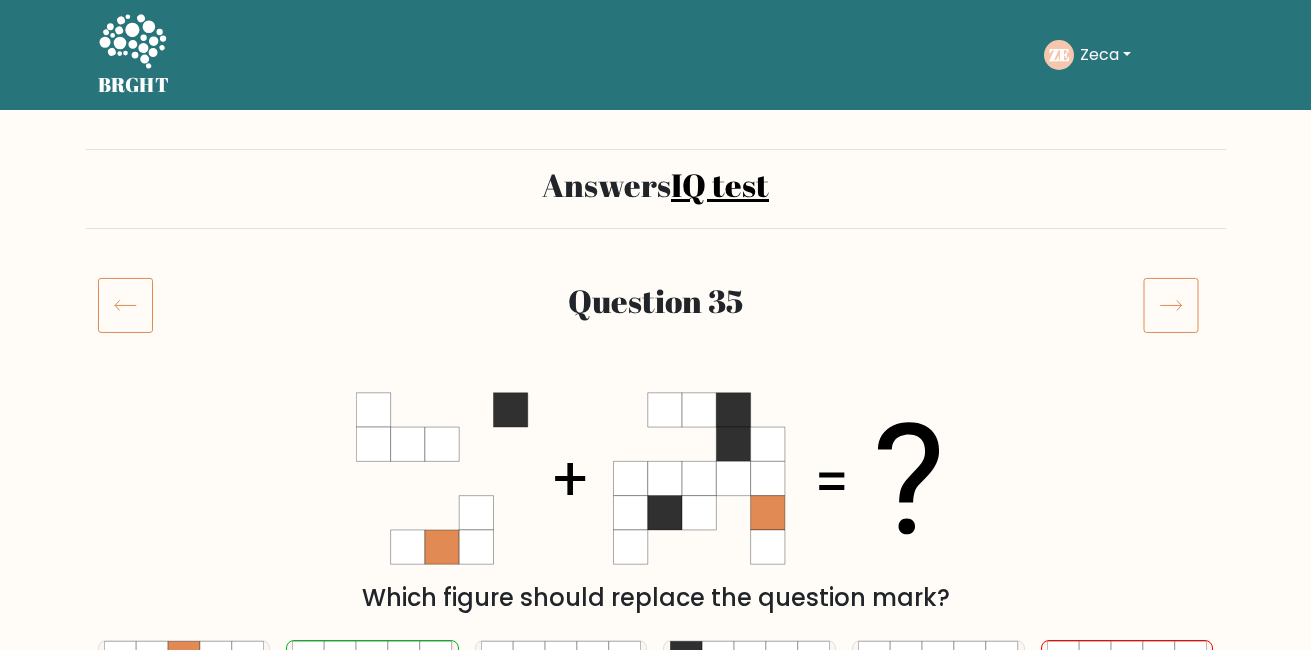 scroll, scrollTop: 0, scrollLeft: 0, axis: both 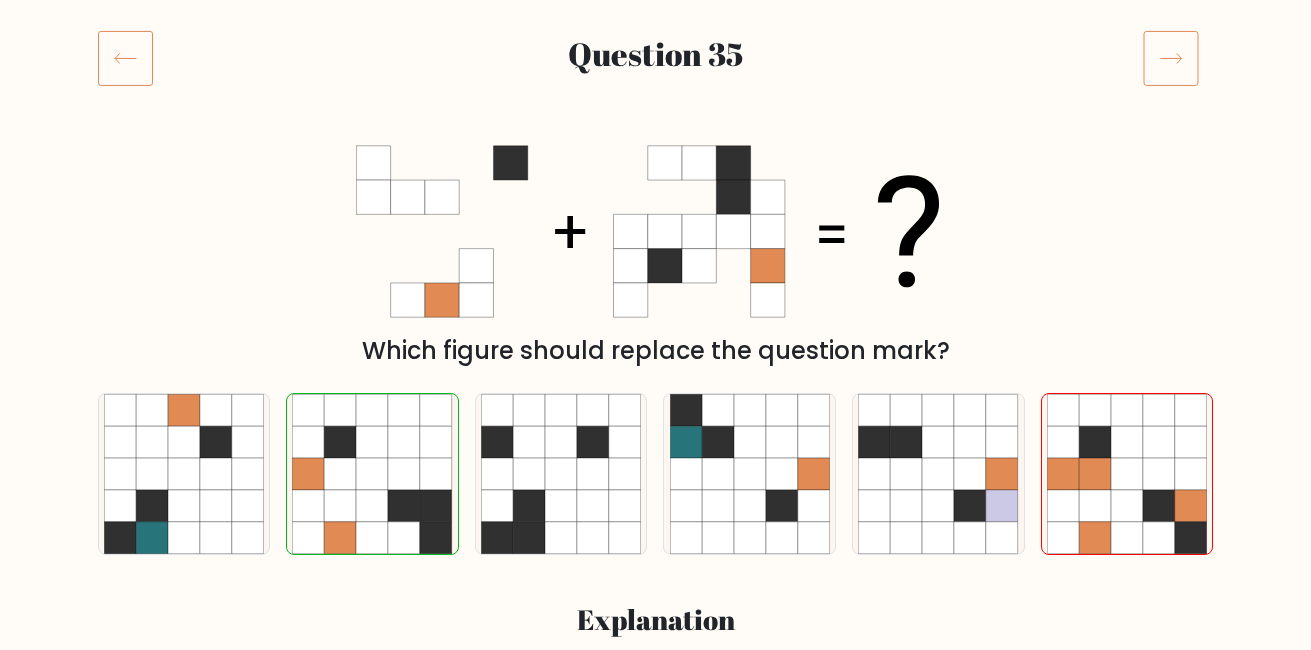click 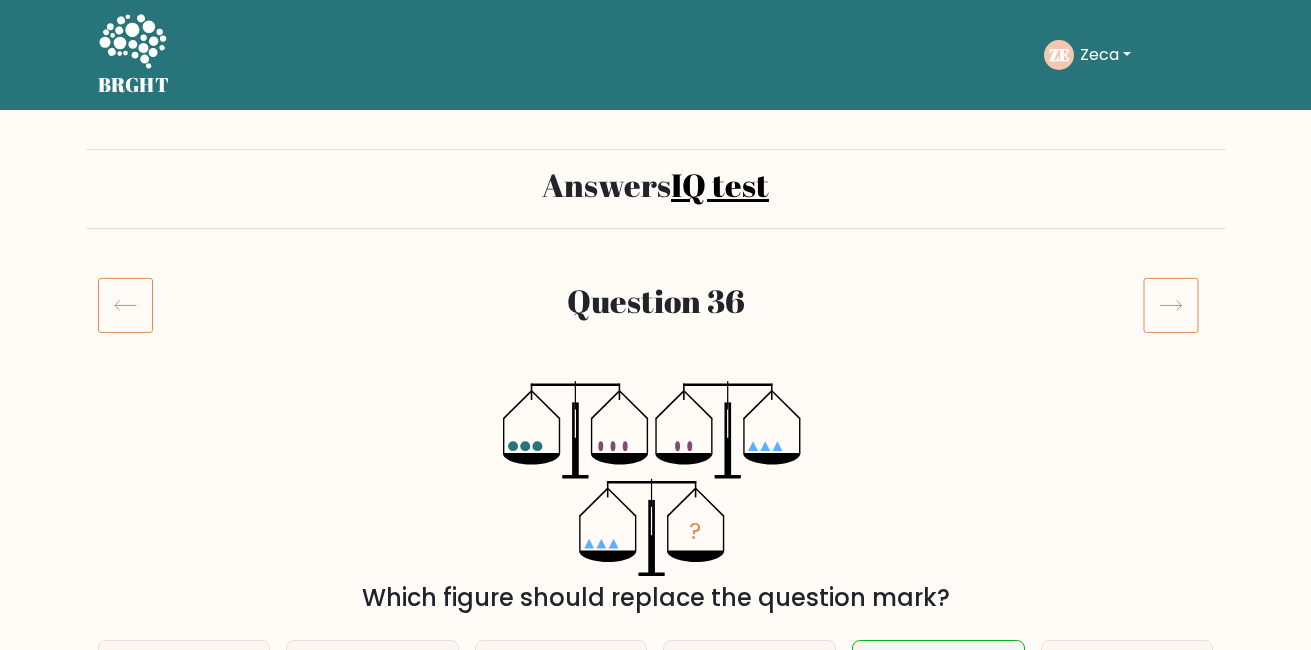 scroll, scrollTop: 0, scrollLeft: 0, axis: both 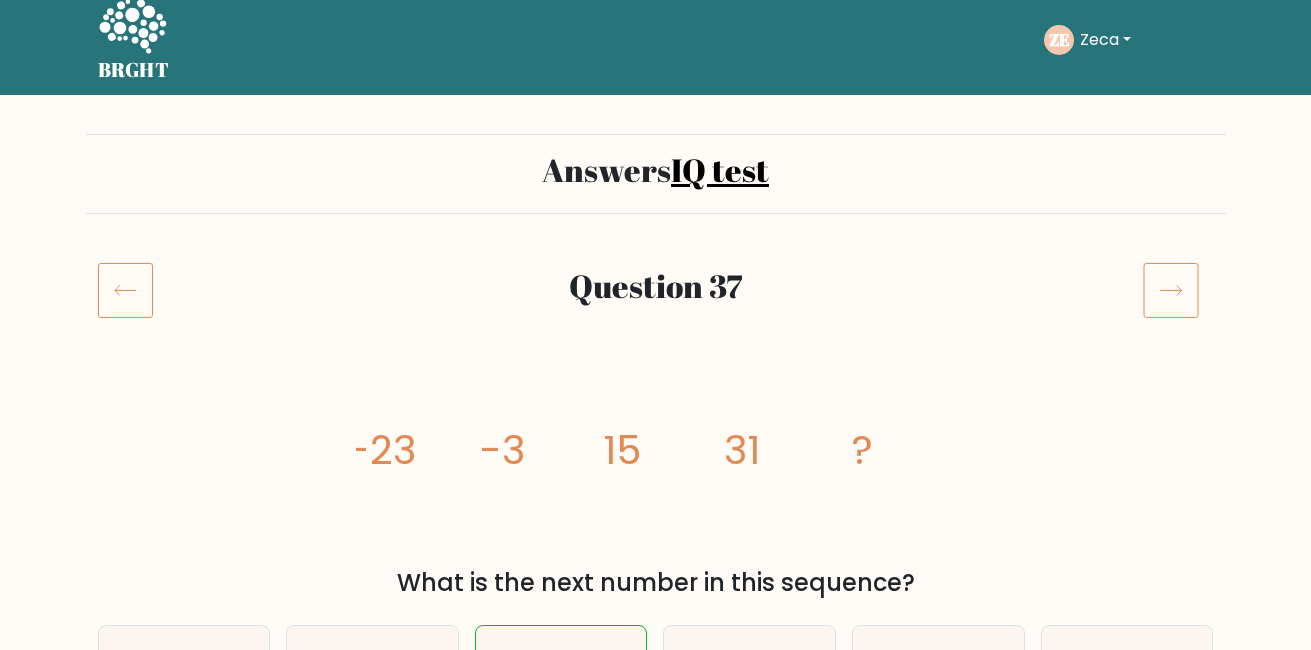 click 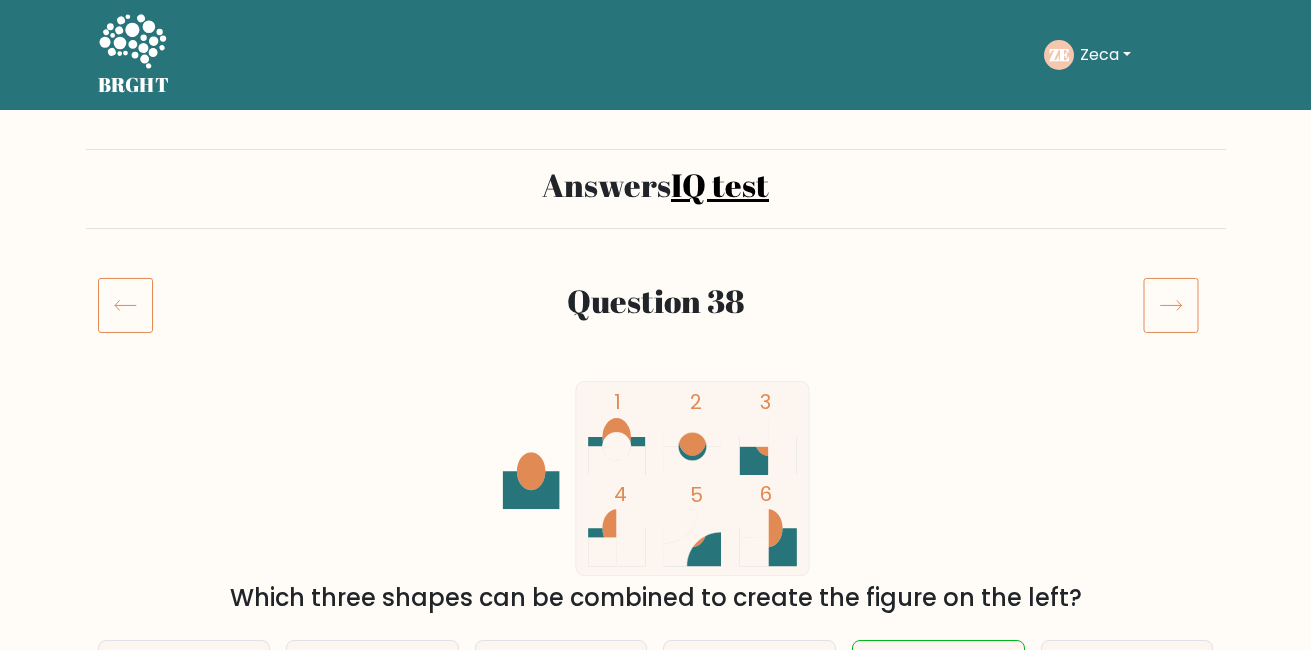 scroll, scrollTop: 0, scrollLeft: 0, axis: both 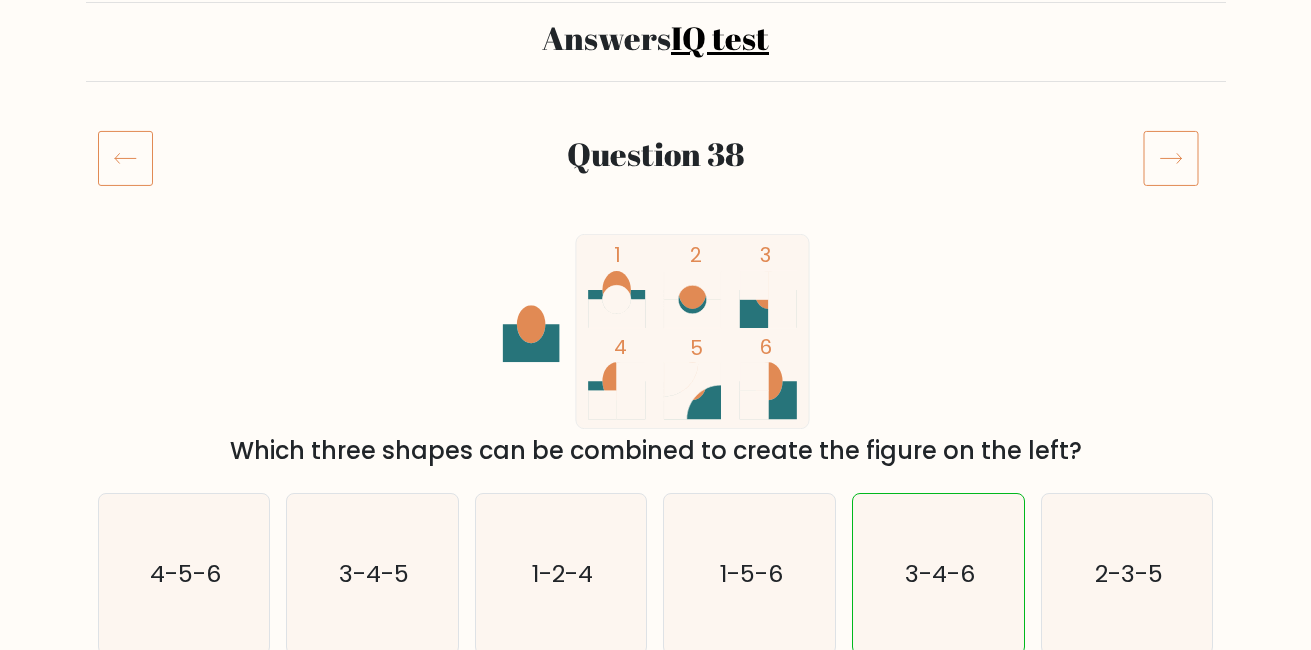 click 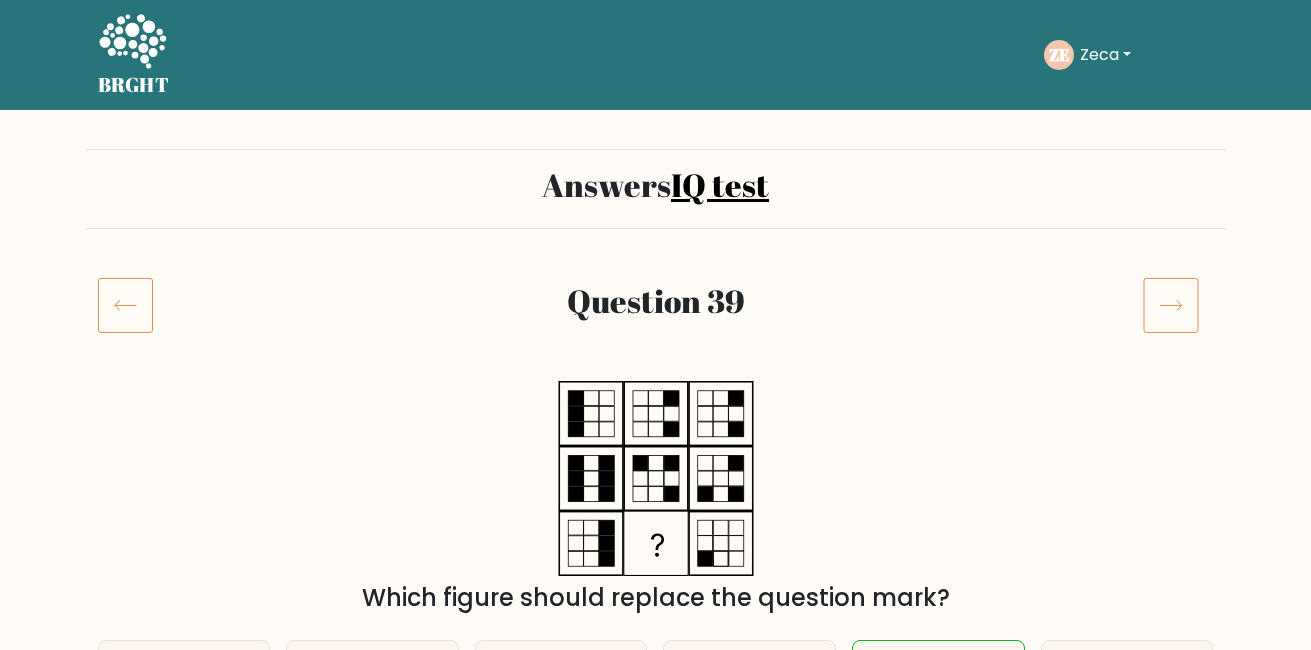 scroll, scrollTop: 0, scrollLeft: 0, axis: both 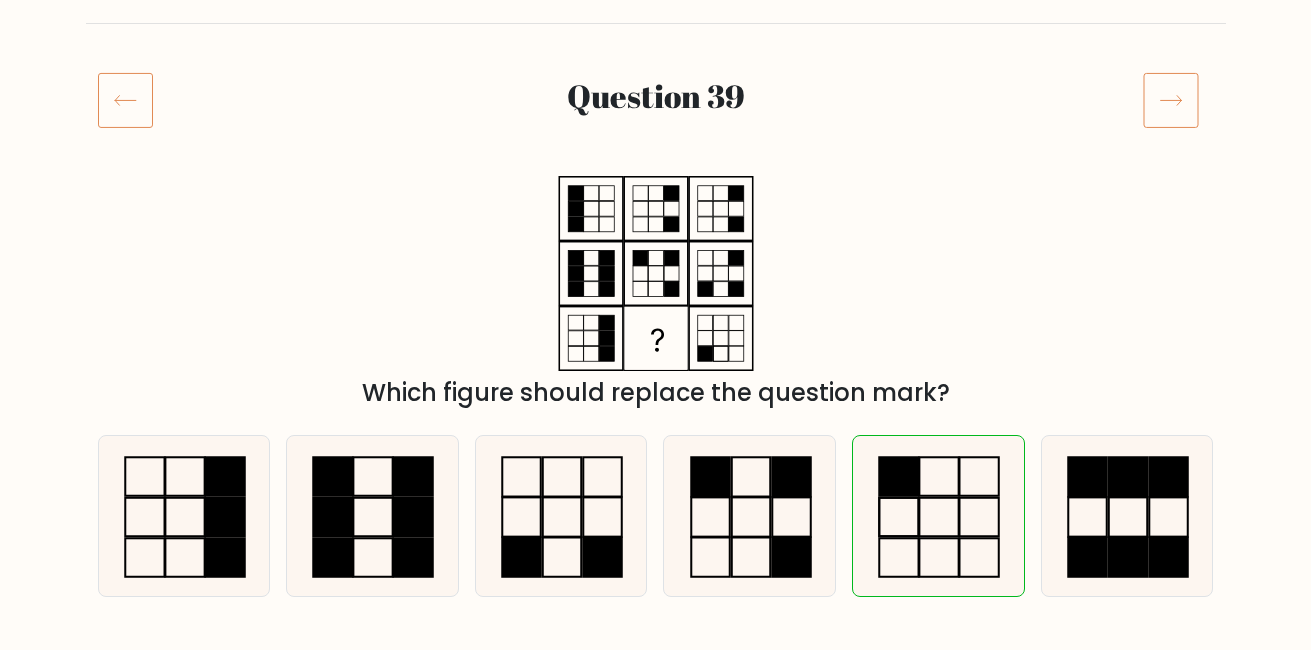 click 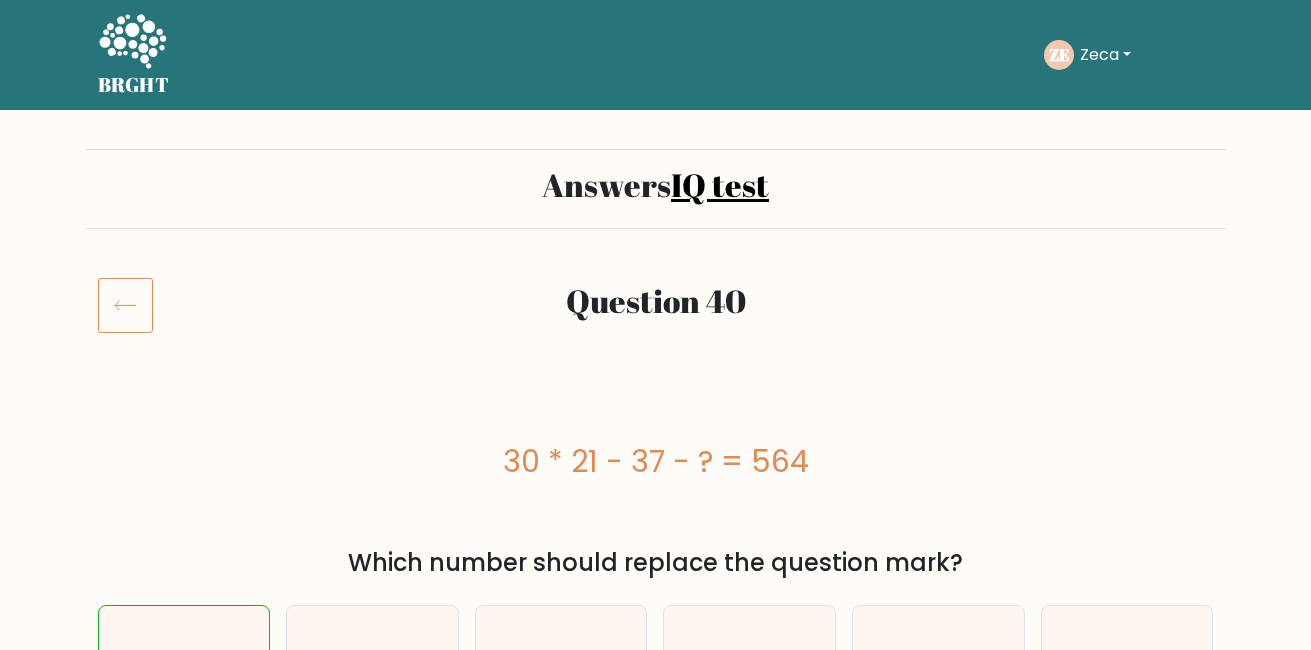 scroll, scrollTop: 0, scrollLeft: 0, axis: both 